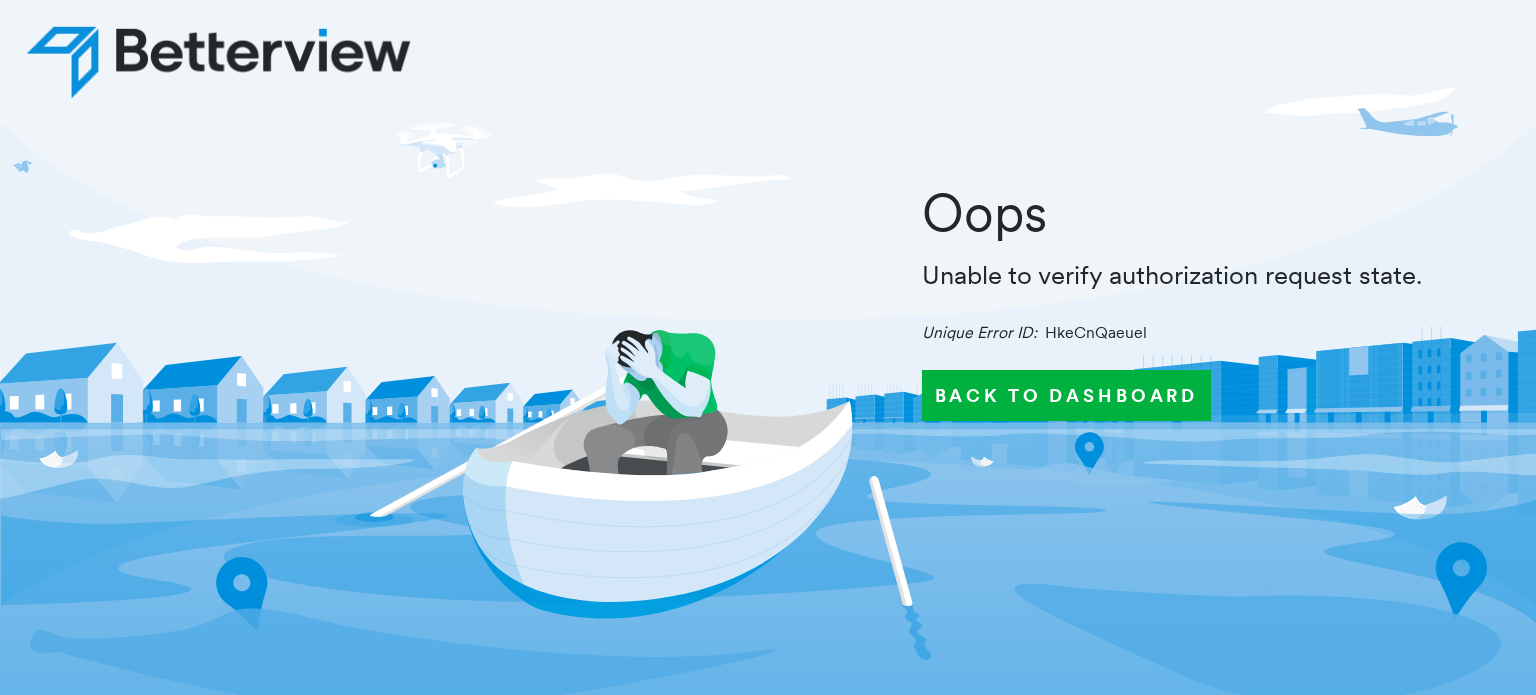 scroll, scrollTop: 0, scrollLeft: 0, axis: both 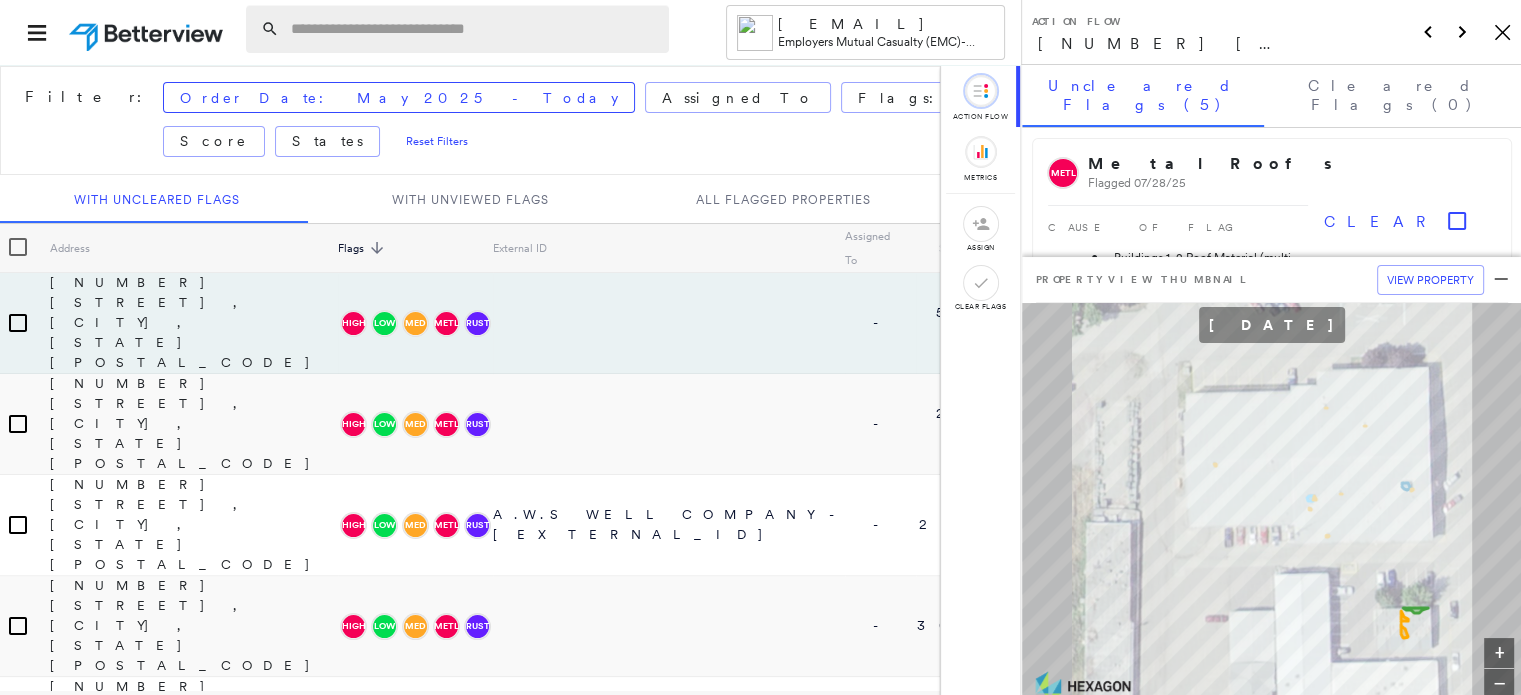 click at bounding box center [474, 29] 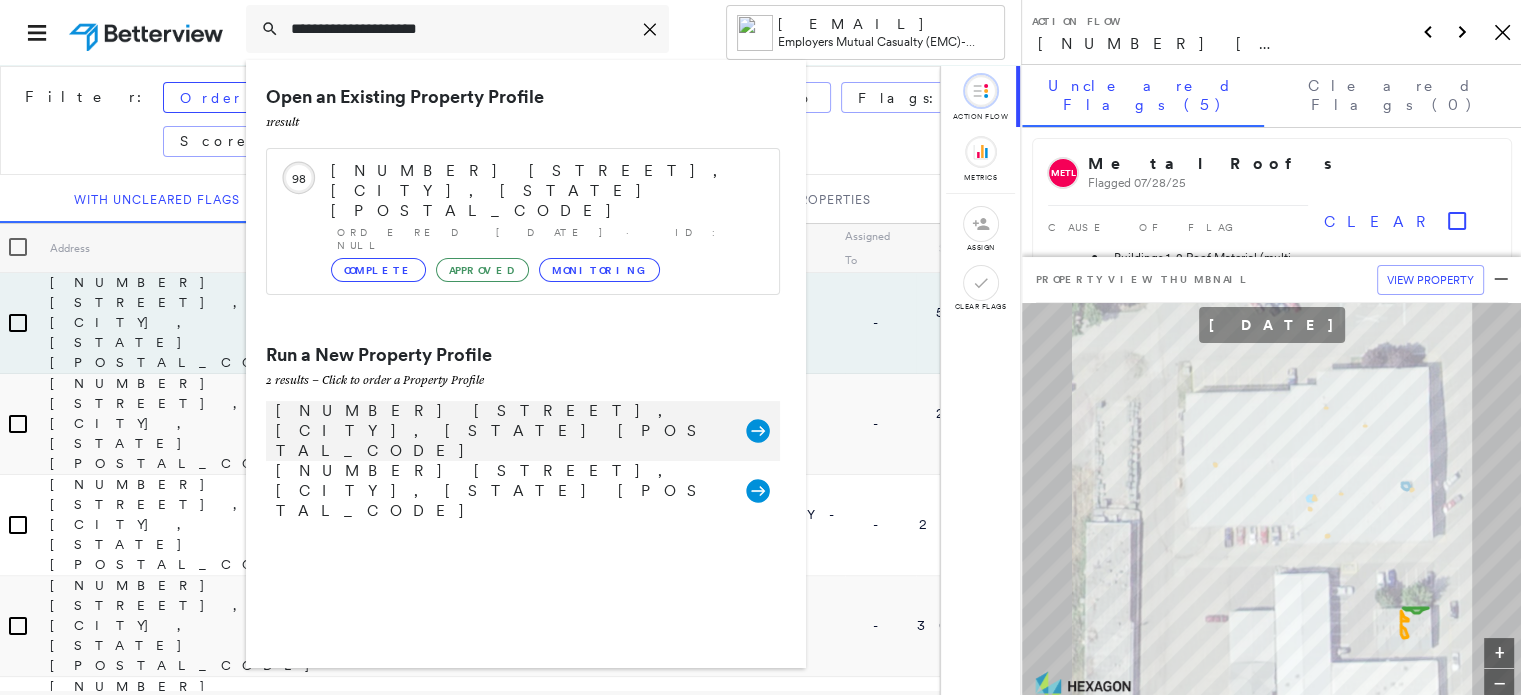 type on "**********" 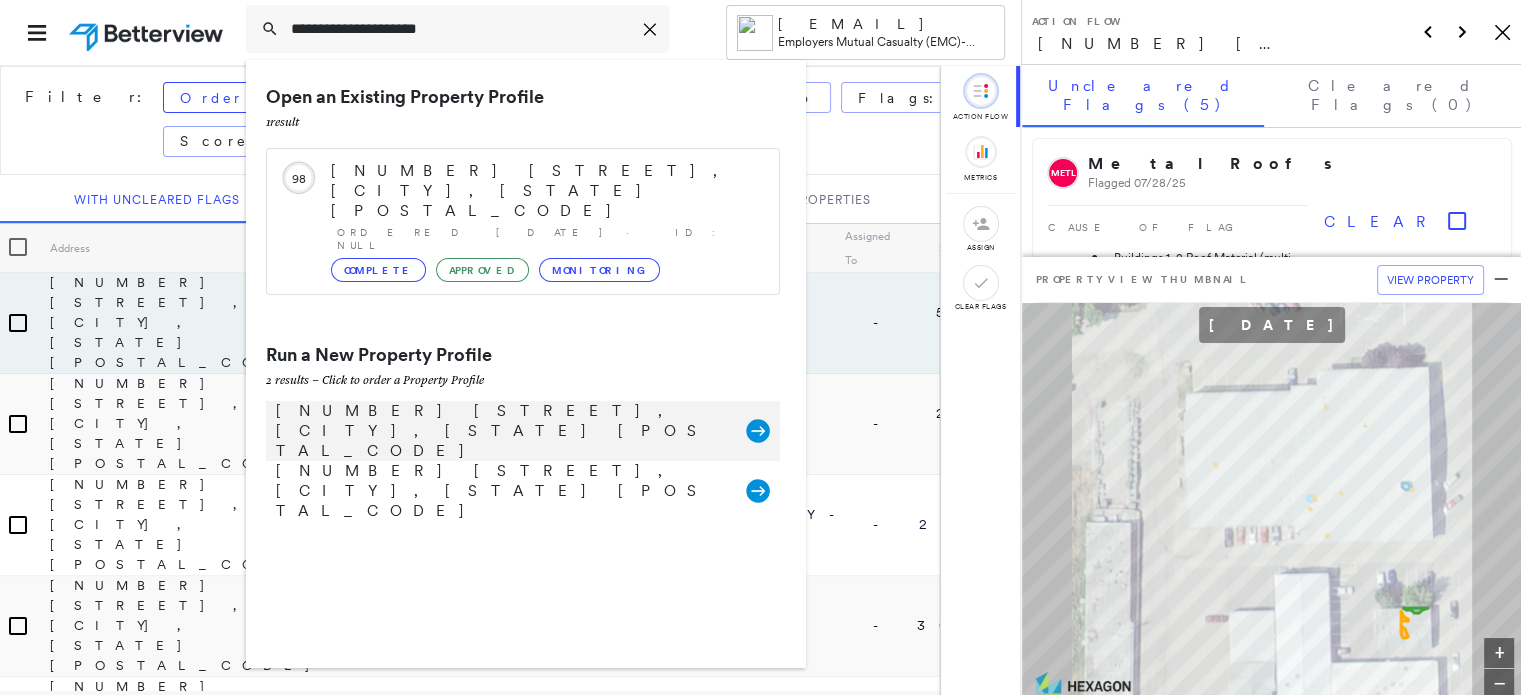 click on "[NUMBER] [STREET], [CITY], [STATE] [POSTAL_CODE]" at bounding box center (501, 431) 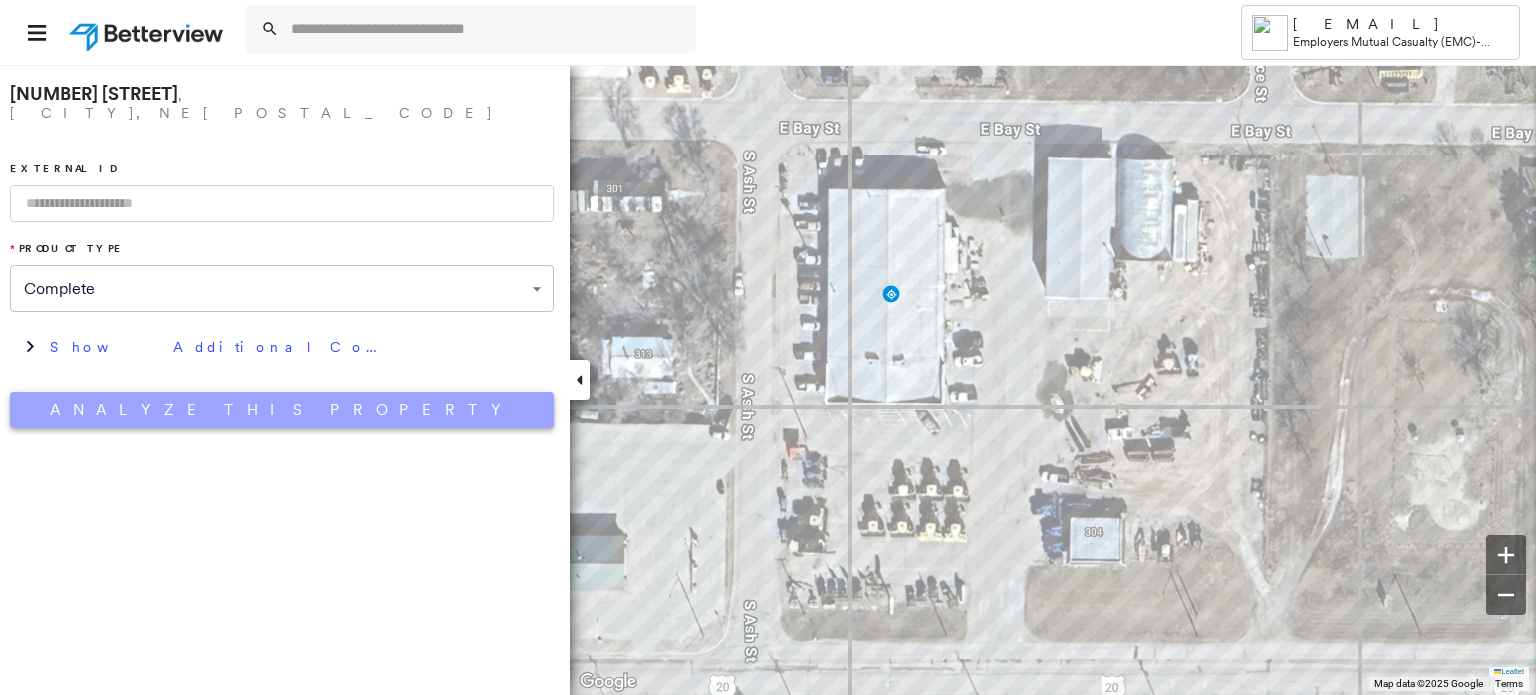 click on "Analyze This Property" at bounding box center [282, 410] 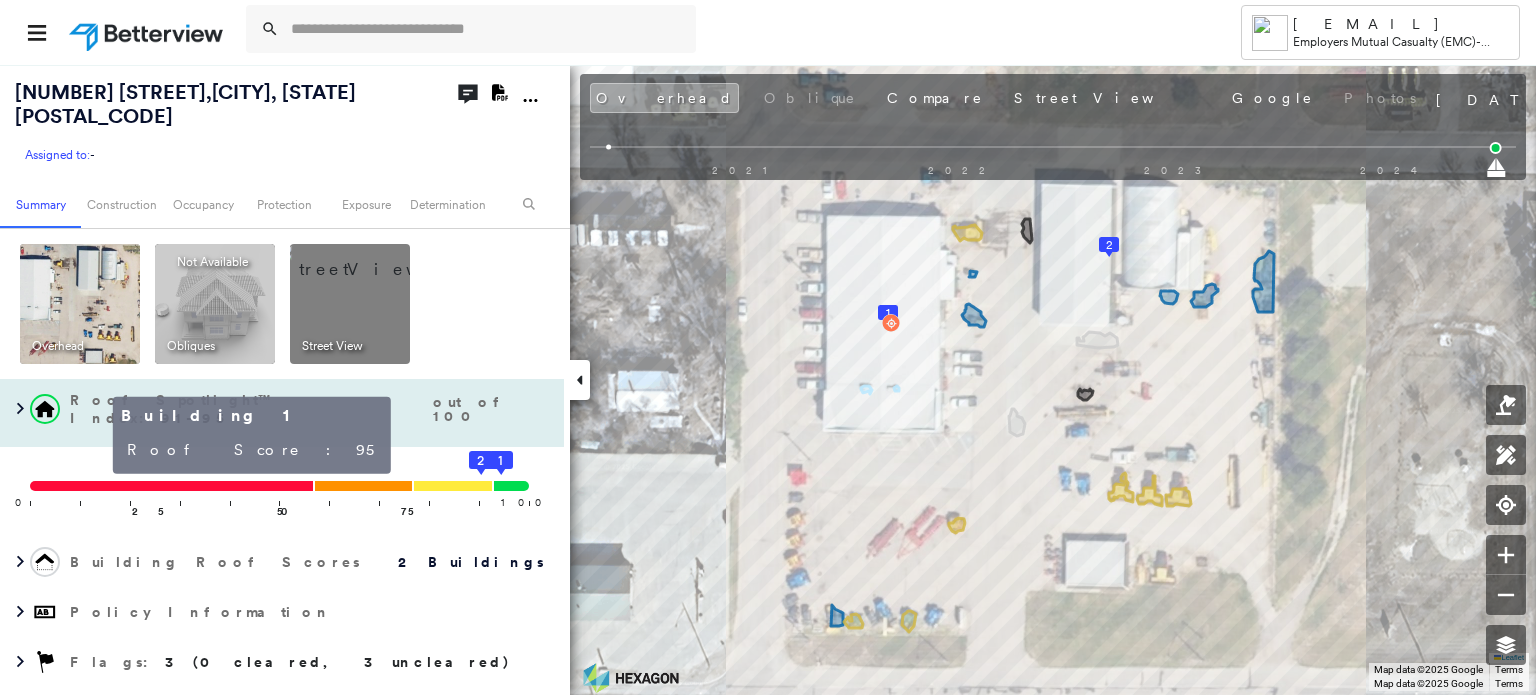click on "1" 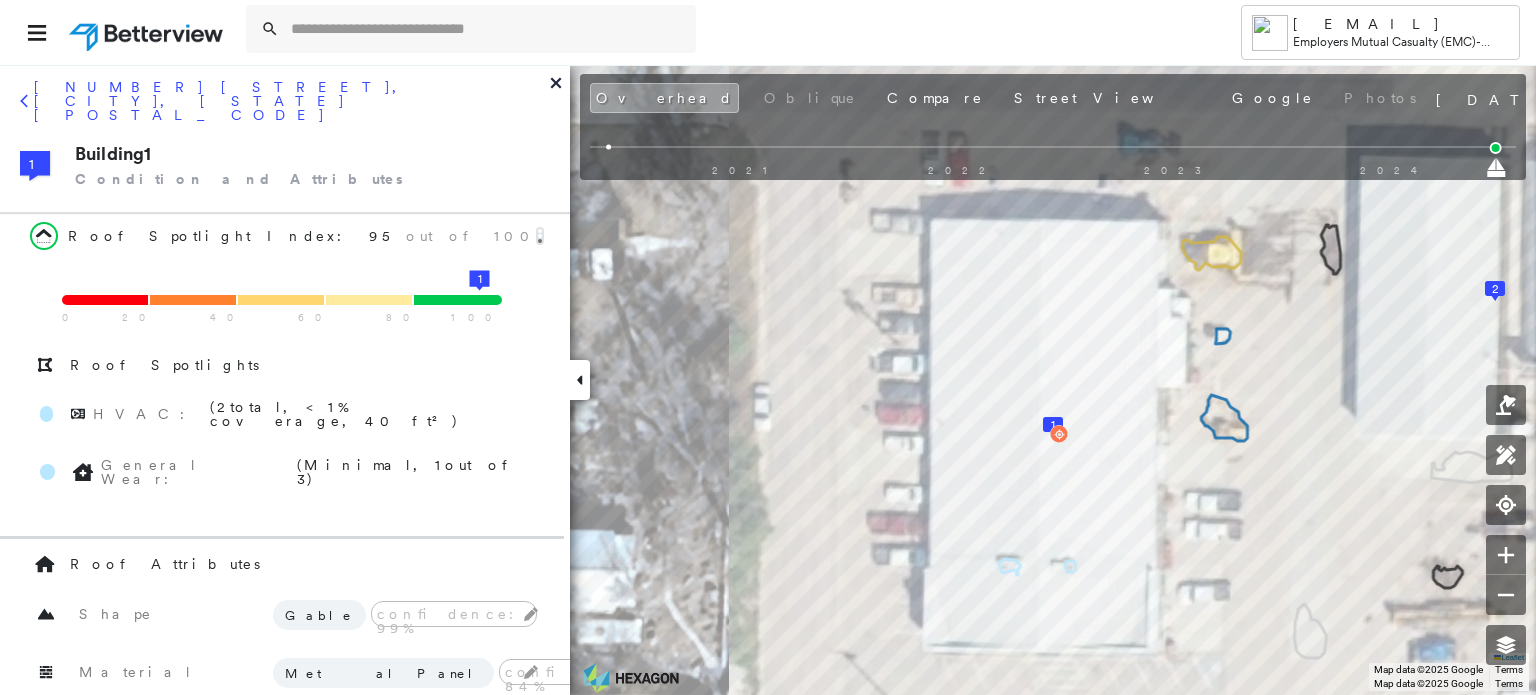 click on "[NUMBER] [STREET], [CITY], [STATE] [POSTAL_CODE]" at bounding box center [285, 108] 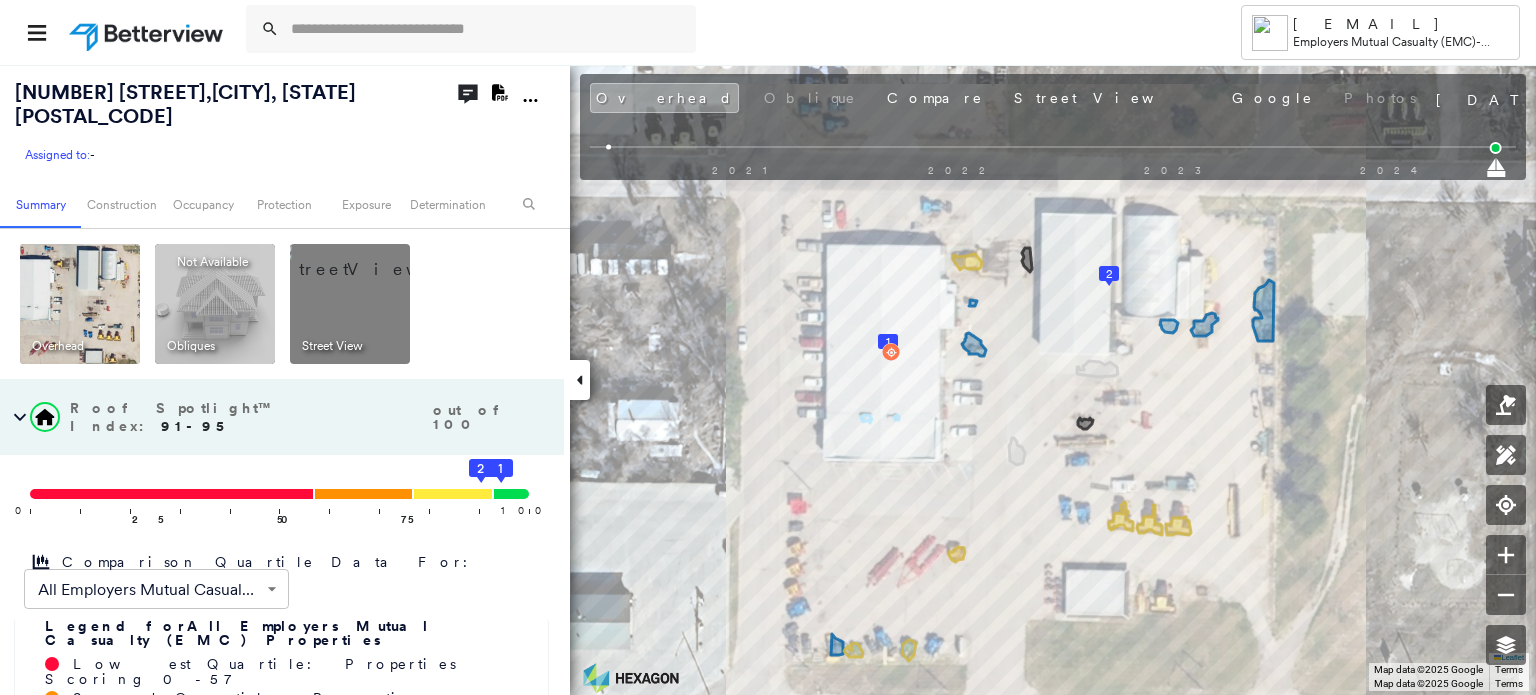 click 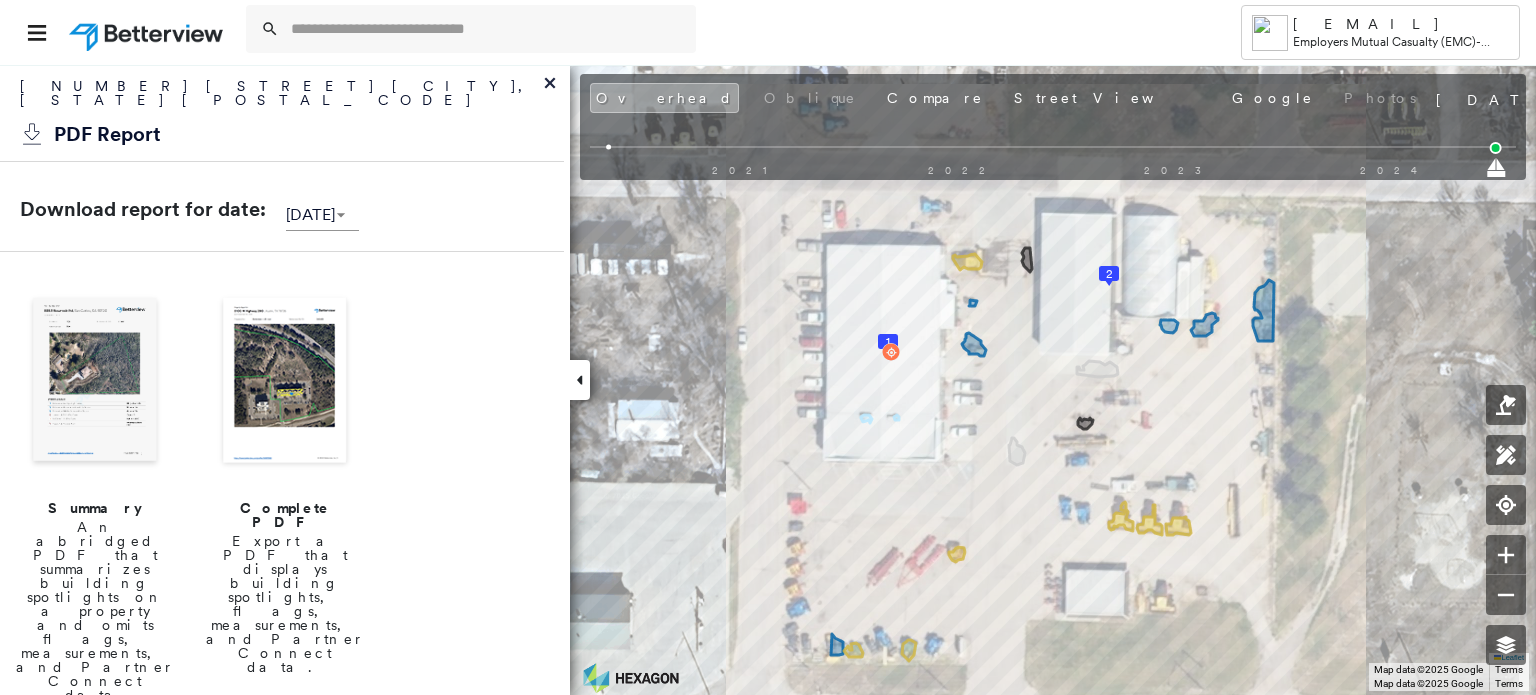 click at bounding box center [285, 382] 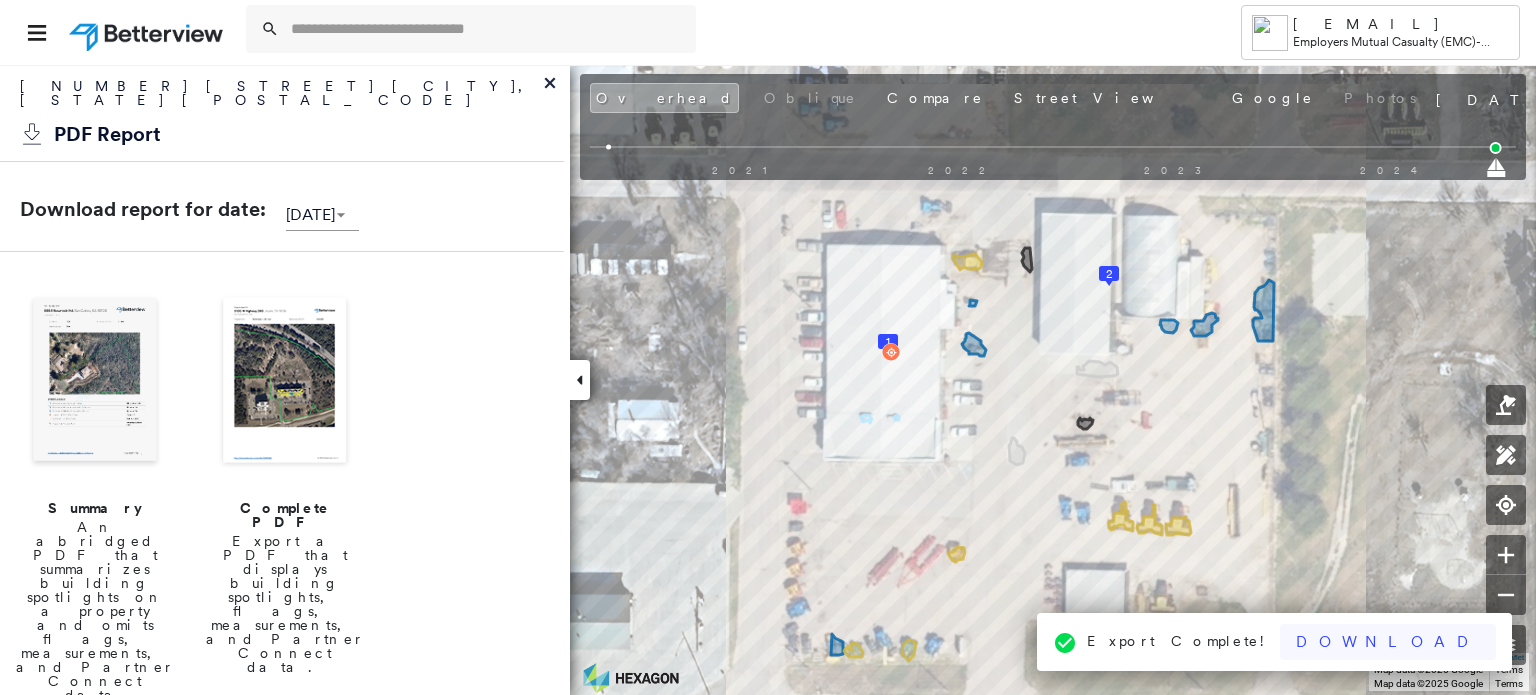 click on "Download" at bounding box center [1388, 642] 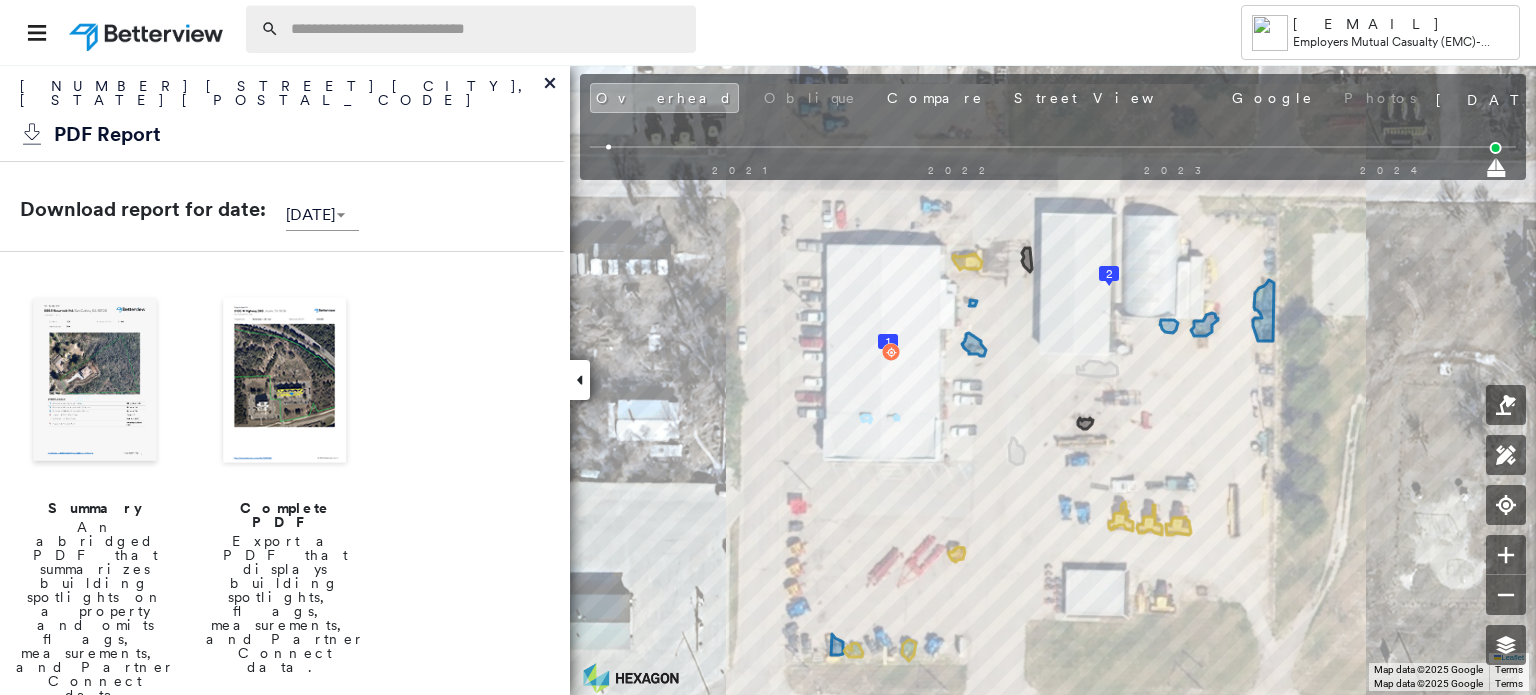 click at bounding box center (487, 29) 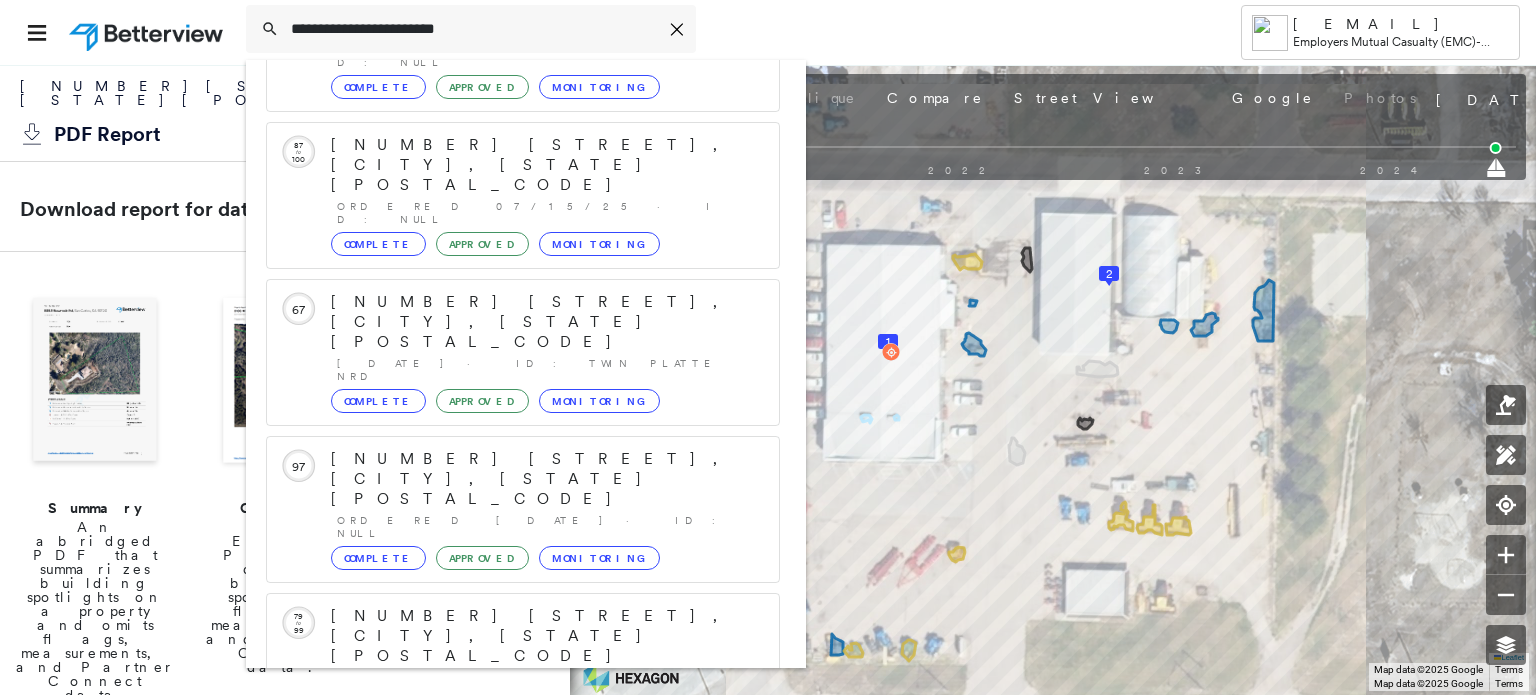 scroll, scrollTop: 208, scrollLeft: 0, axis: vertical 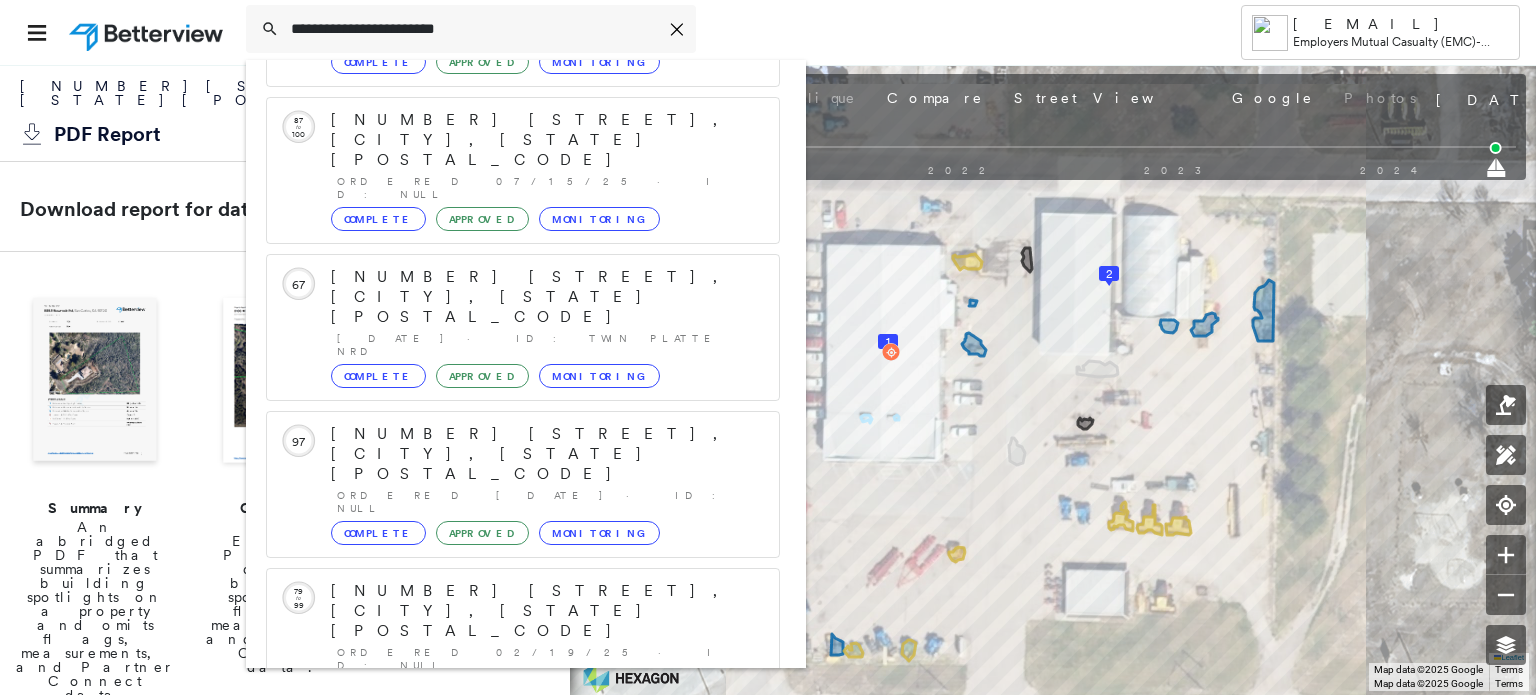 type on "**********" 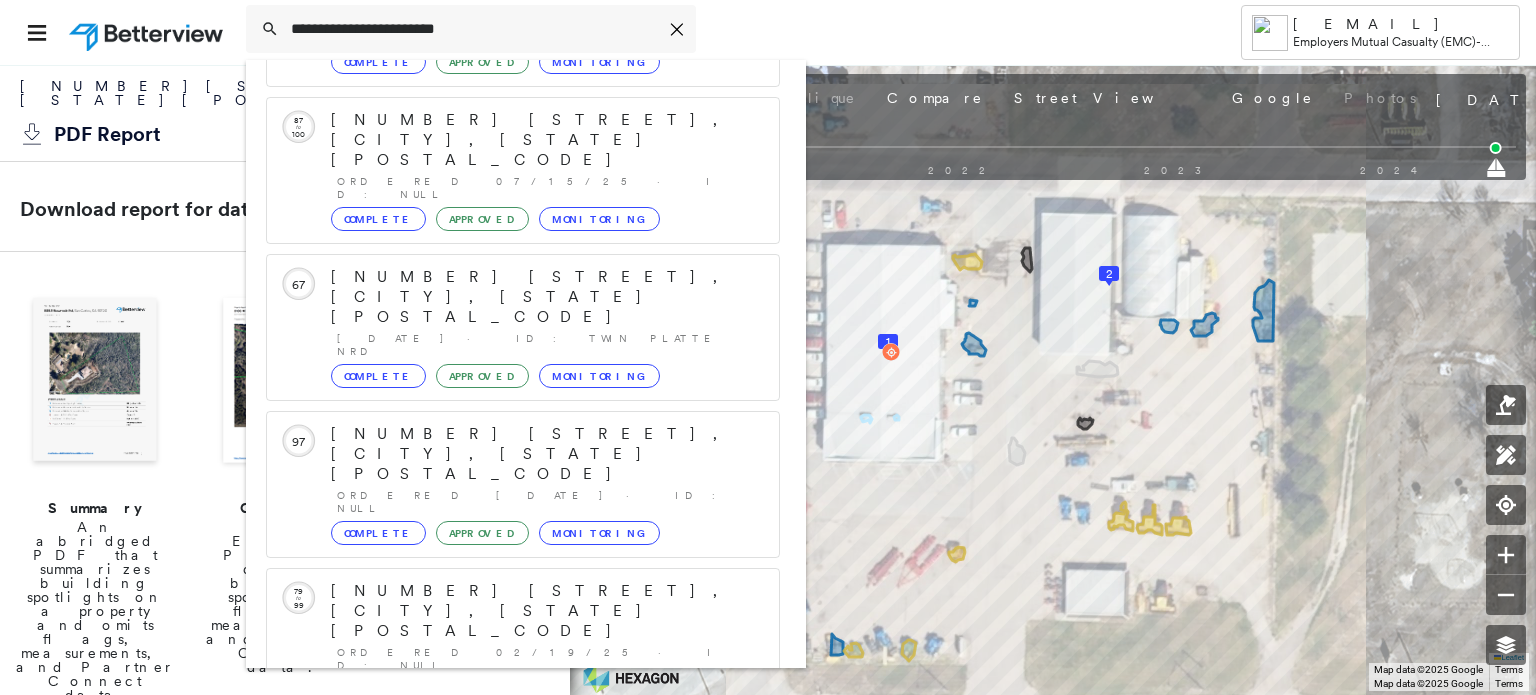 click on "[NUMBER] [STREET], [CITY], [STATE], [COUNTRY]" at bounding box center (501, 903) 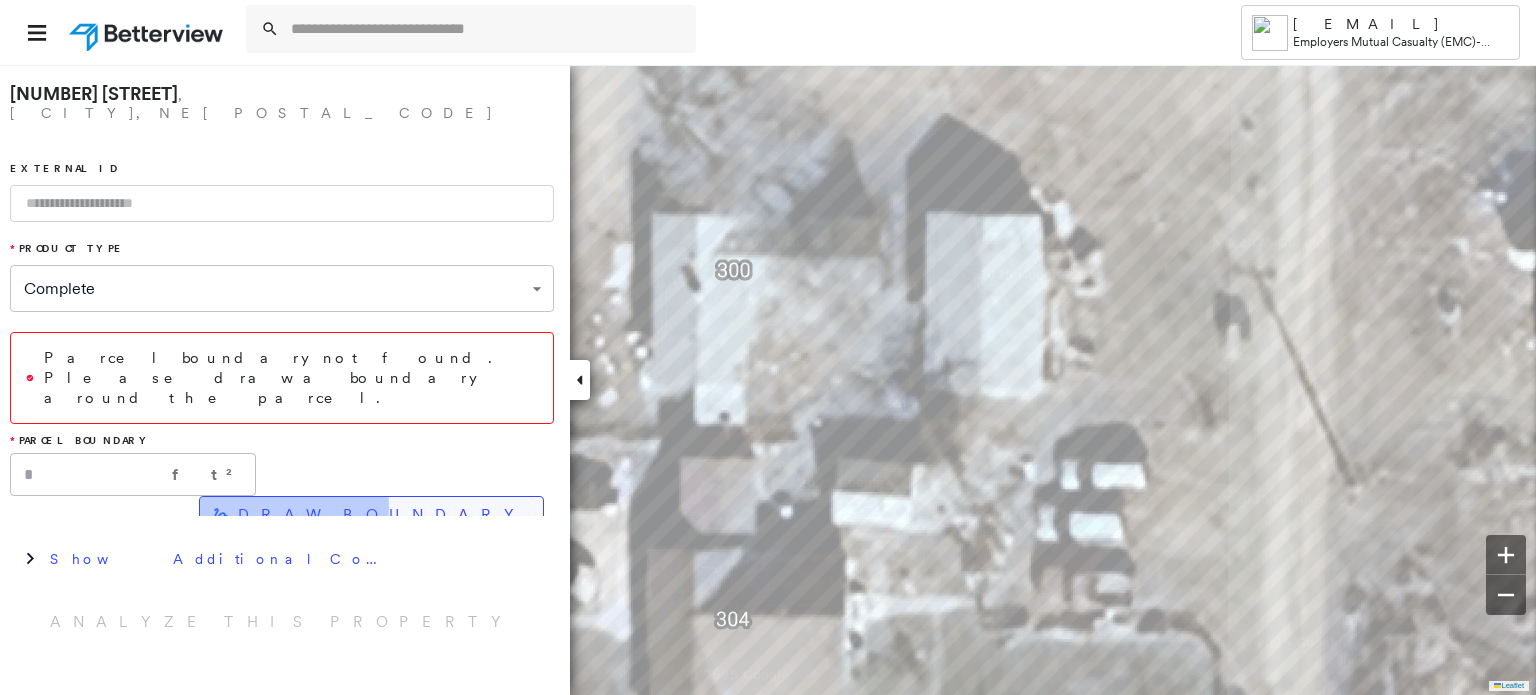 click on "DRAW BOUNDARY" at bounding box center (382, 515) 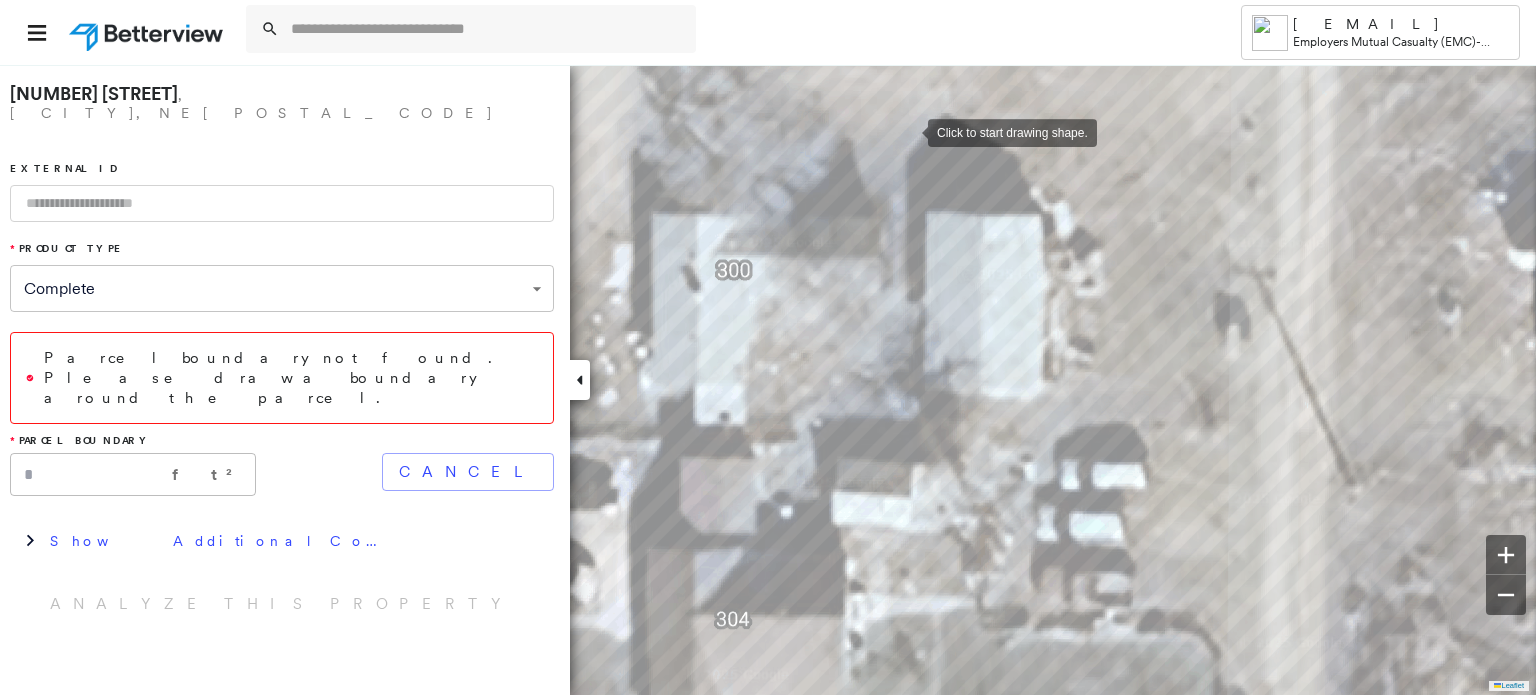 click at bounding box center [908, 131] 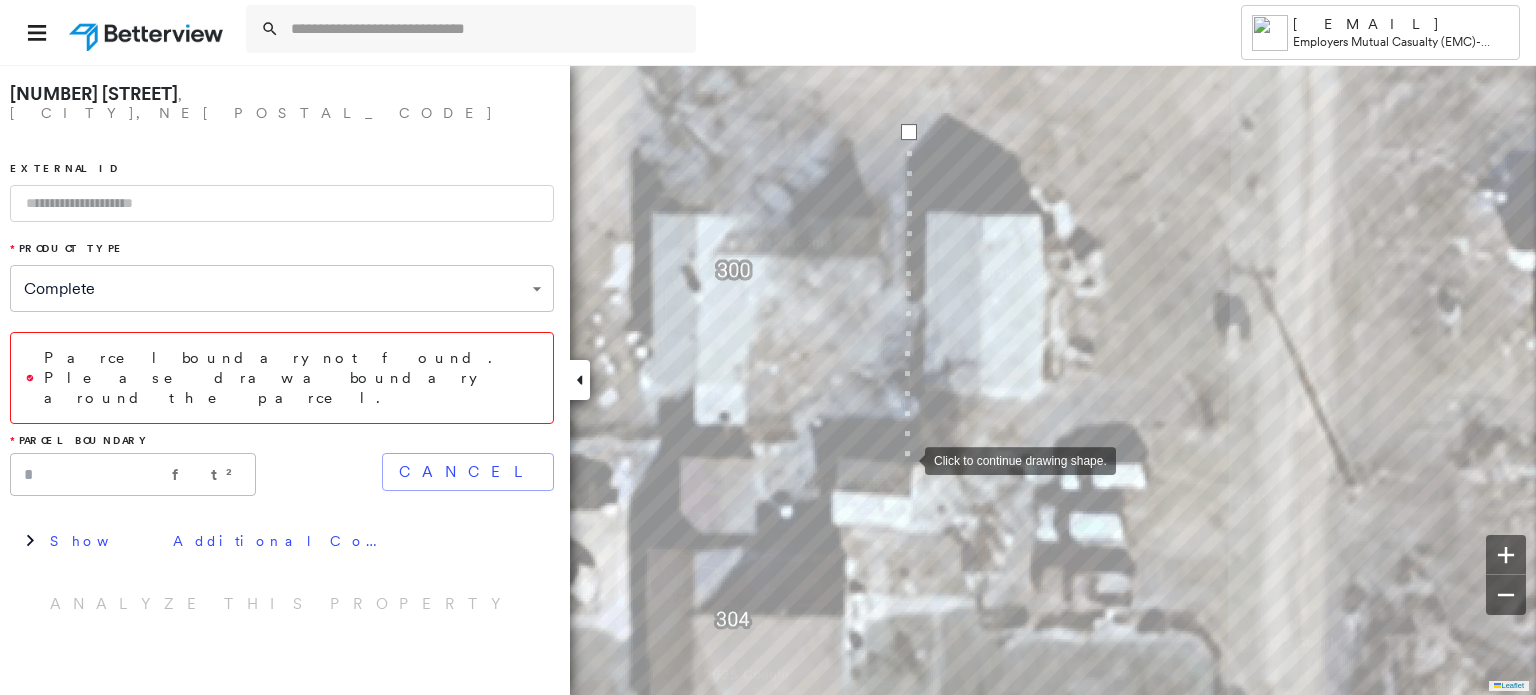 click at bounding box center [905, 459] 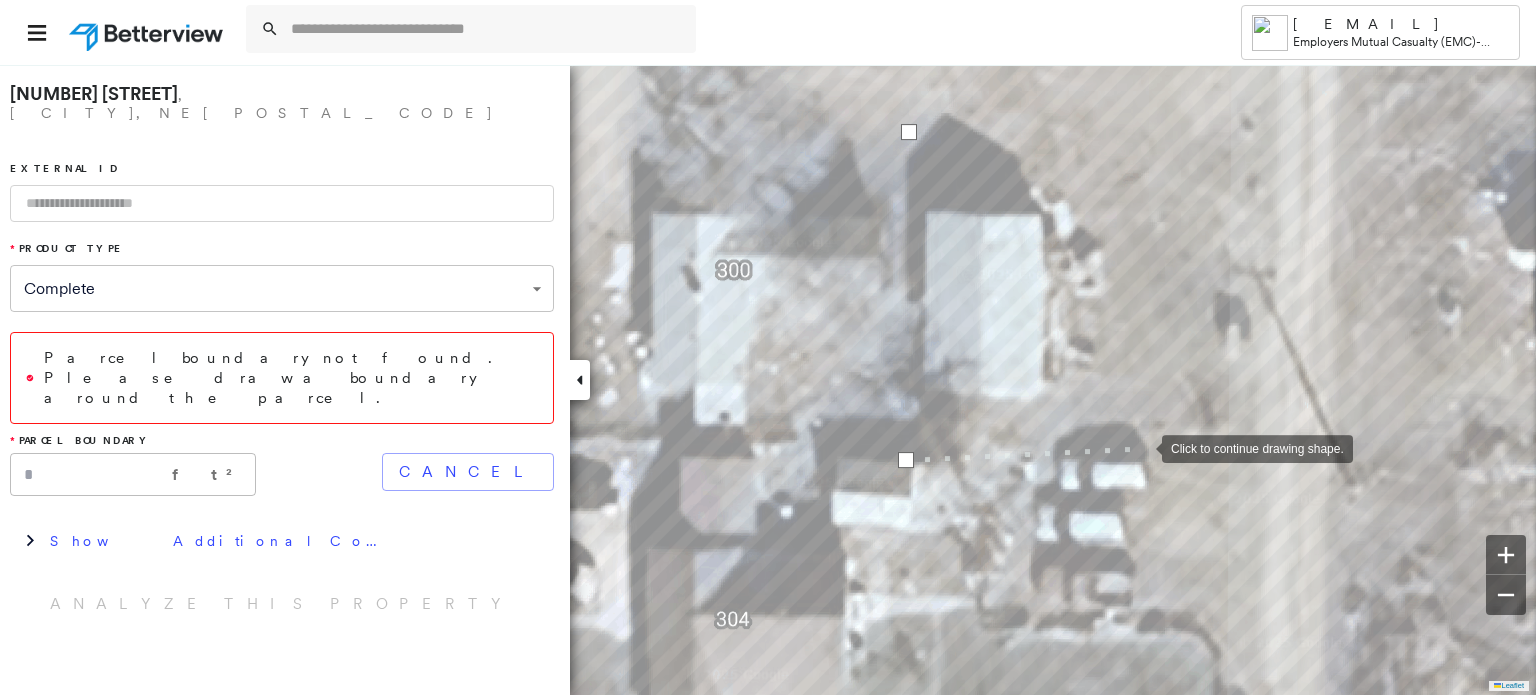 click at bounding box center [1142, 447] 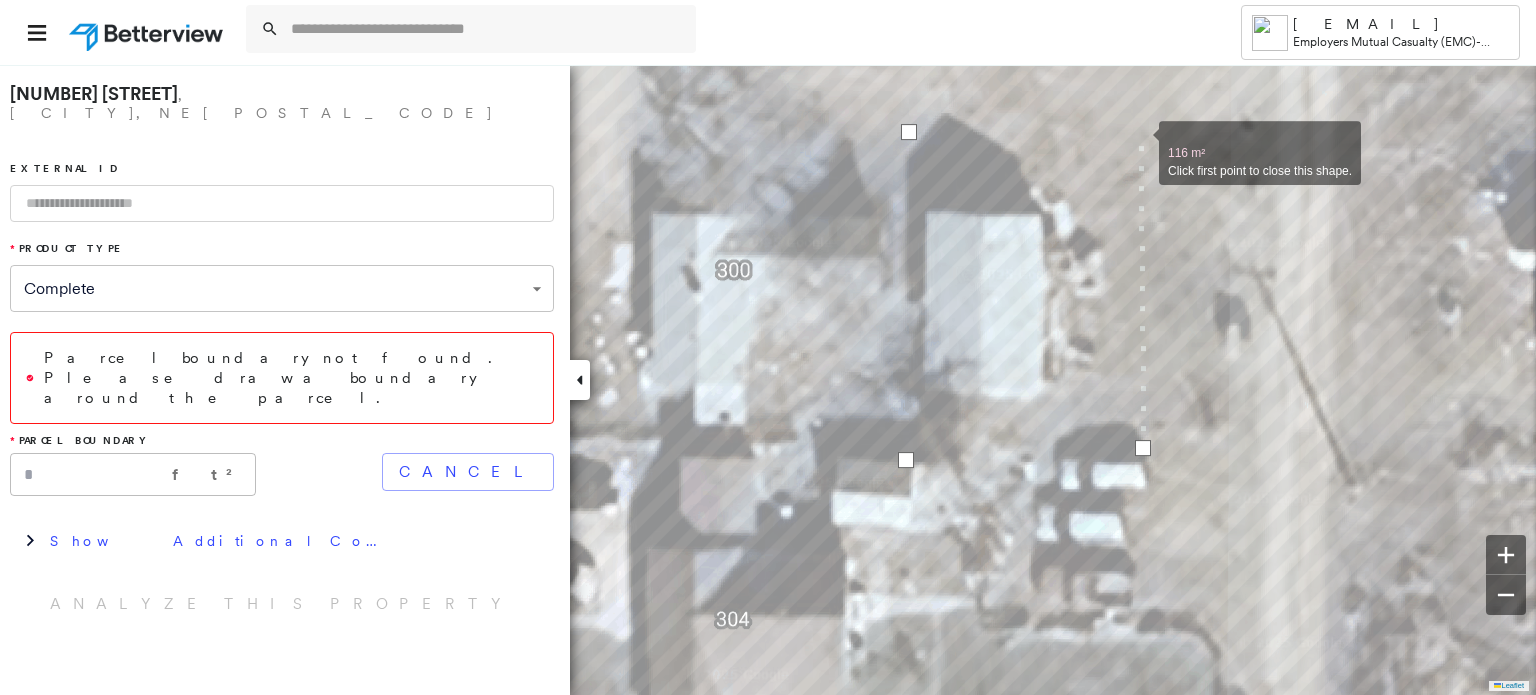 click at bounding box center (1139, 142) 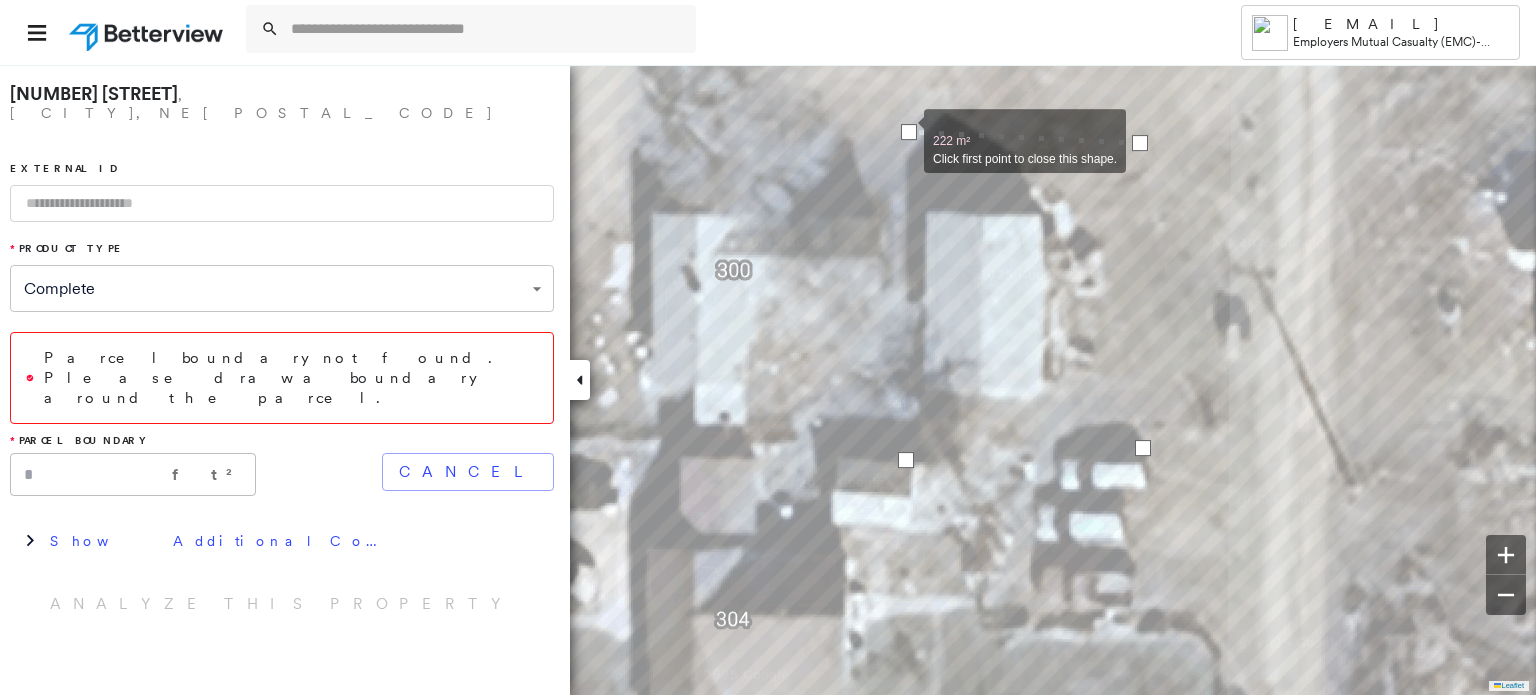click at bounding box center [909, 132] 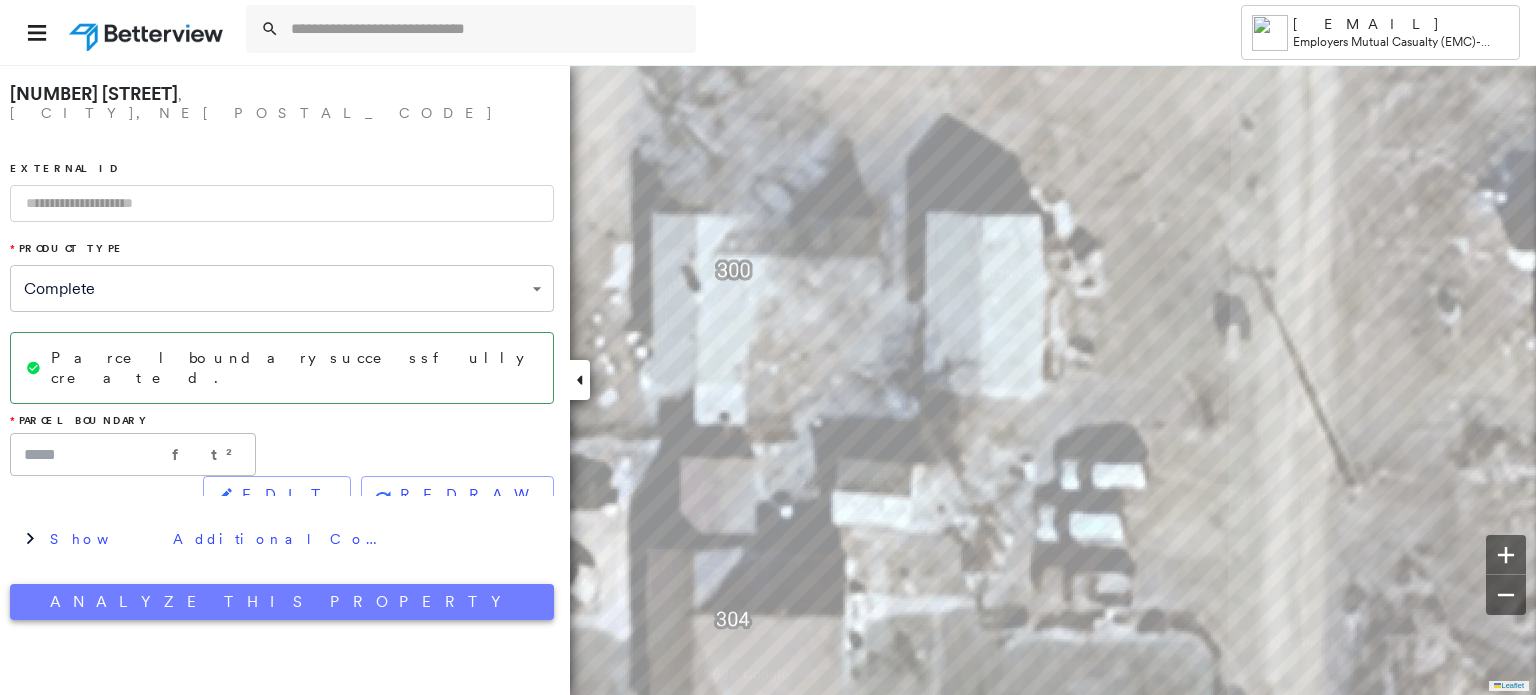 click on "Analyze This Property" at bounding box center (282, 602) 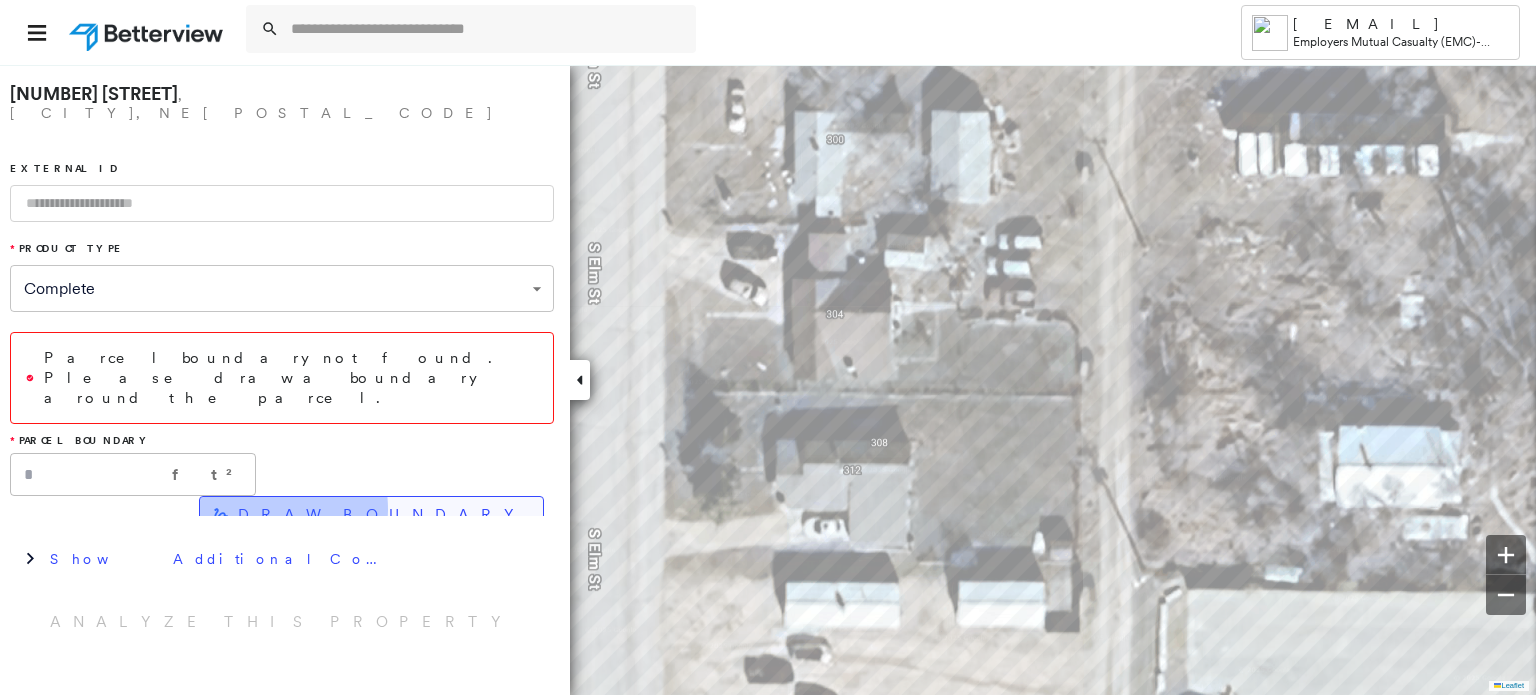 click on "DRAW BOUNDARY" at bounding box center [371, 515] 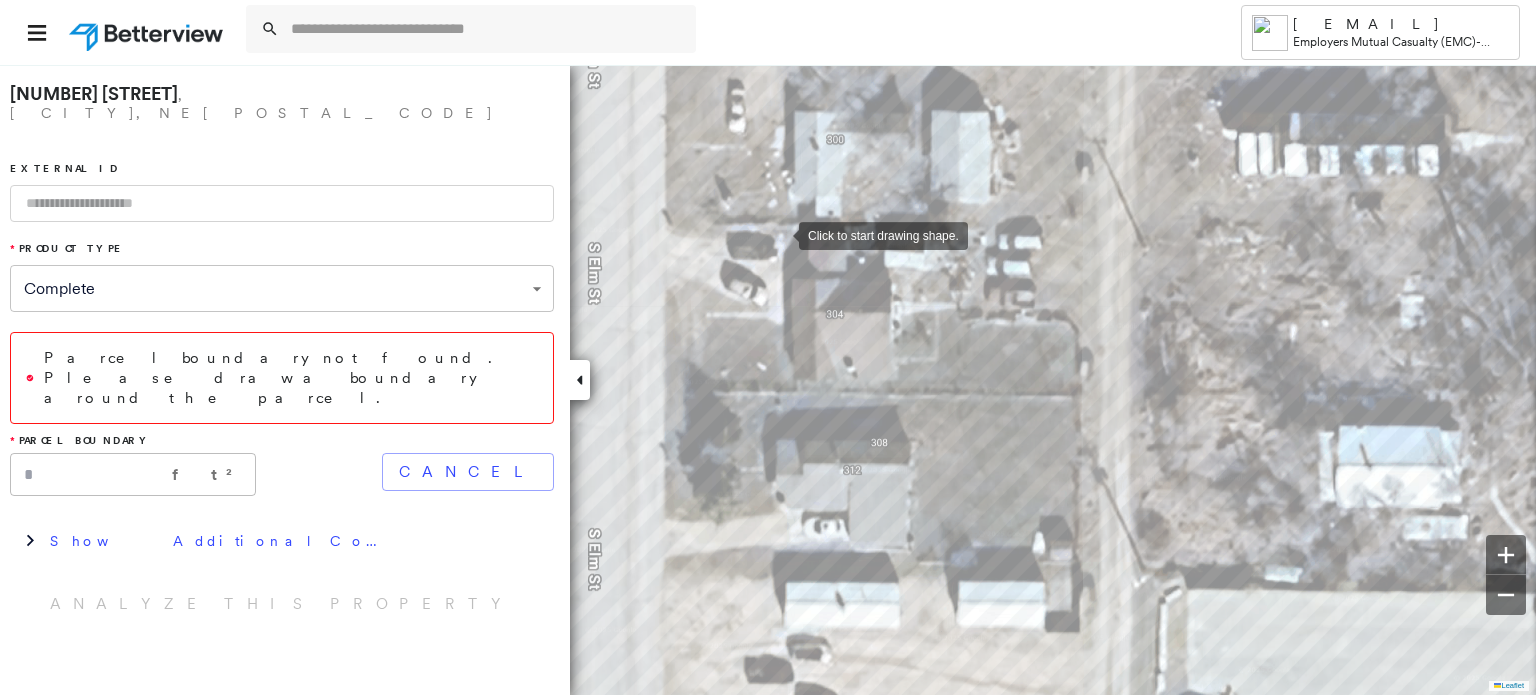 click at bounding box center (779, 234) 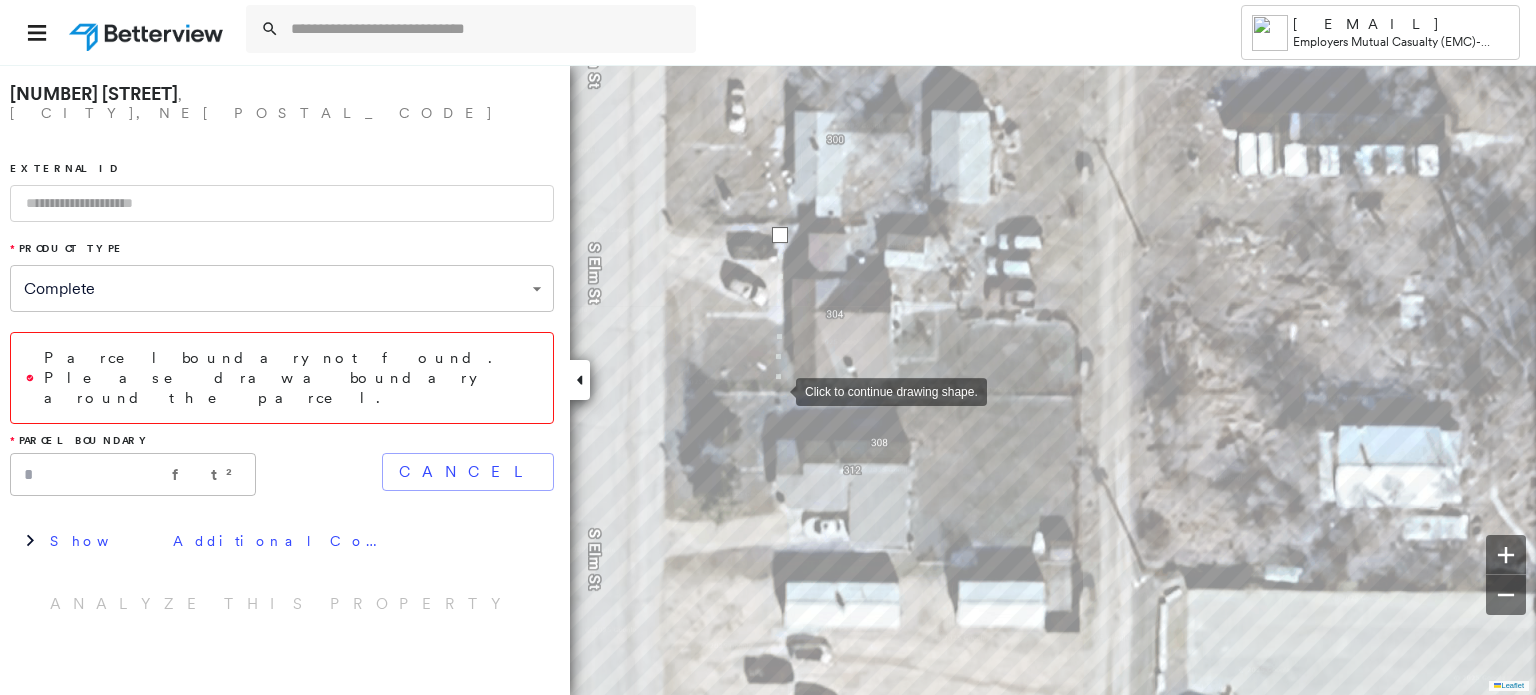 click at bounding box center [776, 390] 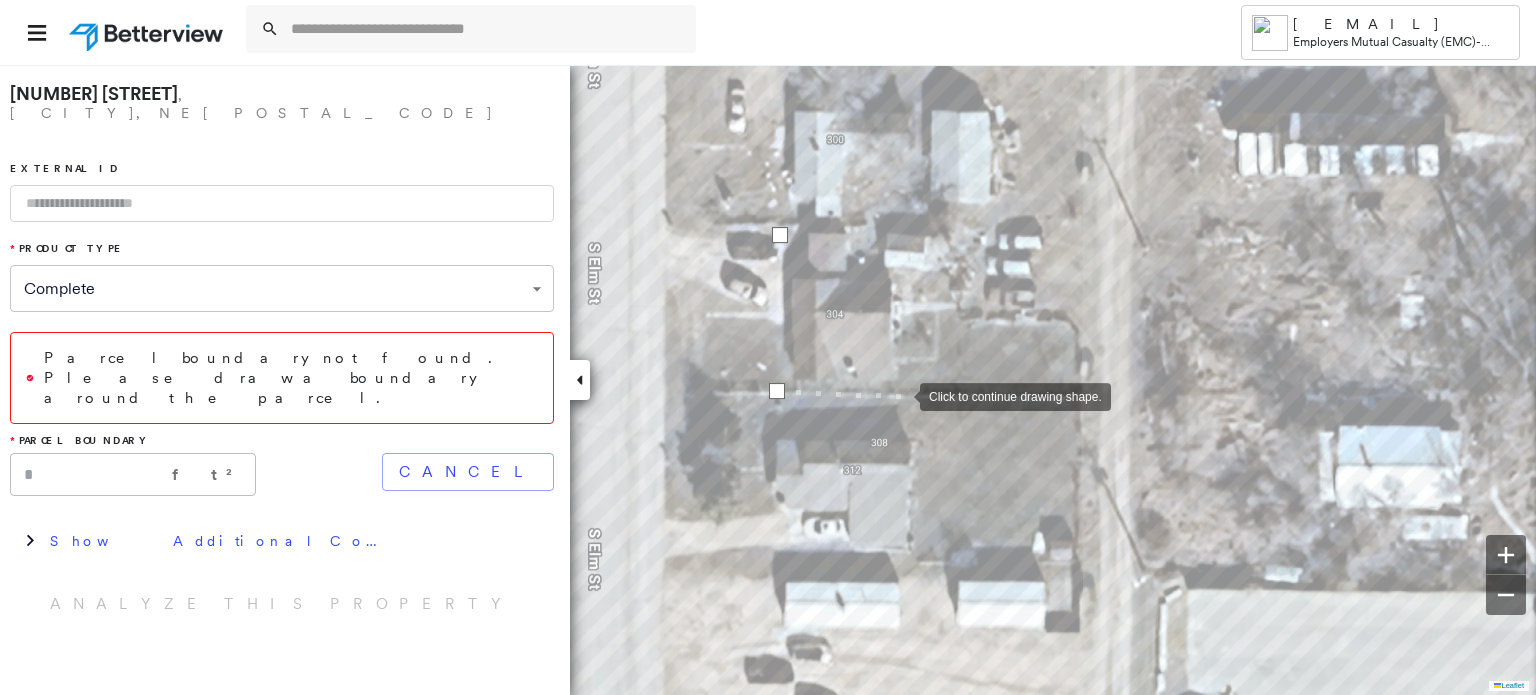 click at bounding box center (900, 395) 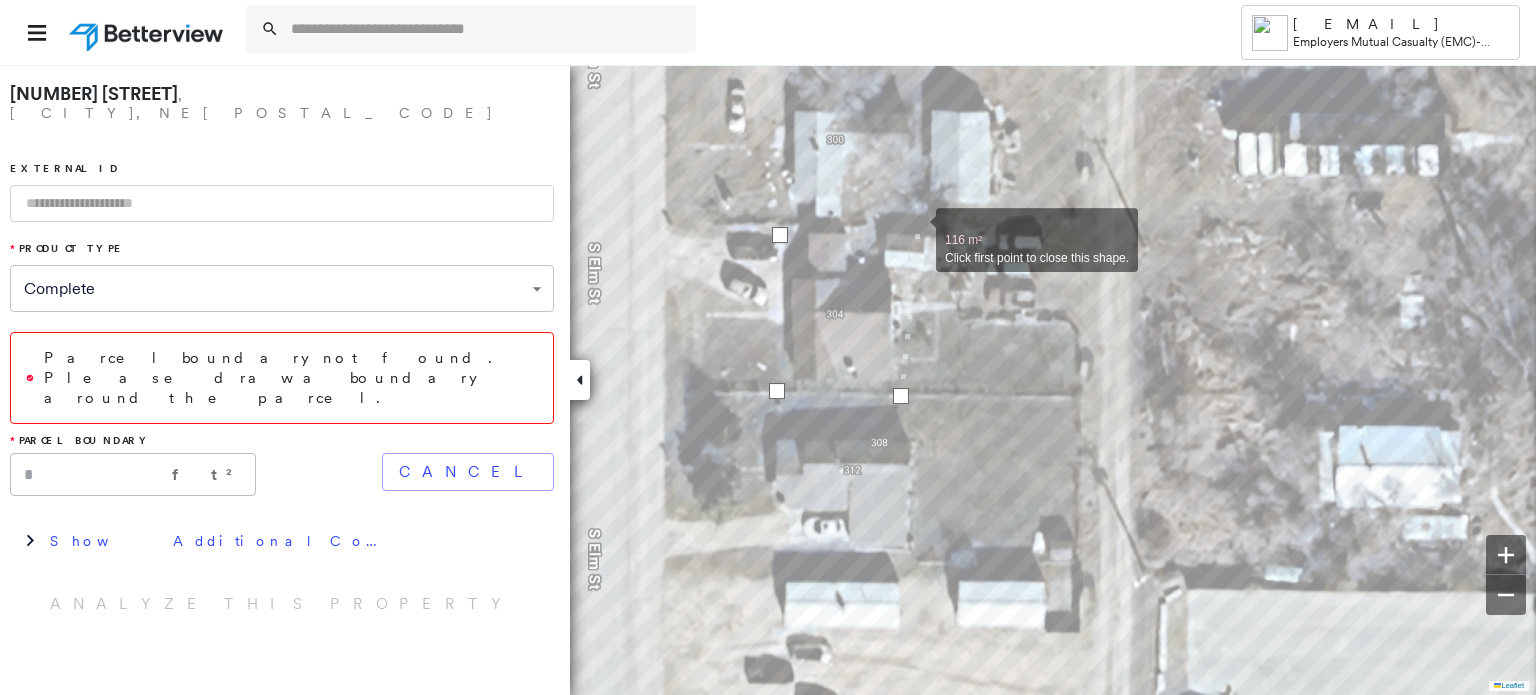 click at bounding box center [916, 229] 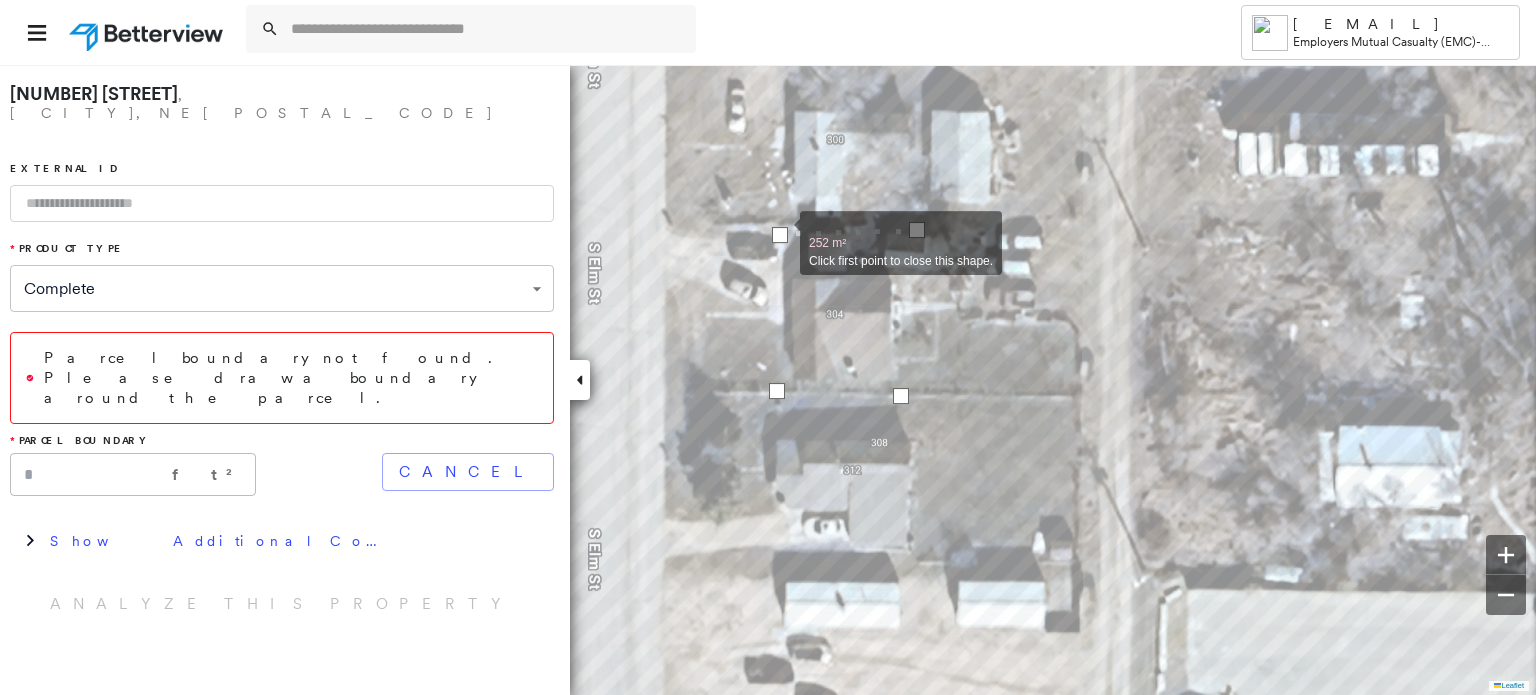 click at bounding box center (780, 235) 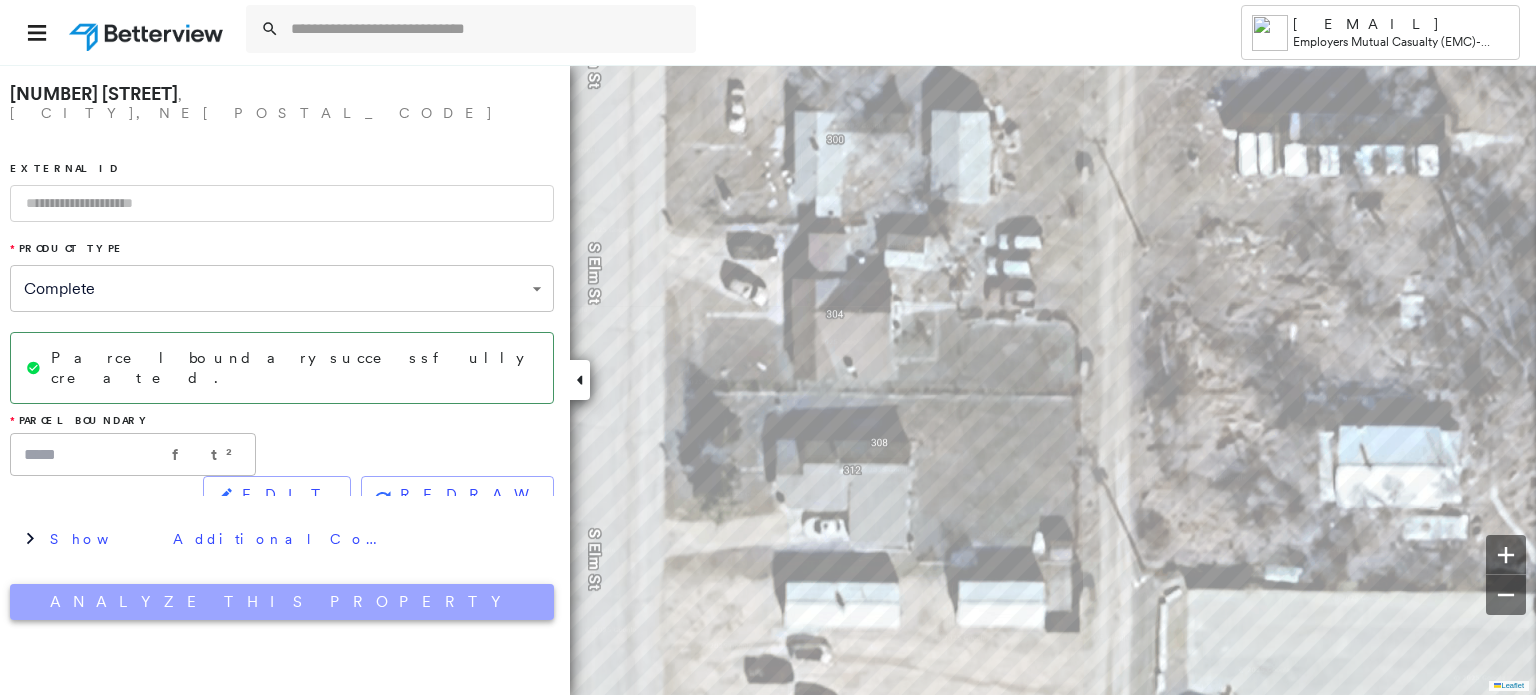 click on "Analyze This Property" at bounding box center [282, 602] 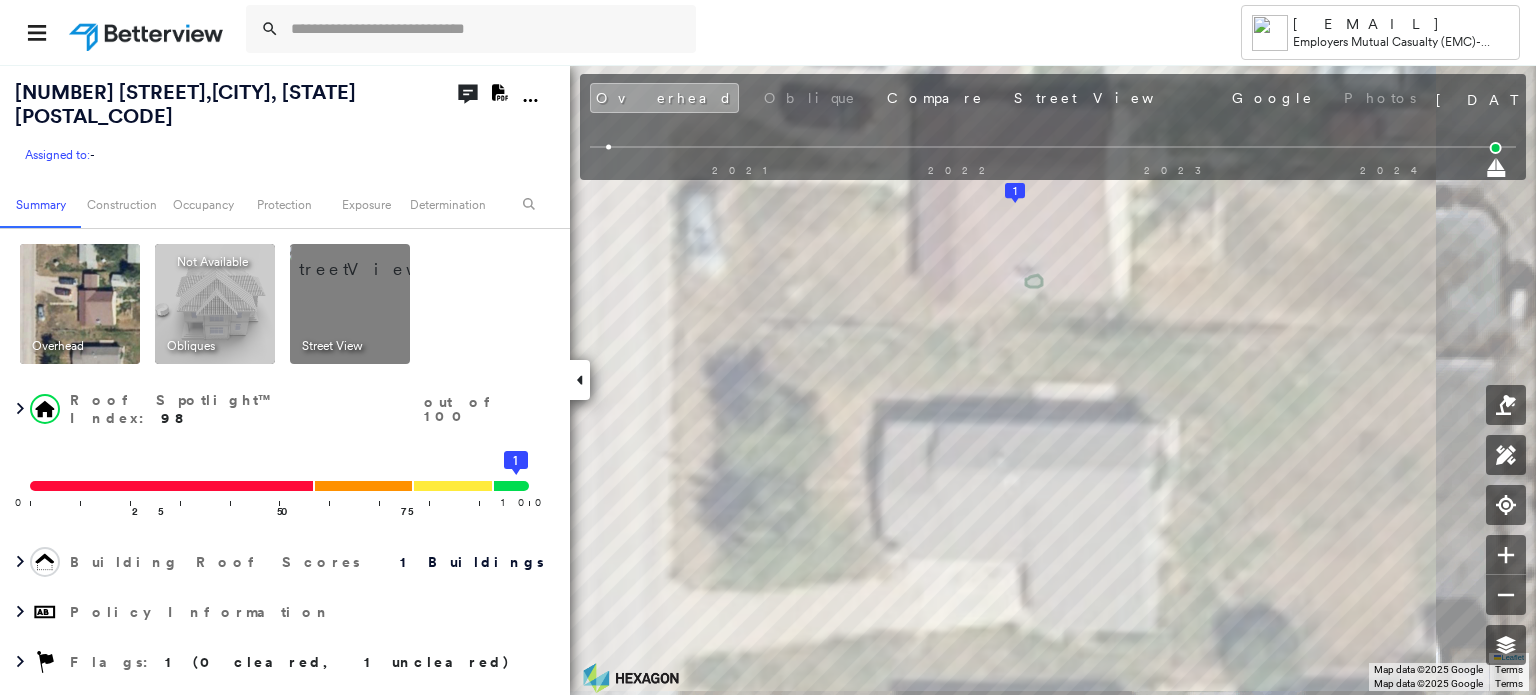 click 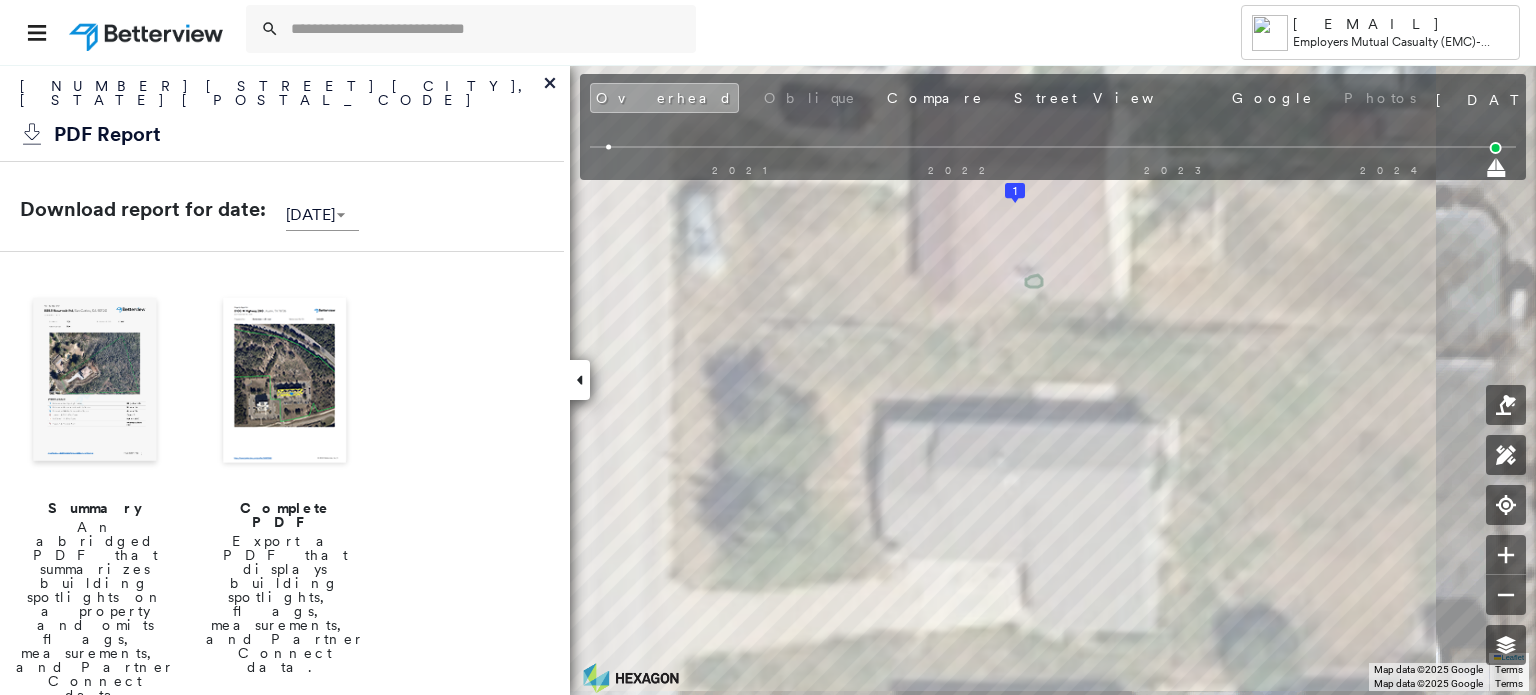 click at bounding box center [285, 382] 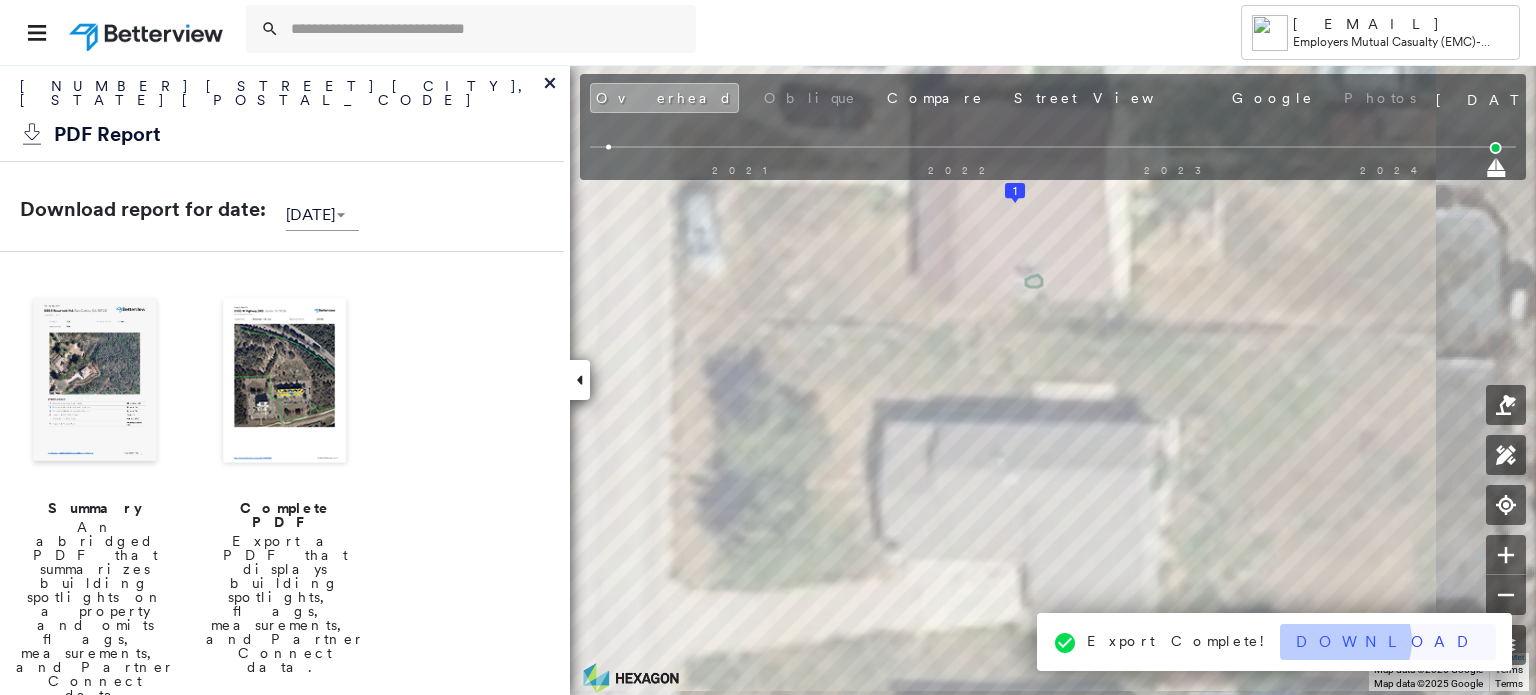 click on "Download" at bounding box center (1388, 642) 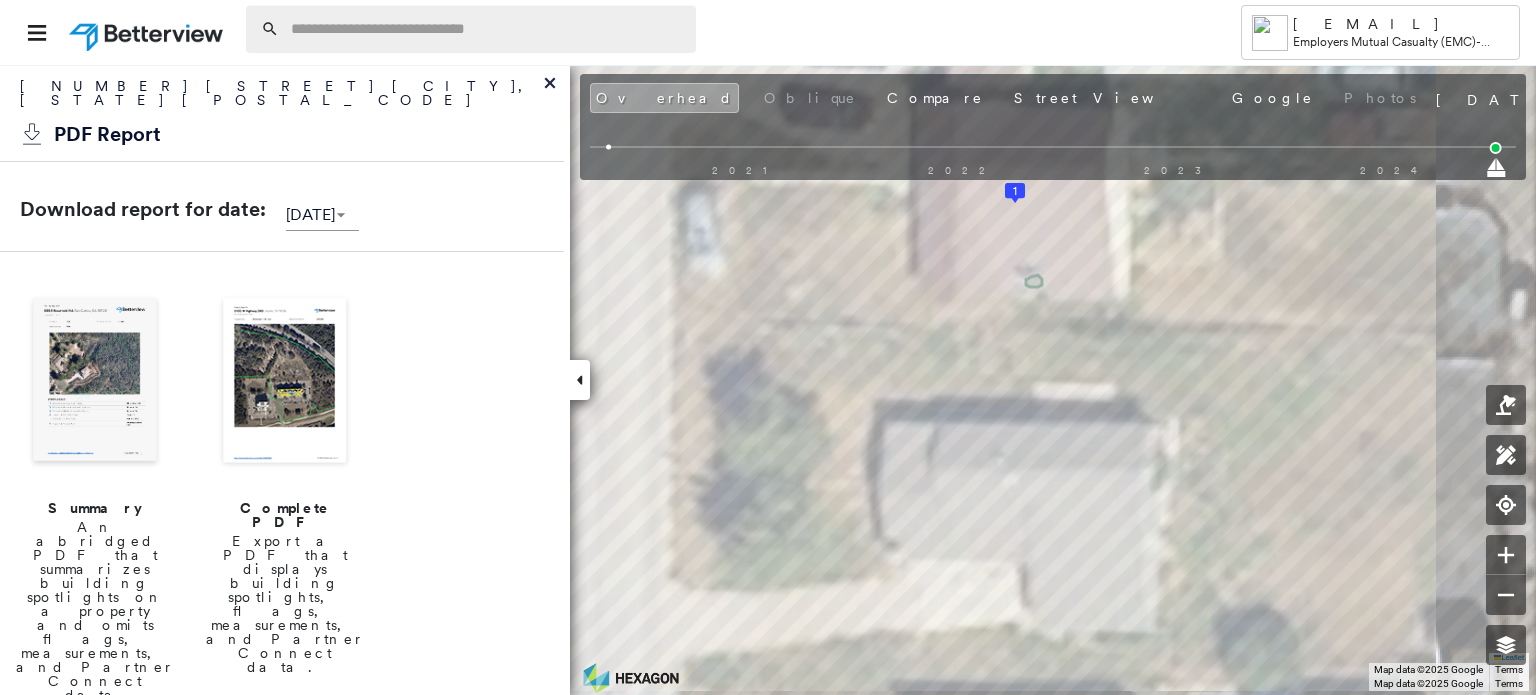 click at bounding box center (487, 29) 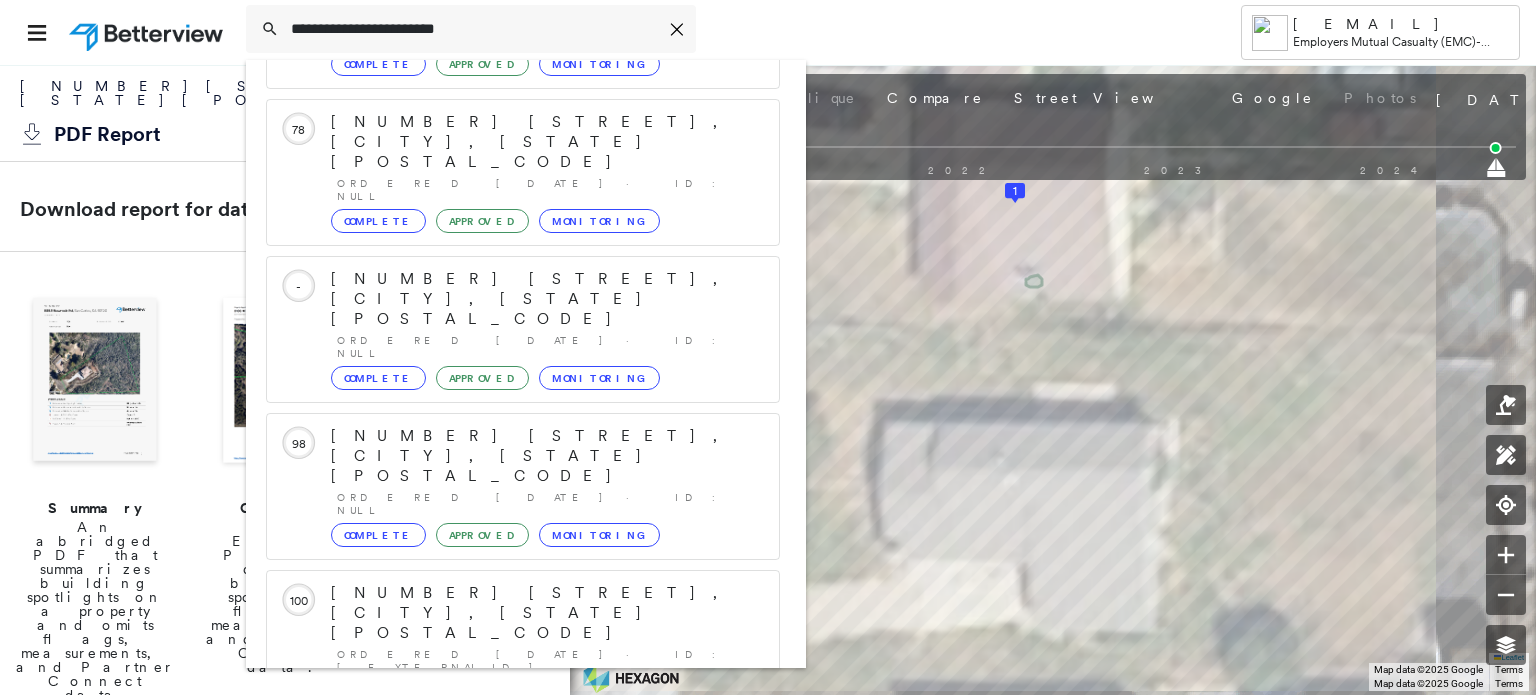 scroll, scrollTop: 252, scrollLeft: 0, axis: vertical 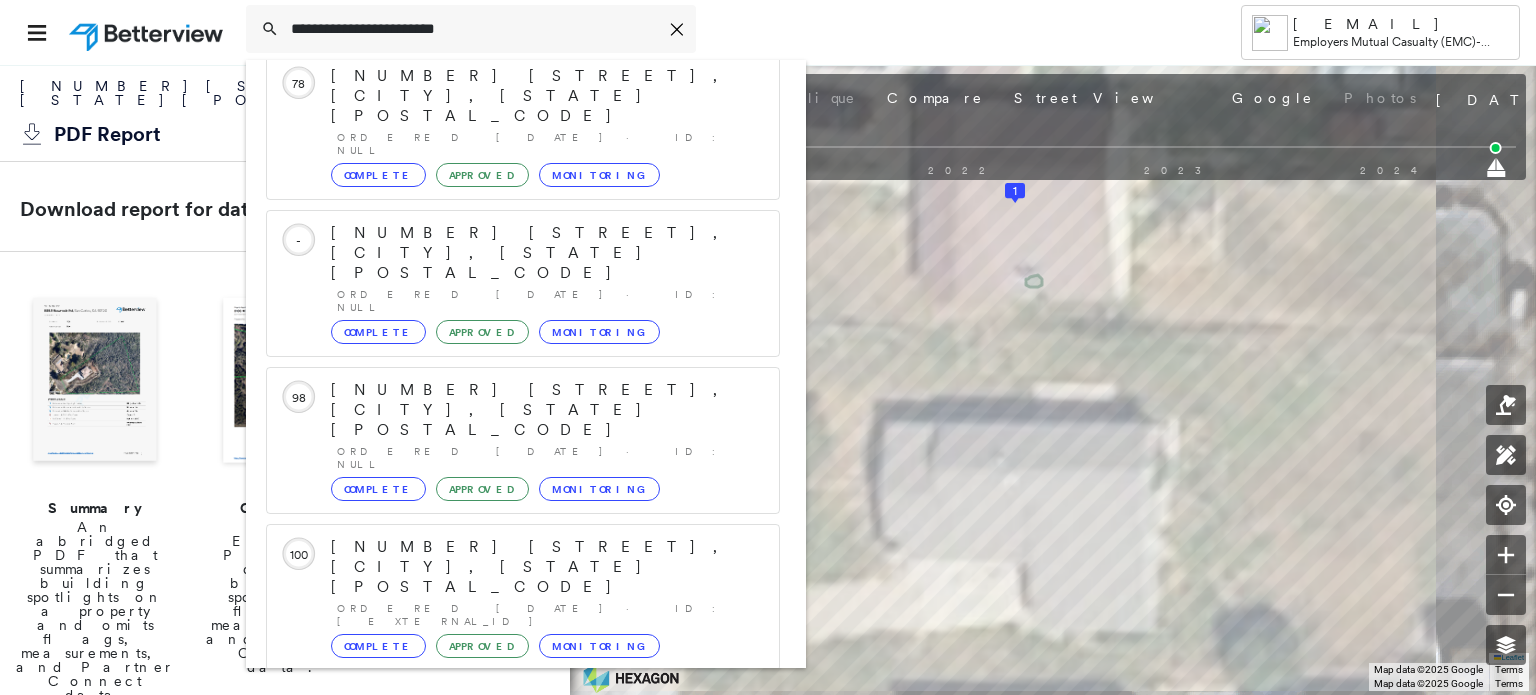 type on "**********" 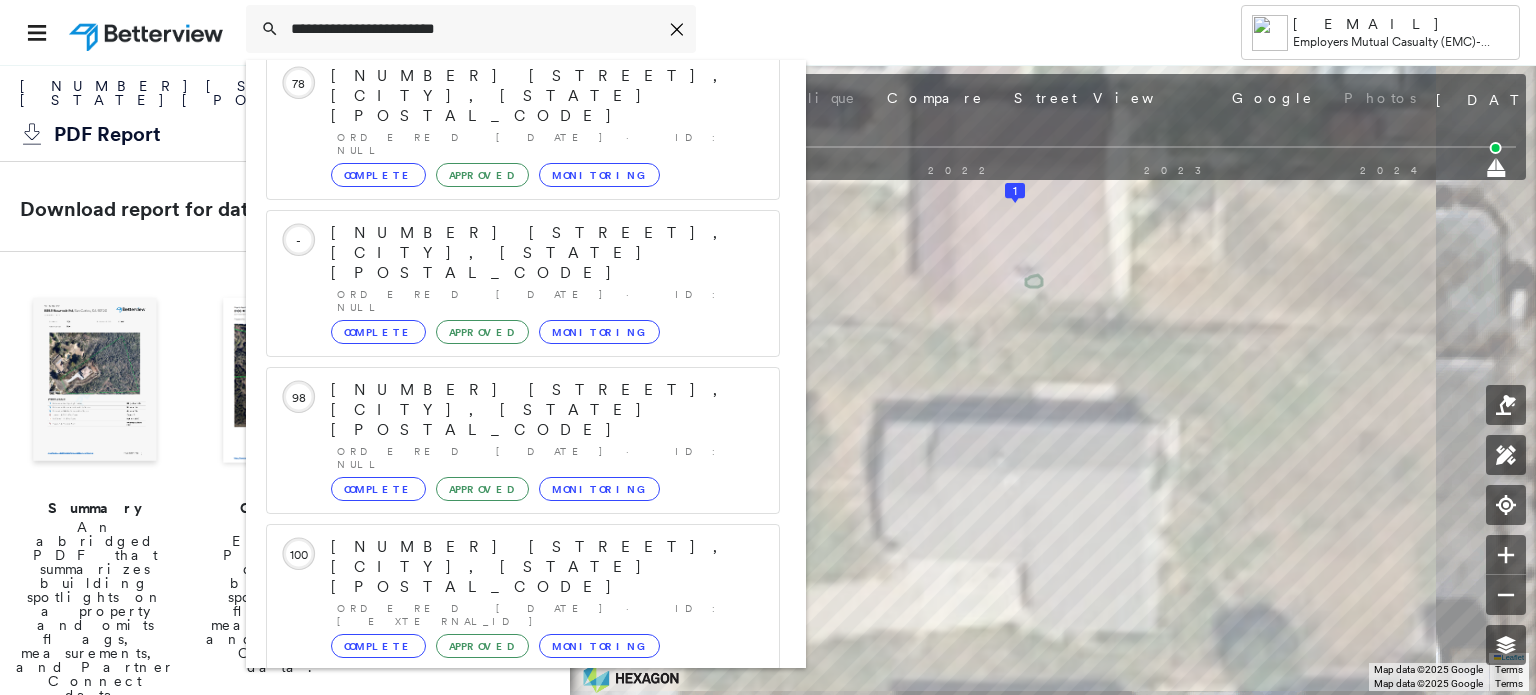 click on "[NUMBER] [STREET], [CITY], [STATE], [COUNTRY]" at bounding box center (501, 859) 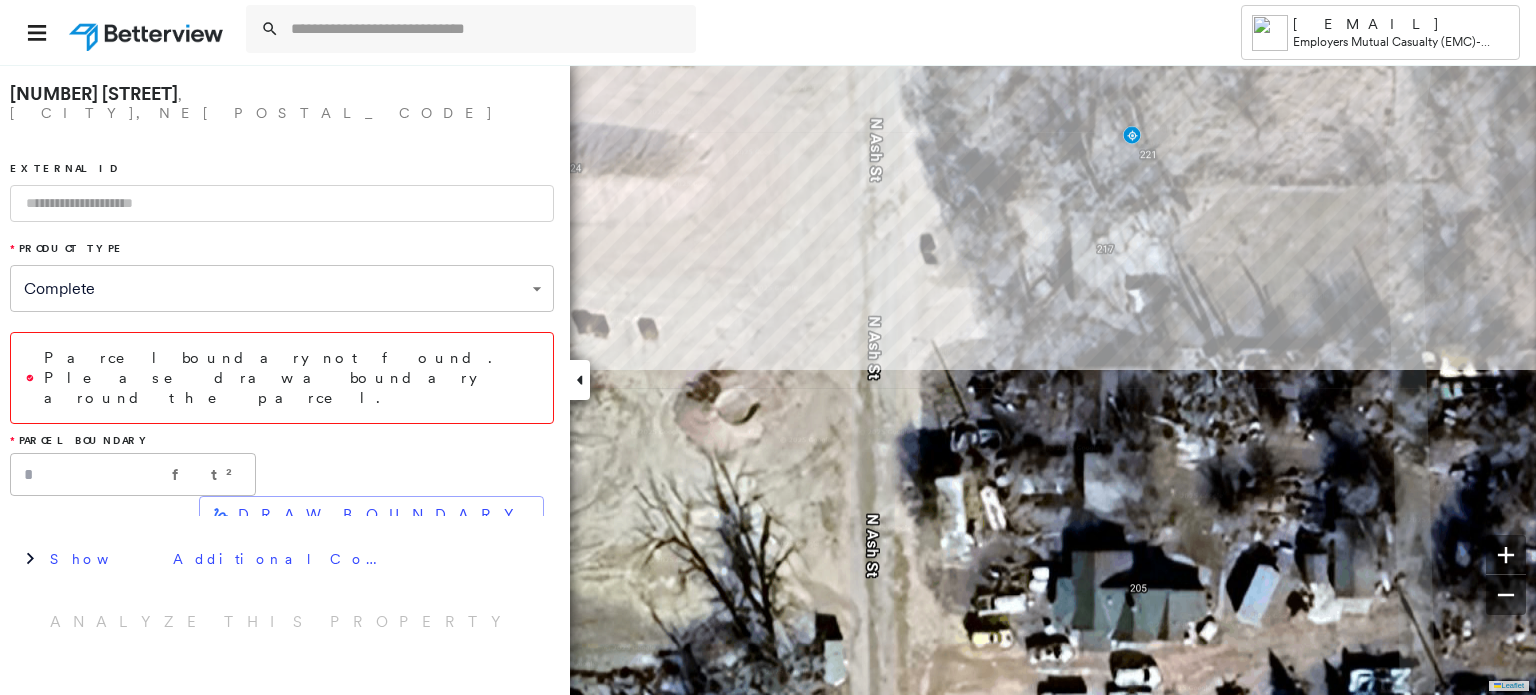 click on "**********" at bounding box center [768, 379] 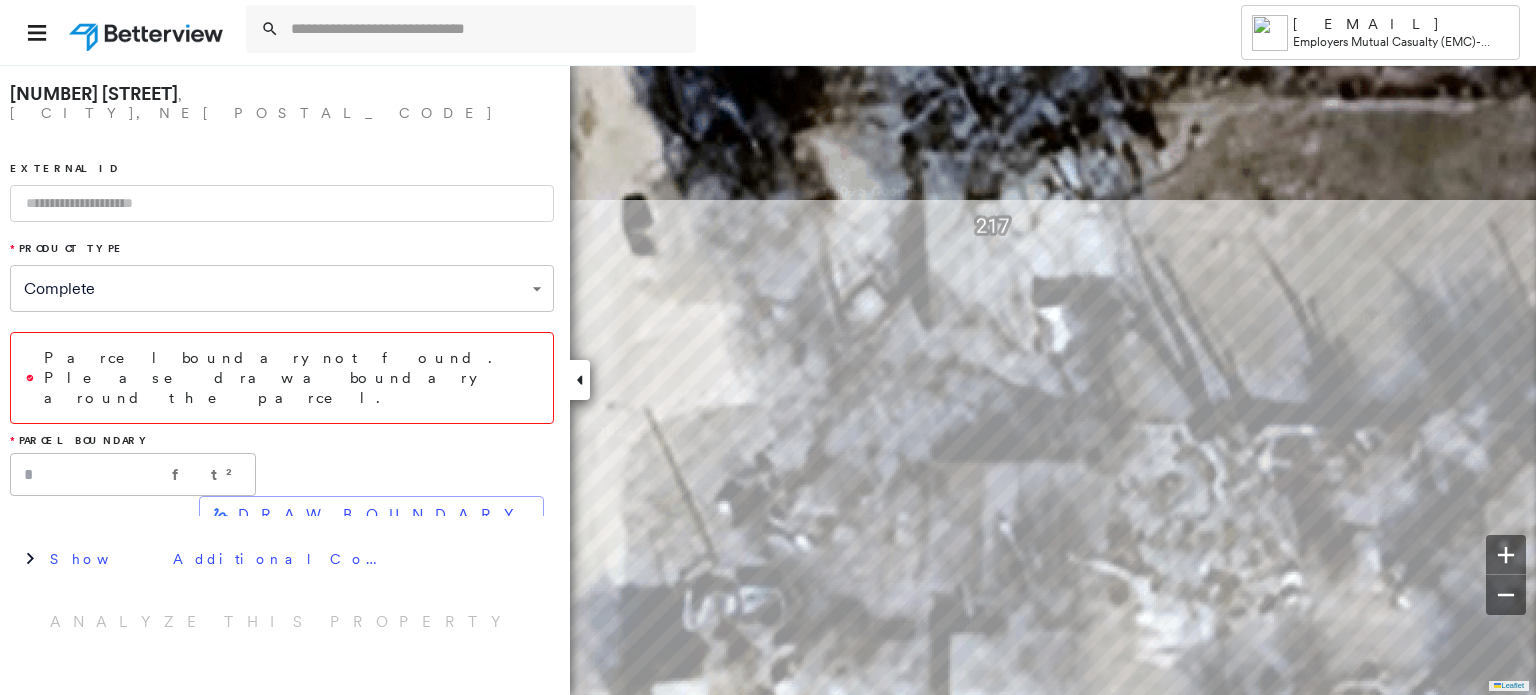 click on "**********" at bounding box center (768, 347) 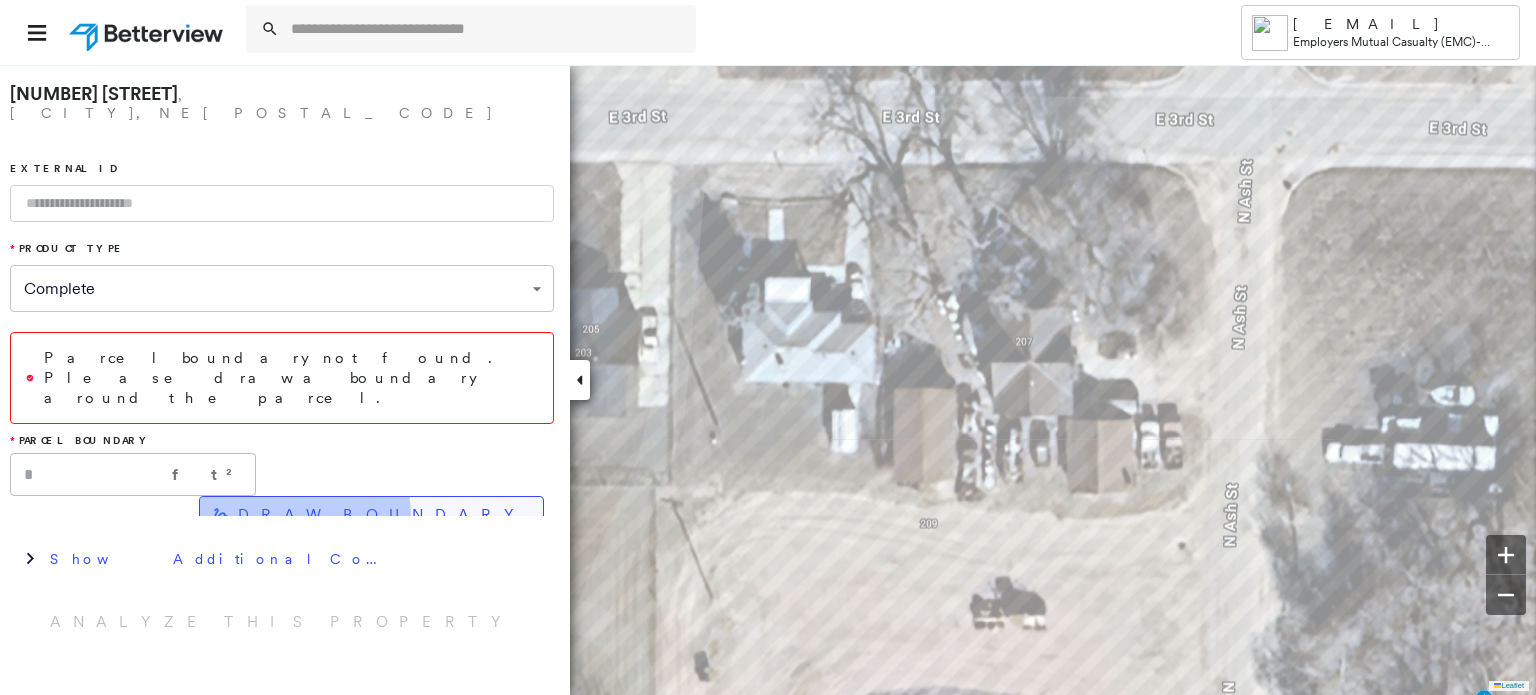 click on "DRAW BOUNDARY" at bounding box center (382, 515) 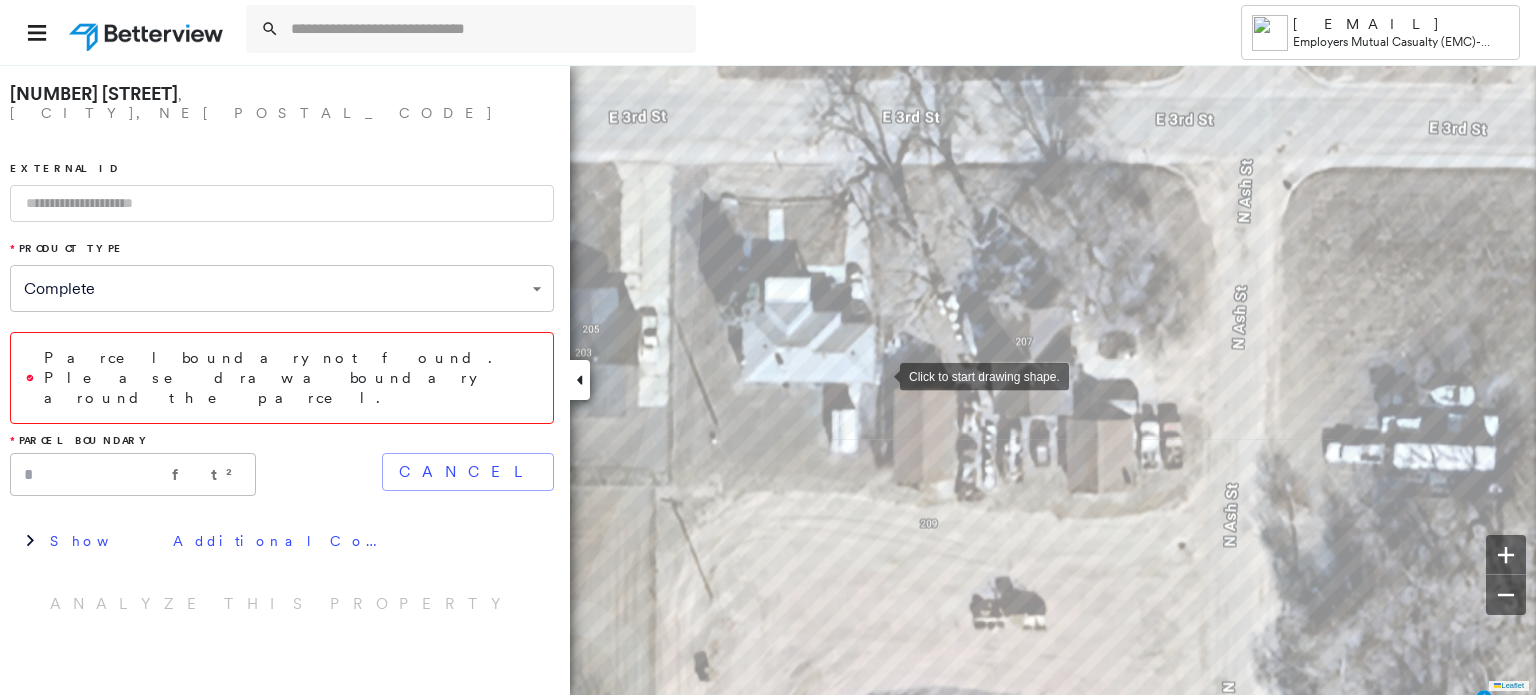 click at bounding box center [880, 375] 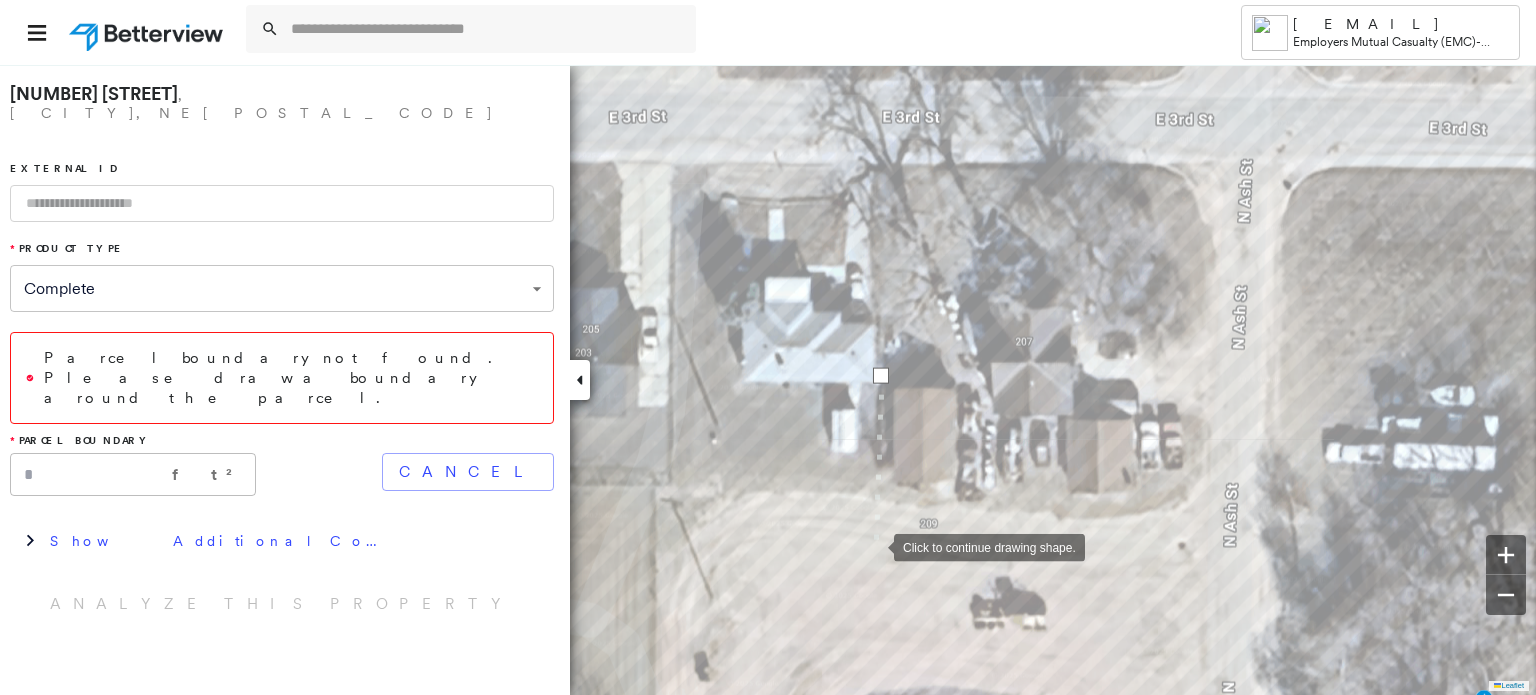 click at bounding box center [874, 546] 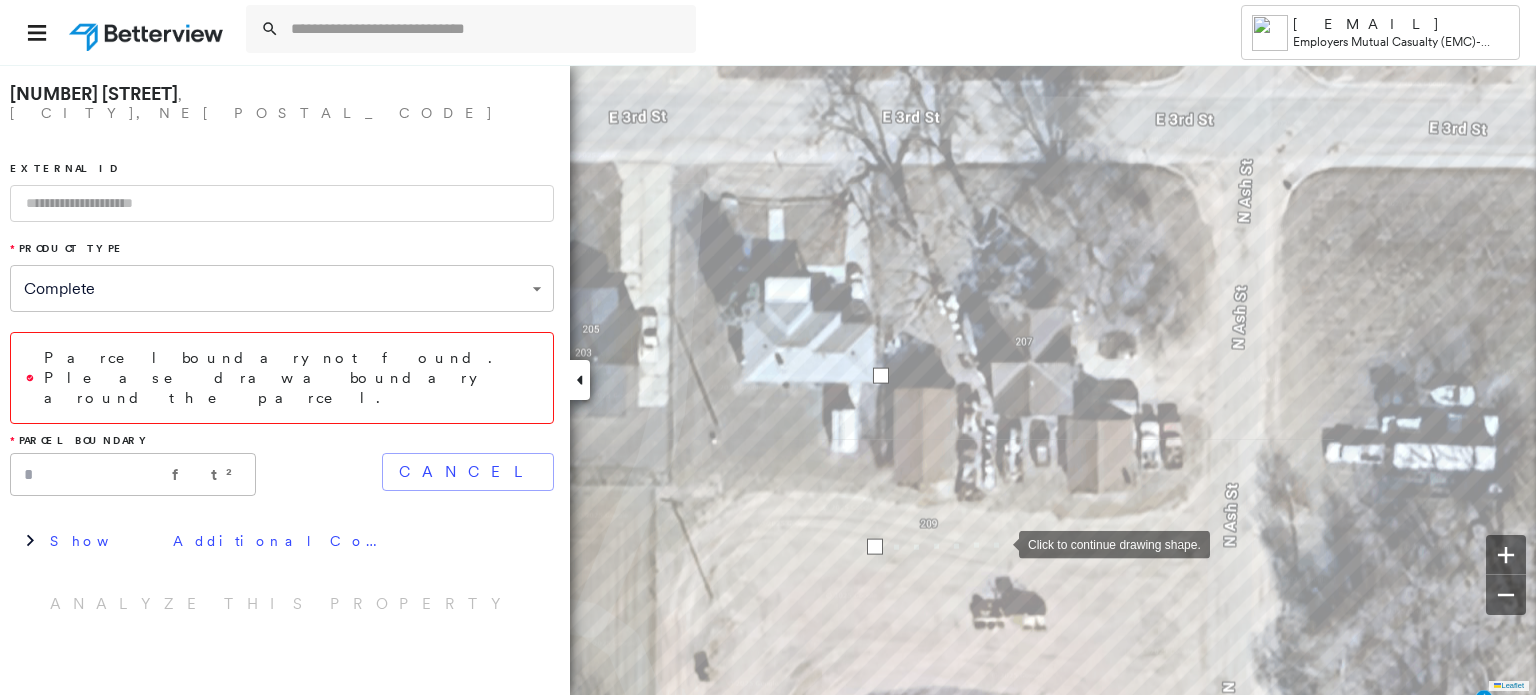 click at bounding box center [999, 543] 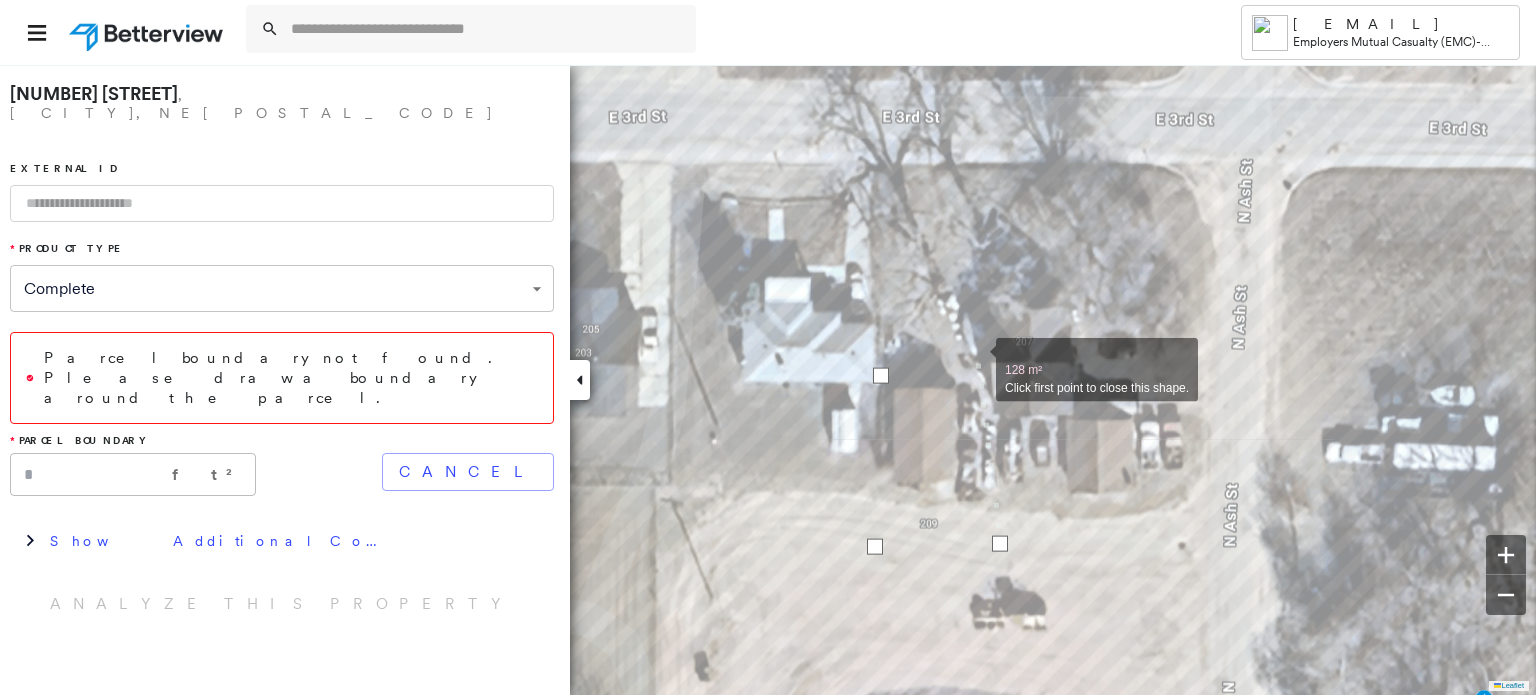 click at bounding box center [976, 359] 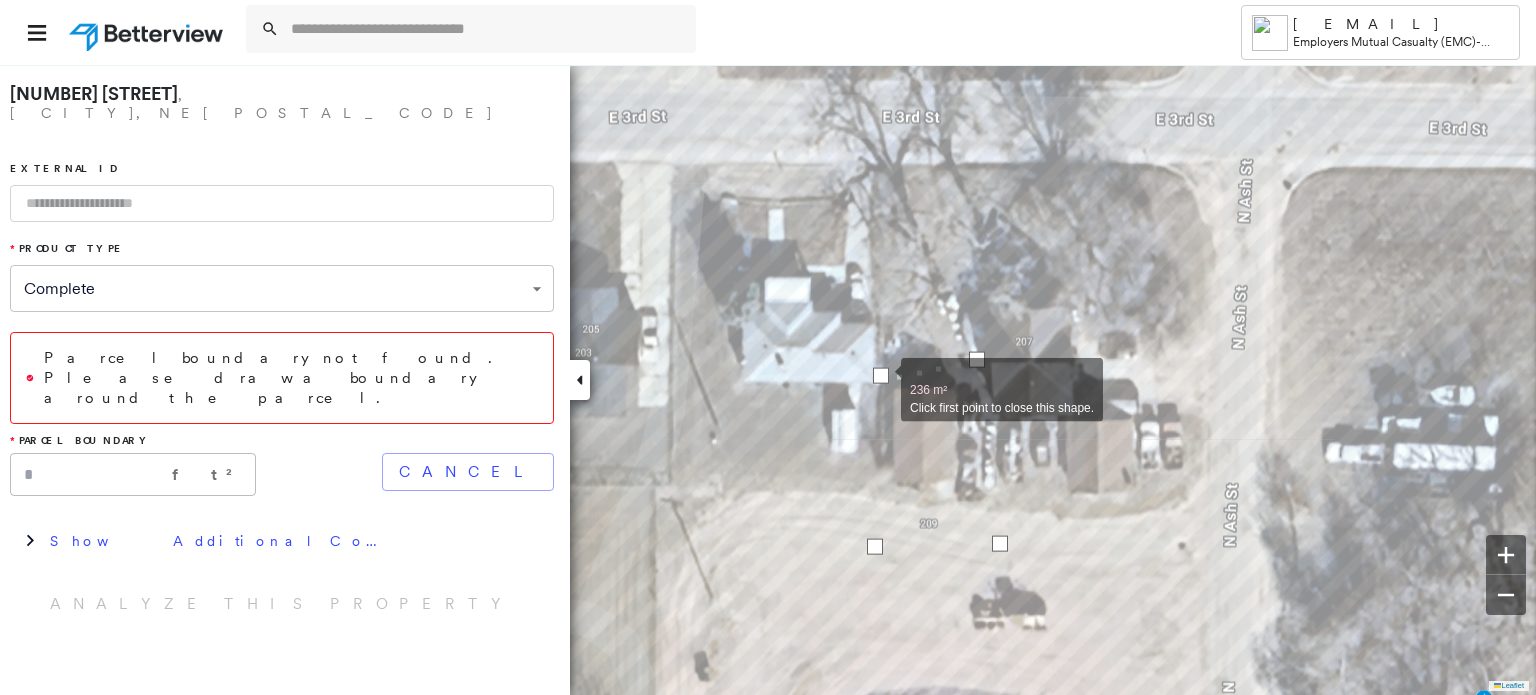 click at bounding box center [881, 376] 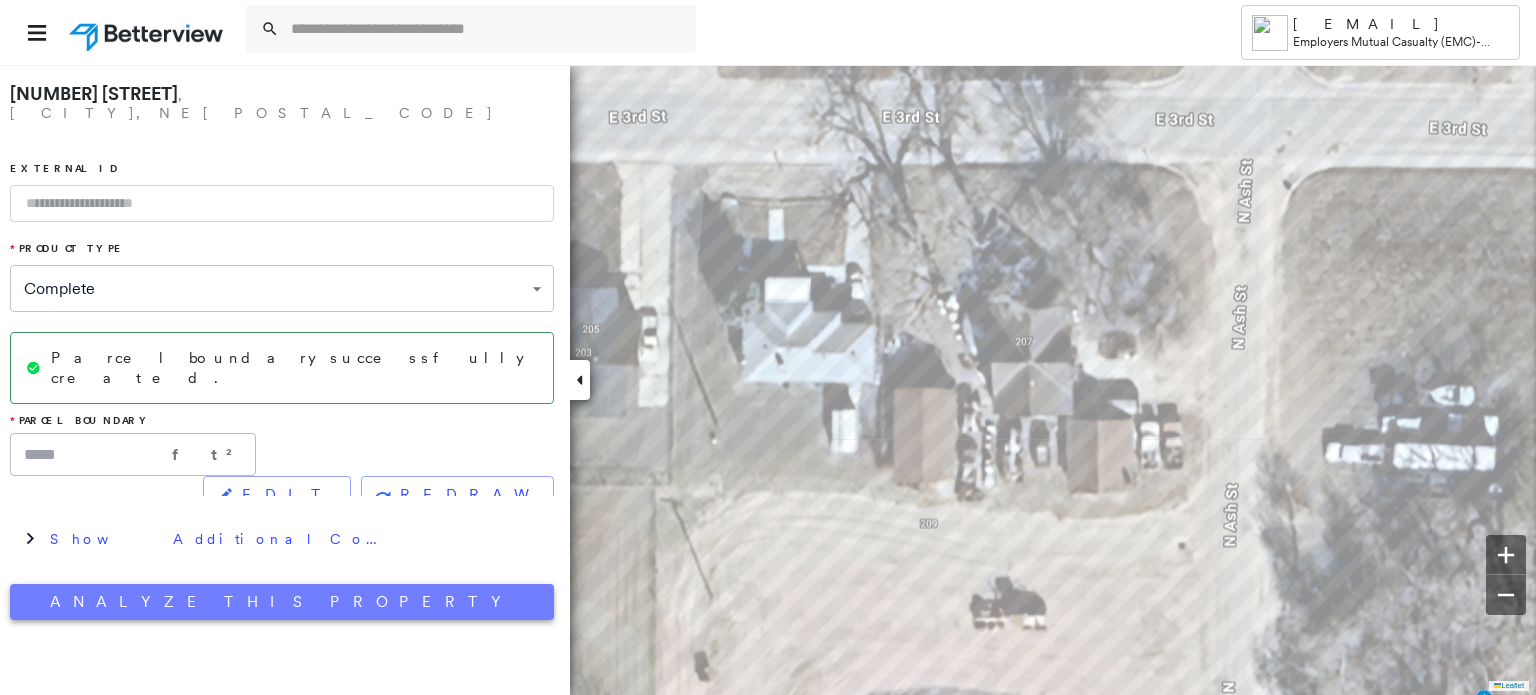 click on "Analyze This Property" at bounding box center [282, 602] 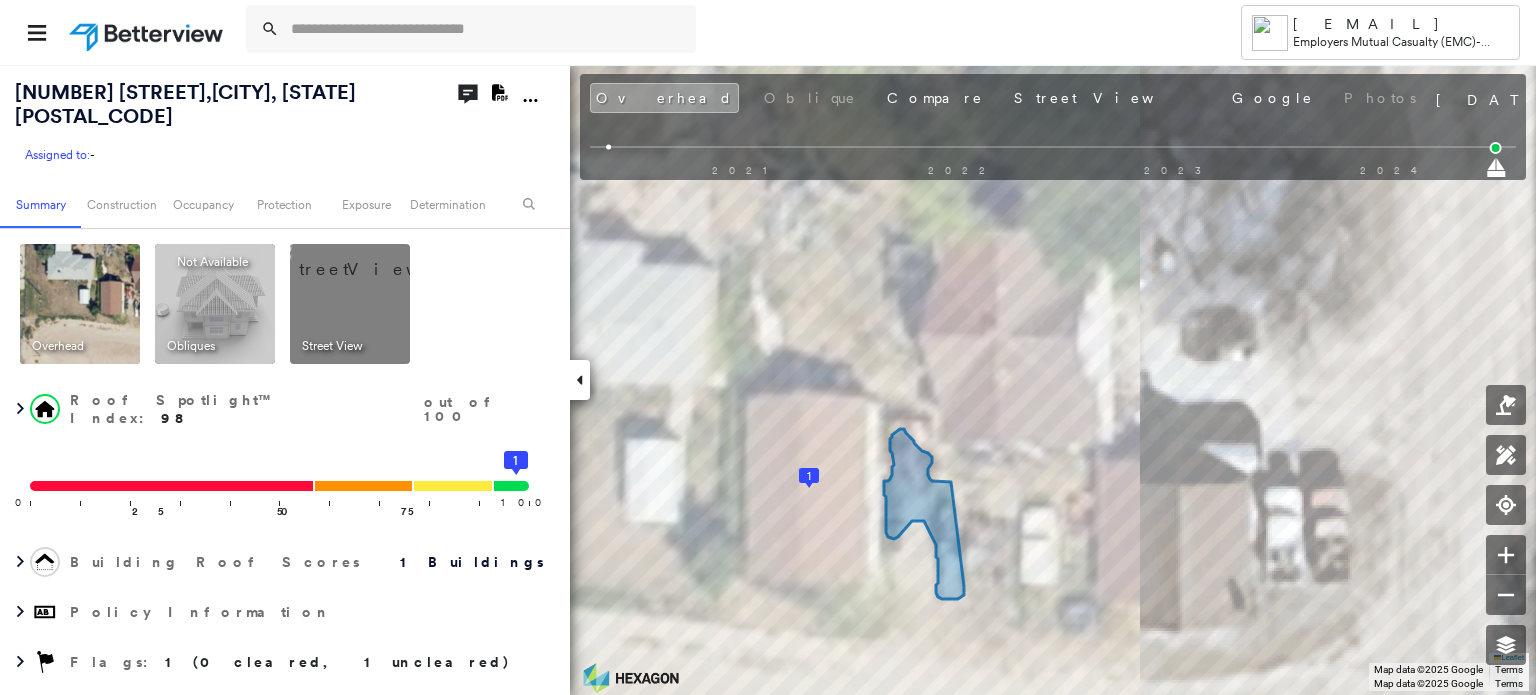 click at bounding box center (374, 259) 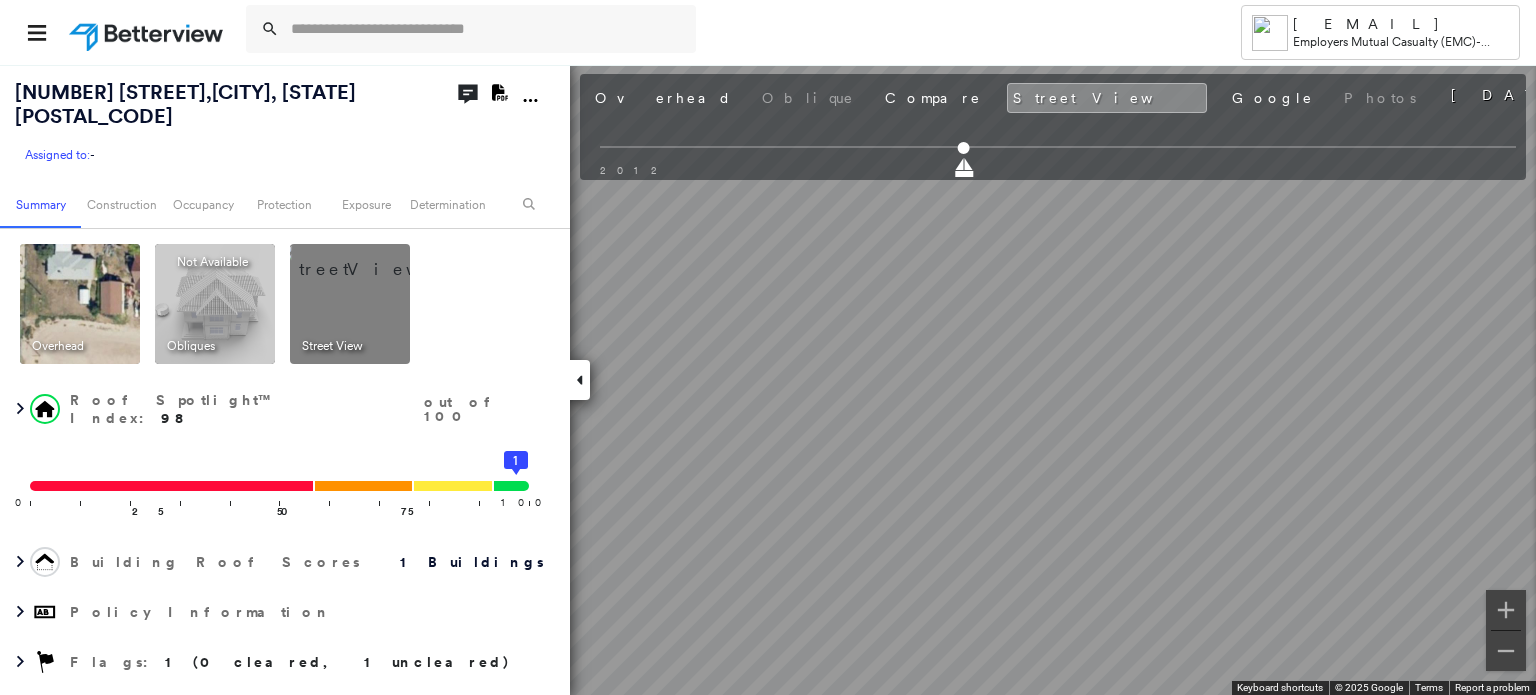 click on "[NUMBER] [STREET], [CITY], [STATE] [POSTAL_CODE] Assigned to: - Assigned to: - Assigned to: - Open Comments Download PDF Report Summary Construction Occupancy Protection Exposure Determination Overhead Obliques Not Available ; Street View Roof Spotlight™ Index : [SCORE] out of 100 0 100 25 50 75 1 Building Roof Scores 1 Buildings Policy Information Flags : 1 (0 cleared, 1 uncleared) Construction Roof Spotlights : General Wear Property Features : Yard Debris Roof Size & Shape : 1 building - Gable | Asphalt Shingle Assessor and MLS Details BuildZoom - Building Permit Data and Analysis Occupancy Ownership Place Detail Smarty Streets - Surrounding Properties Protection Protection Exposure FEMA Risk Index Flood Regional Hazard: 1 out of 5 Crime Regional Hazard: 3 out of 5 Additional Perils Guidewire HazardHub HazardHub Risks MLS Photos Determination Flags : 1 (0 cleared, 1 uncleared) Uncleared Flags (1) Cleared Flags (0) Low Low Priority Flagged [DATE] Clear Action Taken New Entry History General Save Save" at bounding box center (768, 379) 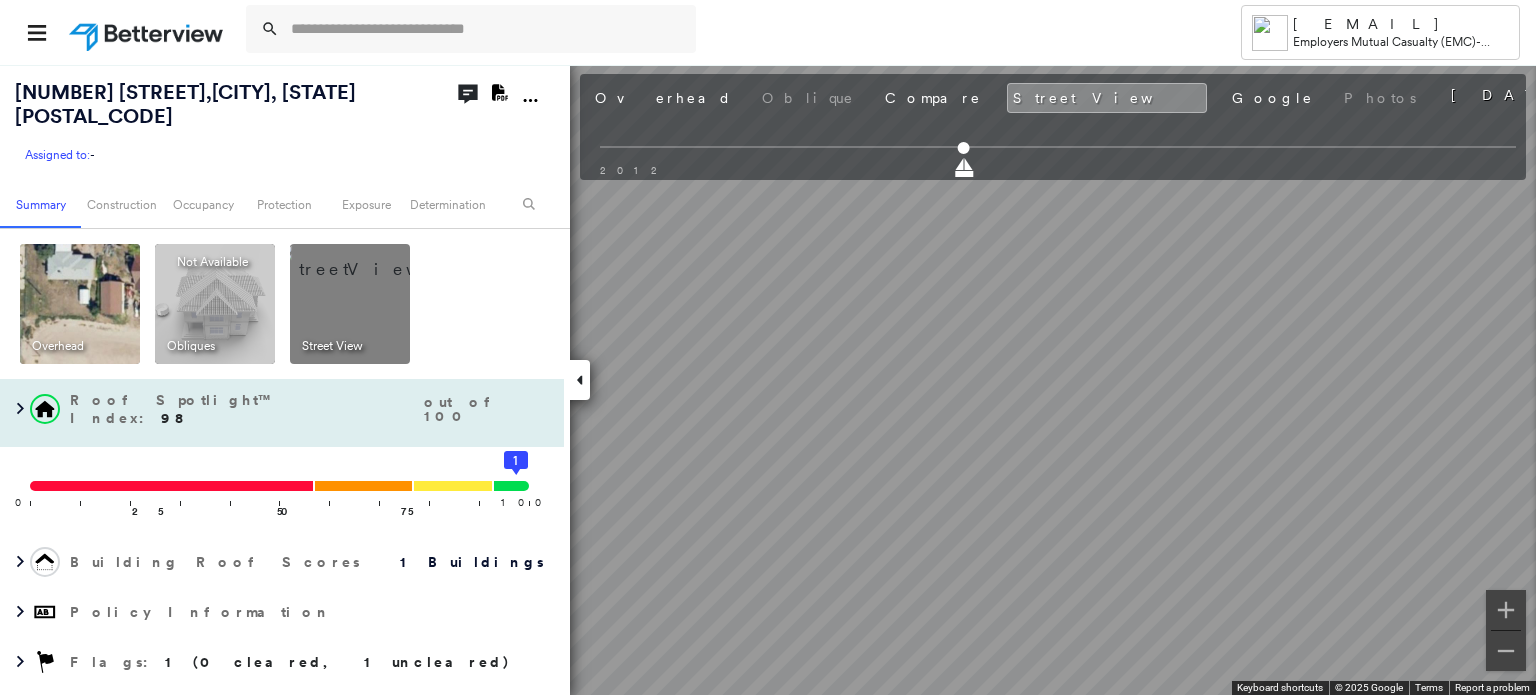 click on "[NUMBER] [STREET], [CITY], [STATE] [POSTAL_CODE] Assigned to: - Assigned to: - Assigned to: - Open Comments Download PDF Report Summary Construction Occupancy Protection Exposure Determination Overhead Obliques Not Available ; Street View Roof Spotlight™ Index : [SCORE] out of 100 0 100 25 50 75 1 Building Roof Scores 1 Buildings Policy Information Flags : 1 (0 cleared, 1 uncleared) Construction Roof Spotlights : General Wear Property Features : Yard Debris Roof Size & Shape : 1 building - Gable | Asphalt Shingle Assessor and MLS Details BuildZoom - Building Permit Data and Analysis Occupancy Ownership Place Detail Smarty Streets - Surrounding Properties Protection Protection Exposure FEMA Risk Index Flood Regional Hazard: 1 out of 5 Crime Regional Hazard: 3 out of 5 Additional Perils Guidewire HazardHub HazardHub Risks MLS Photos Determination Flags : 1 (0 cleared, 1 uncleared) Uncleared Flags (1) Cleared Flags (0) Low Low Priority Flagged [DATE] Clear Action Taken New Entry History General Save Save" at bounding box center (768, 379) 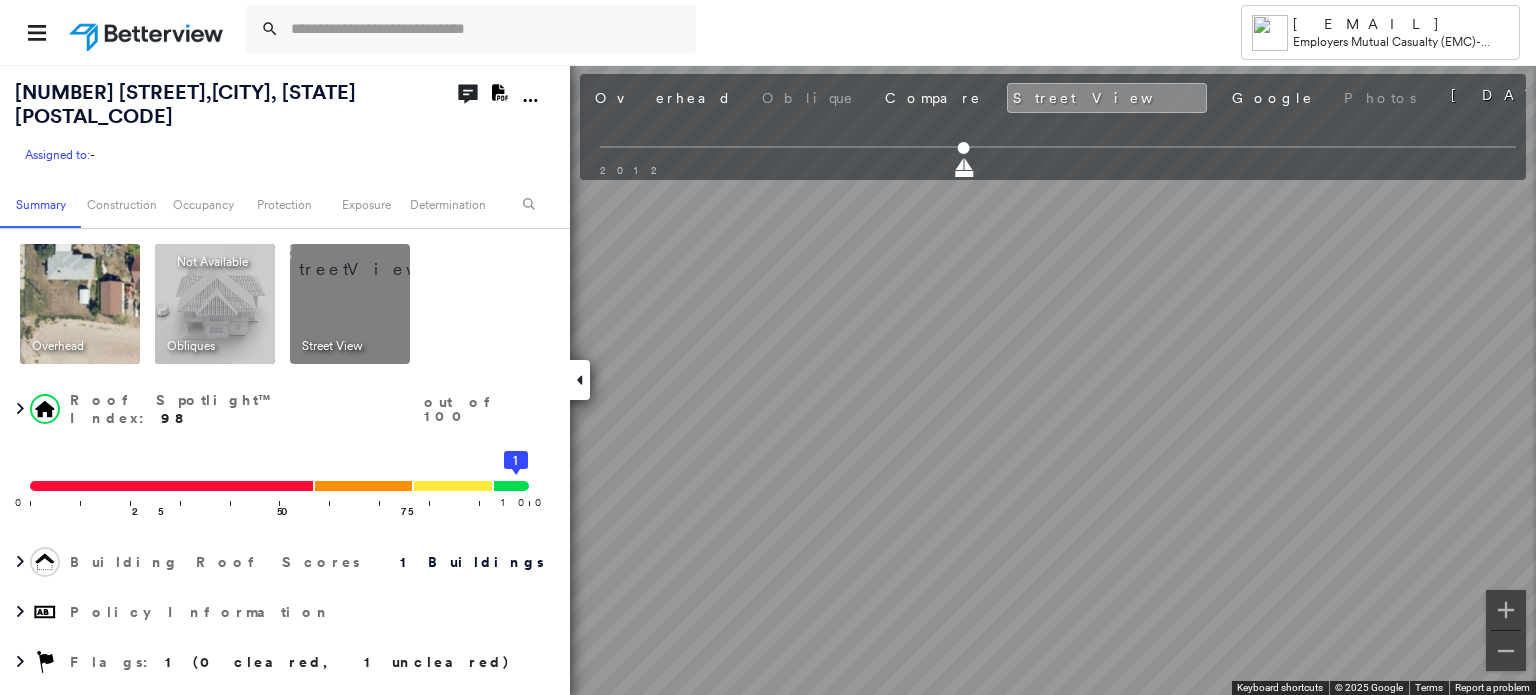 click at bounding box center [80, 304] 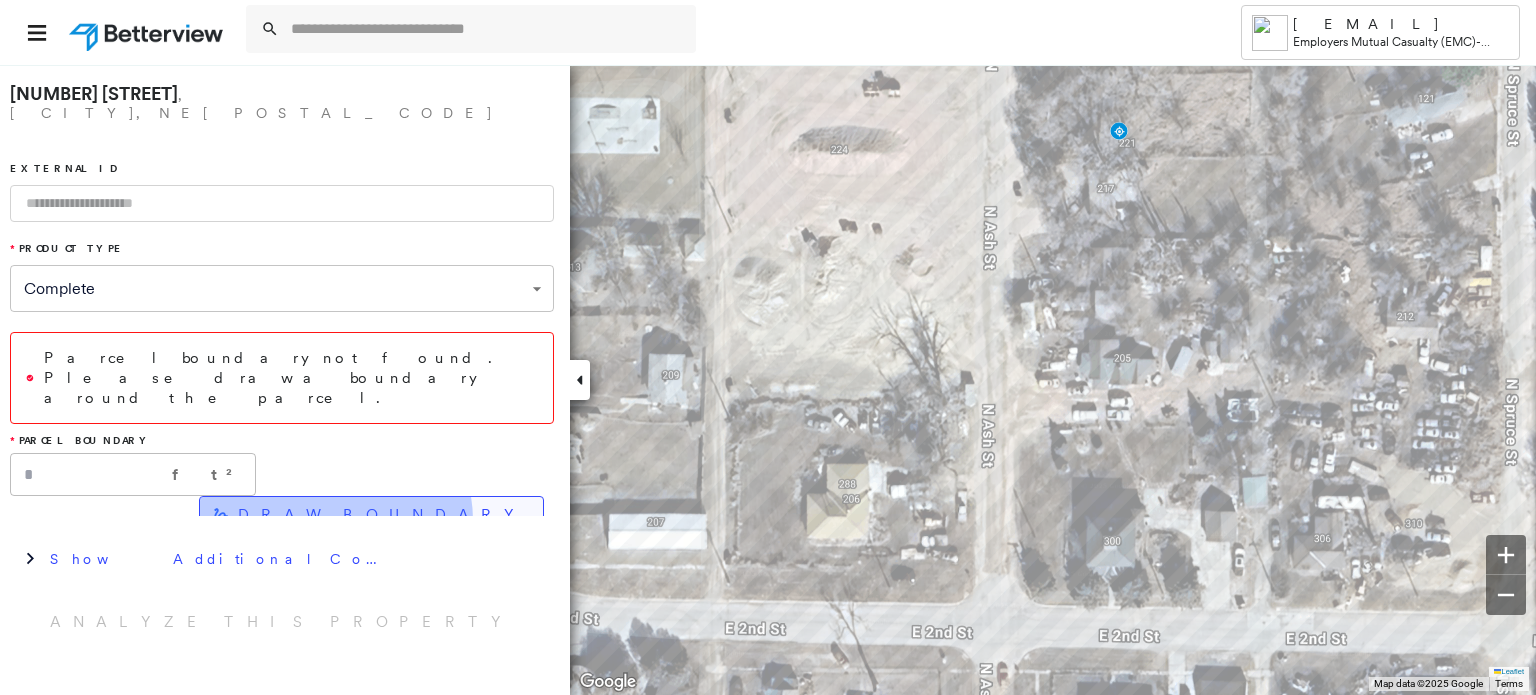 click on "DRAW BOUNDARY" at bounding box center (382, 515) 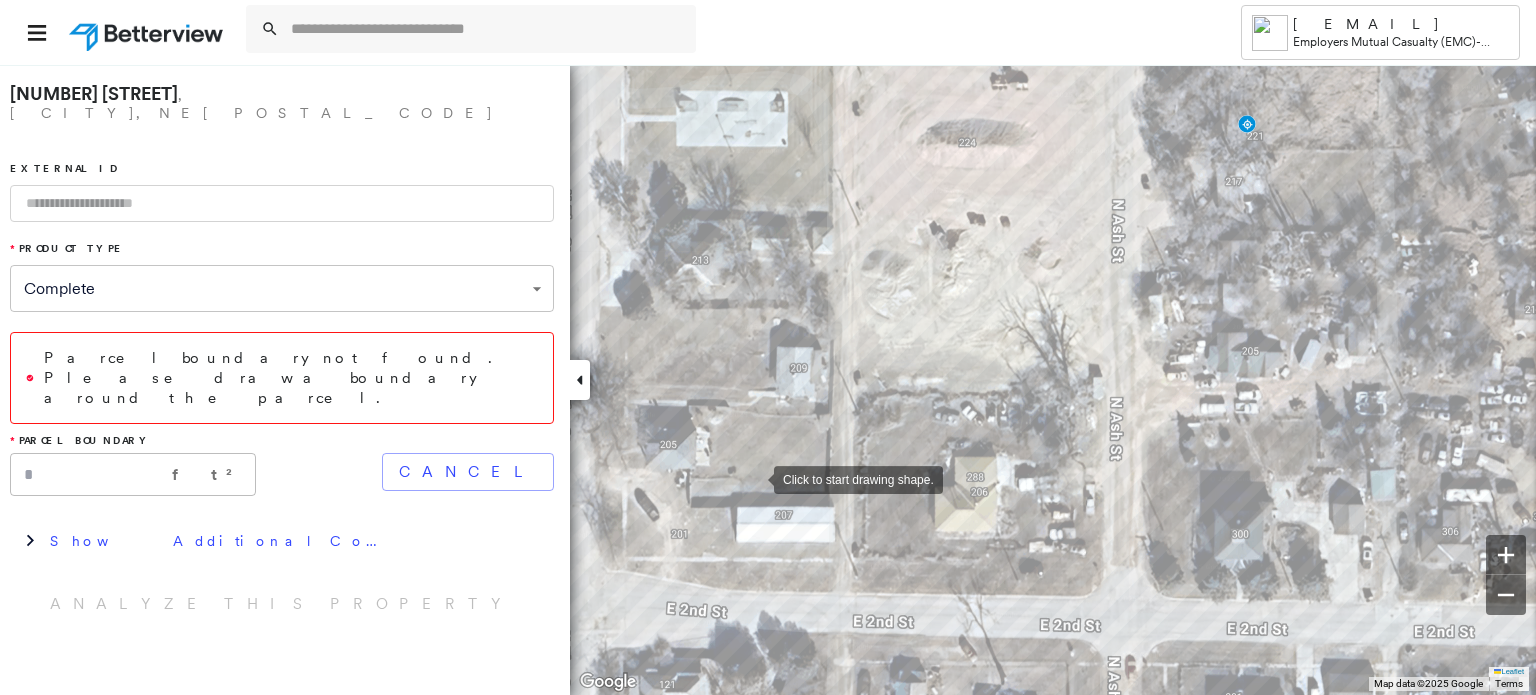 drag, startPoint x: 626, startPoint y: 484, endPoint x: 754, endPoint y: 477, distance: 128.19127 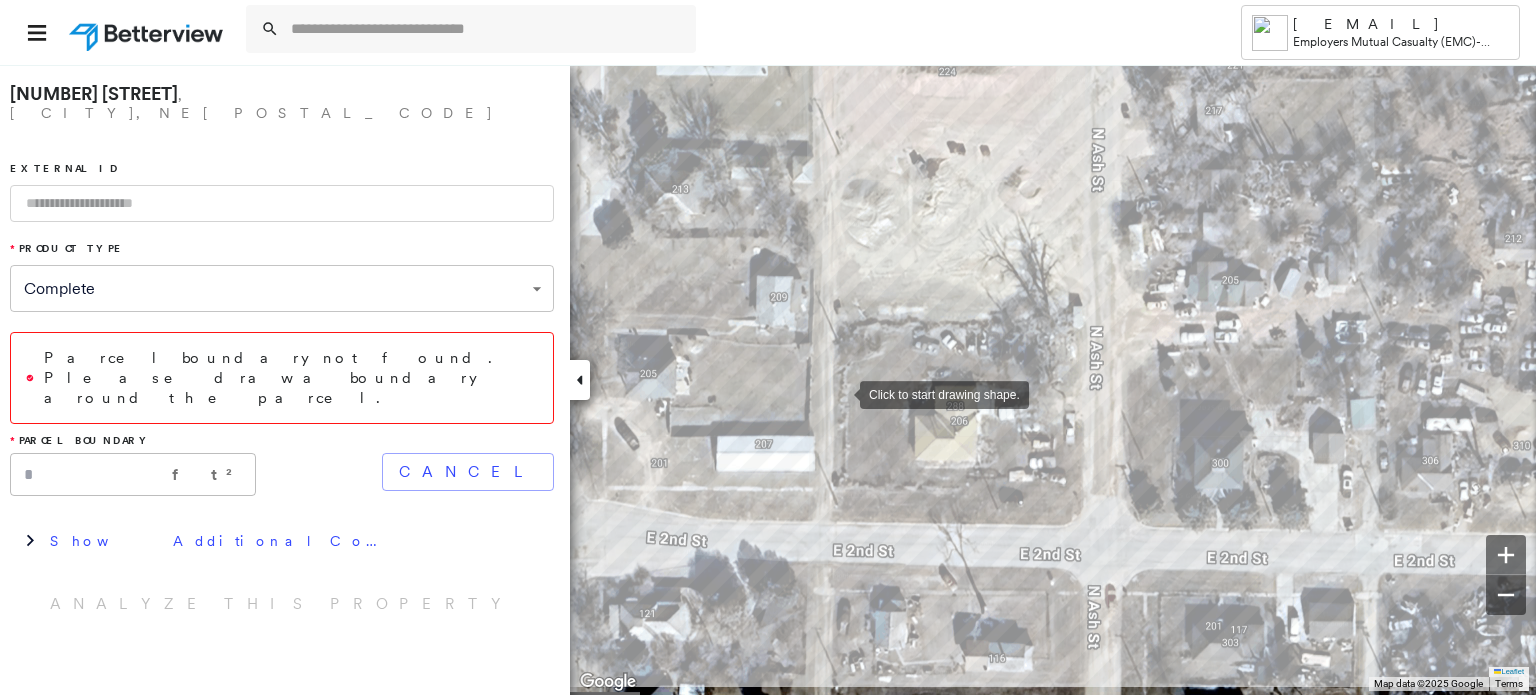 drag, startPoint x: 860, startPoint y: 463, endPoint x: 840, endPoint y: 393, distance: 72.8011 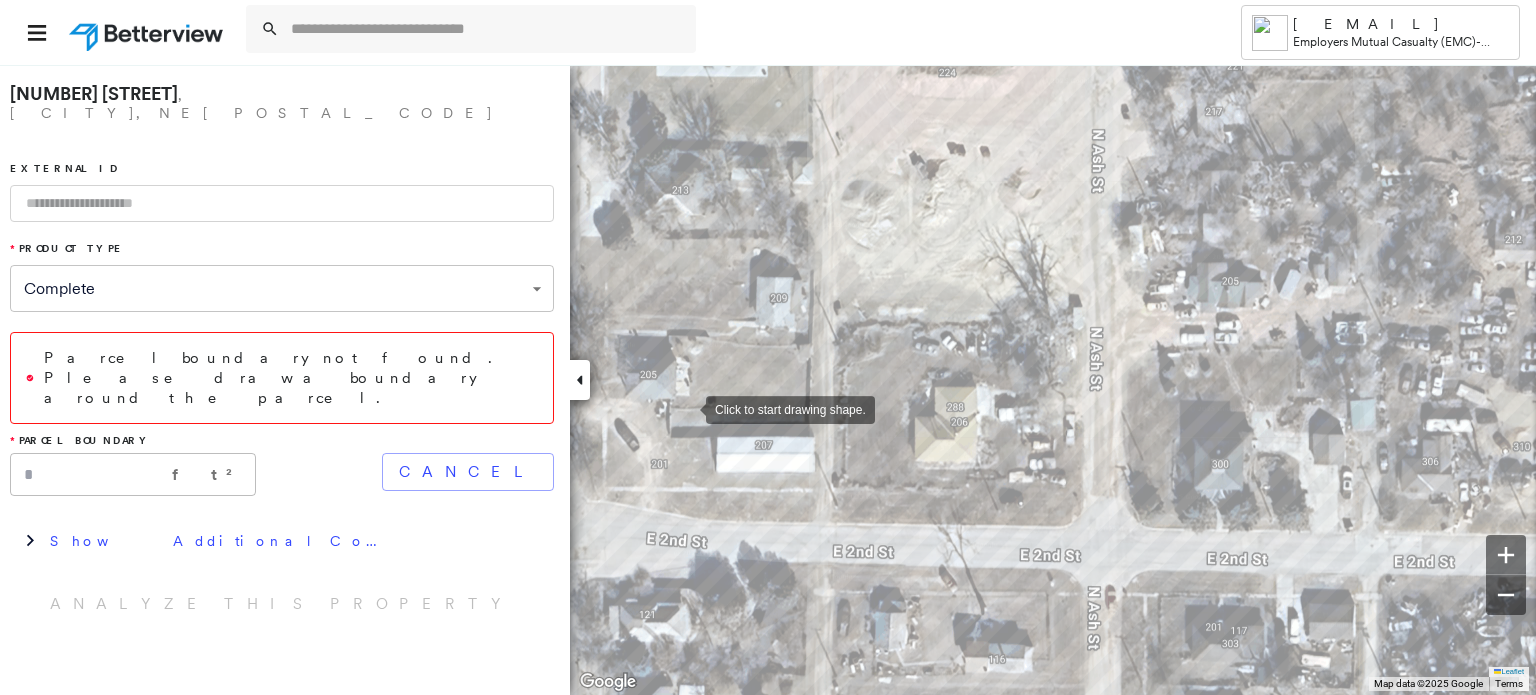 click at bounding box center (686, 408) 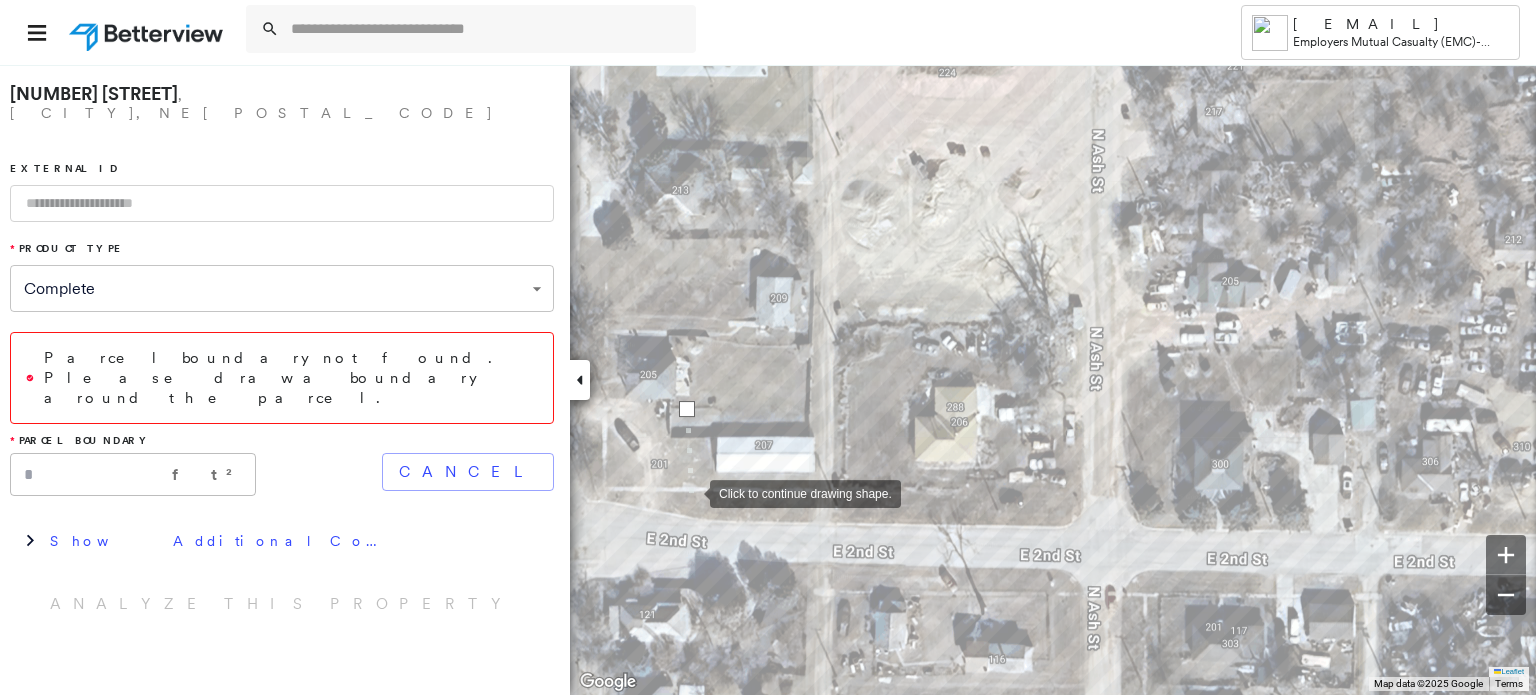 click at bounding box center (690, 492) 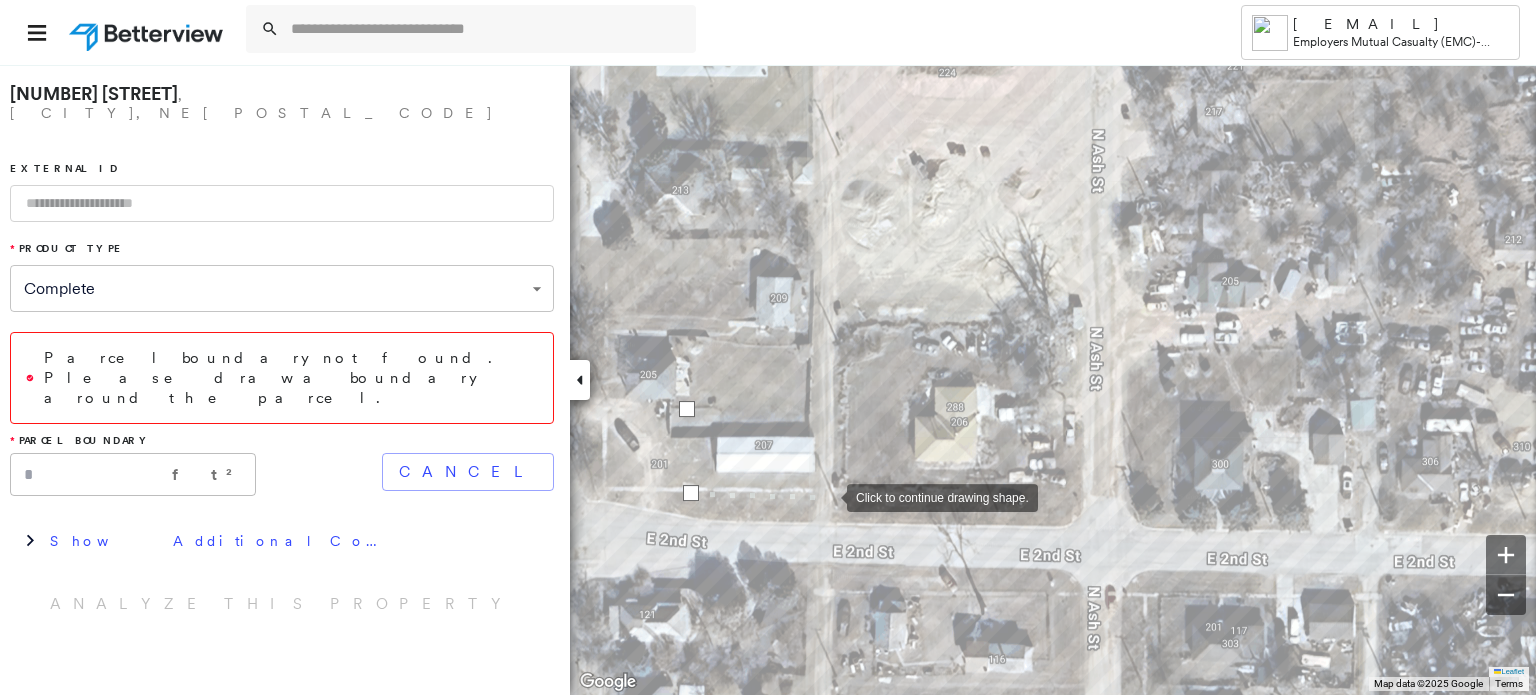 click at bounding box center (827, 496) 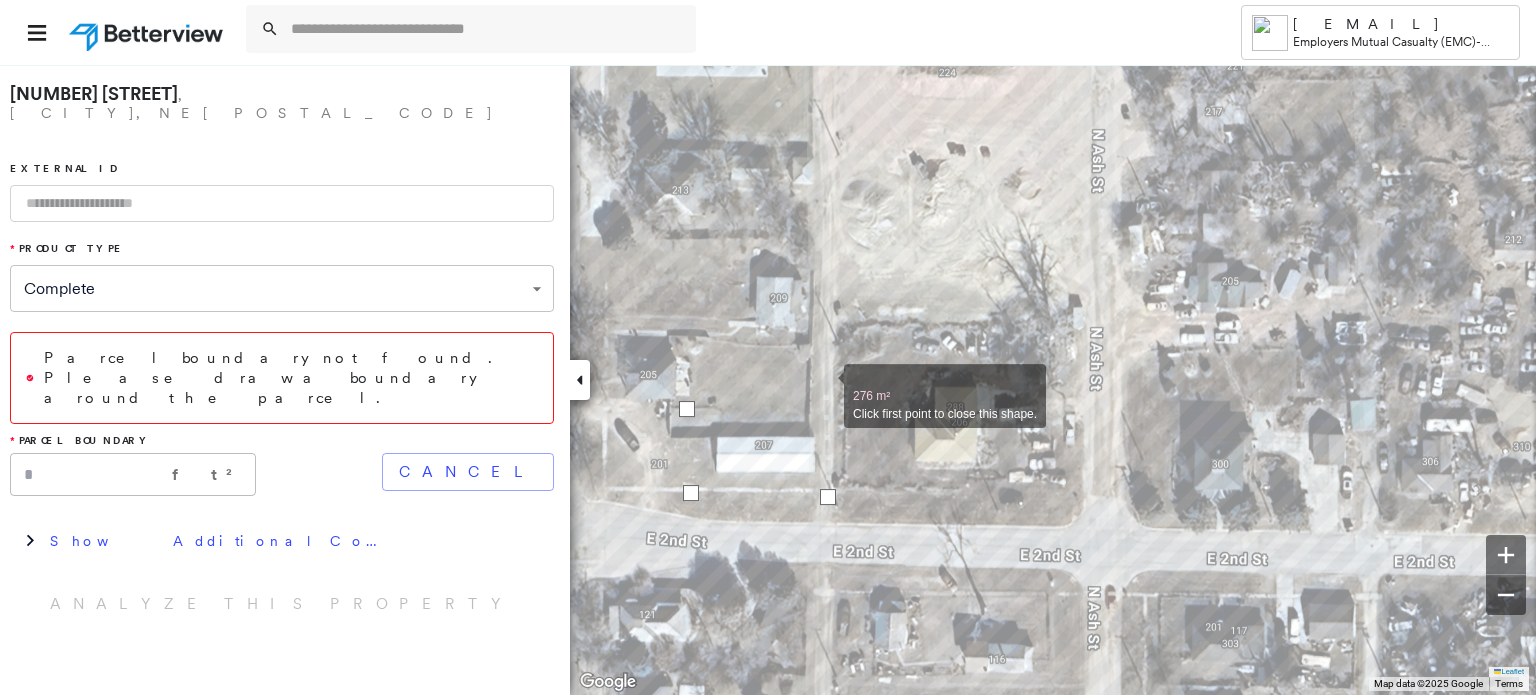 click at bounding box center (824, 385) 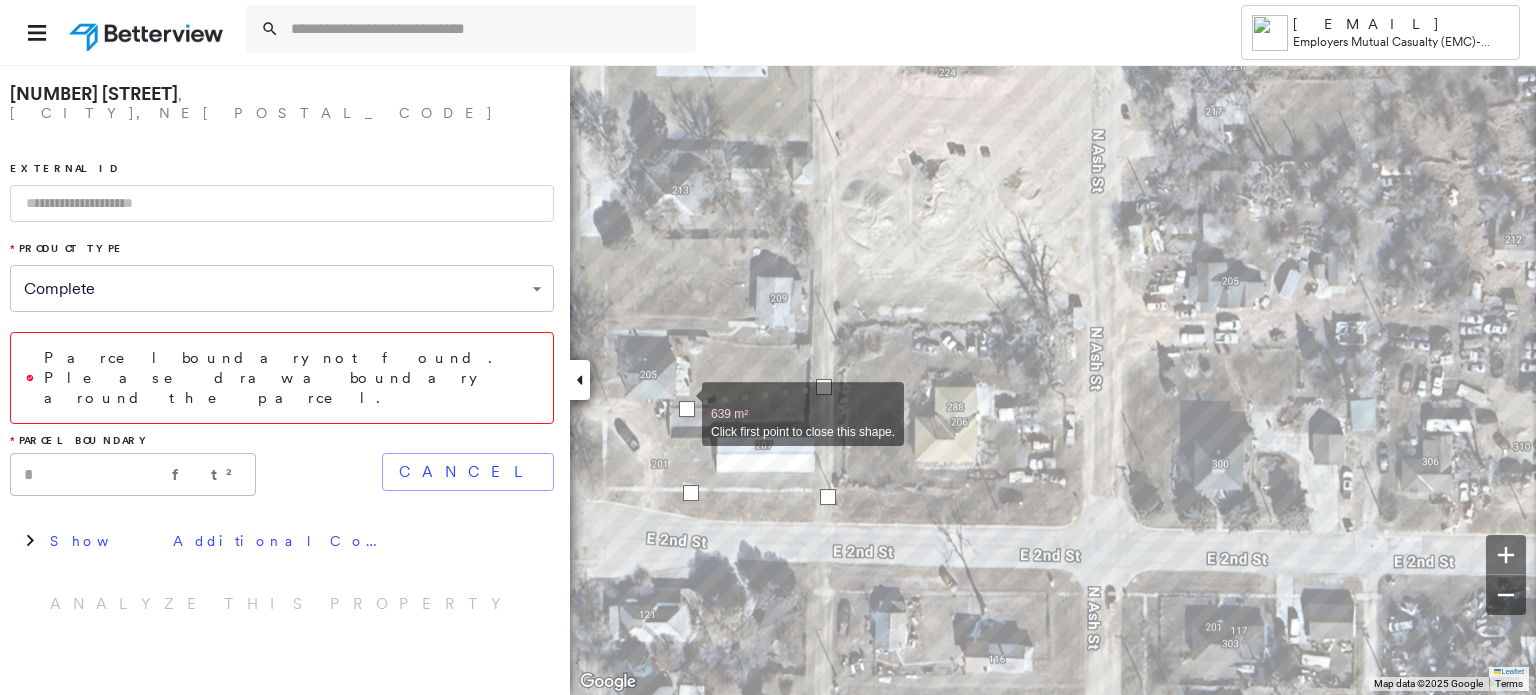 click at bounding box center [687, 409] 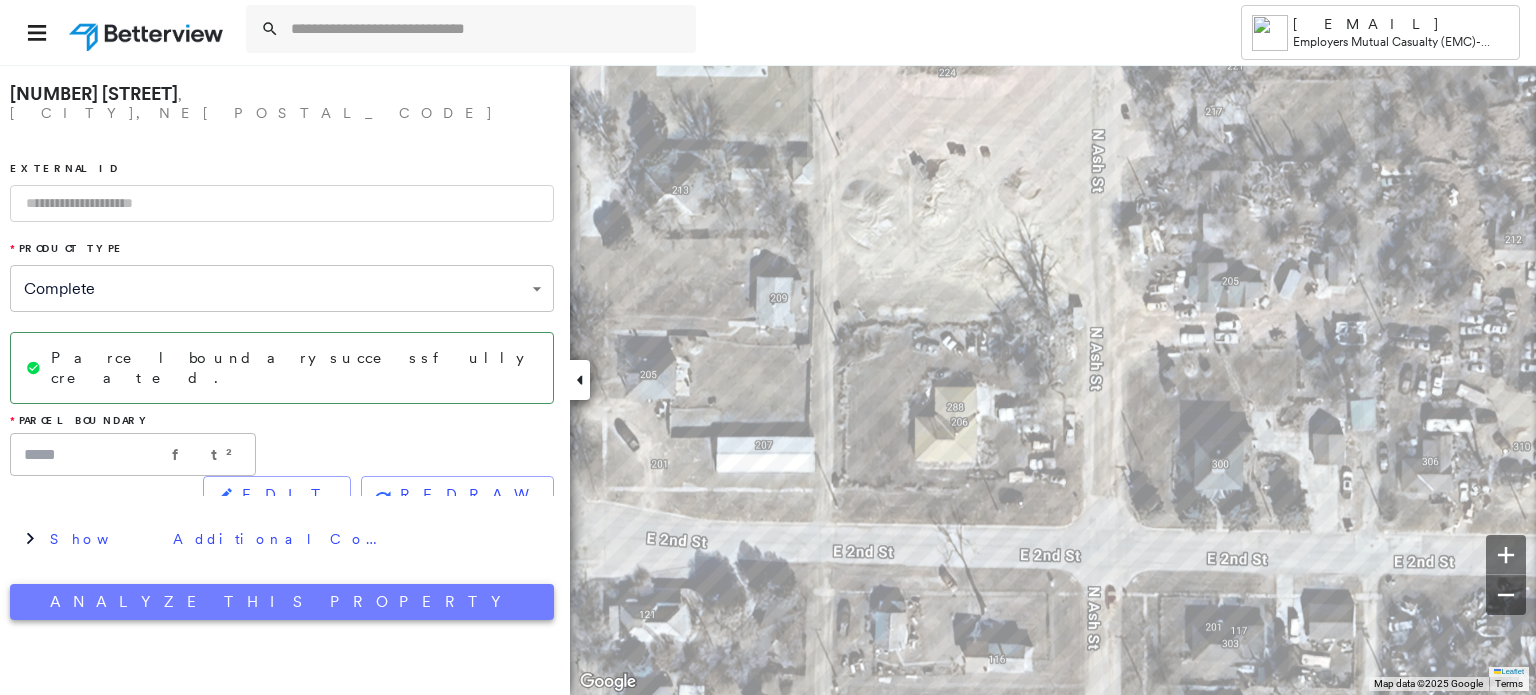 click on "Analyze This Property" at bounding box center (282, 602) 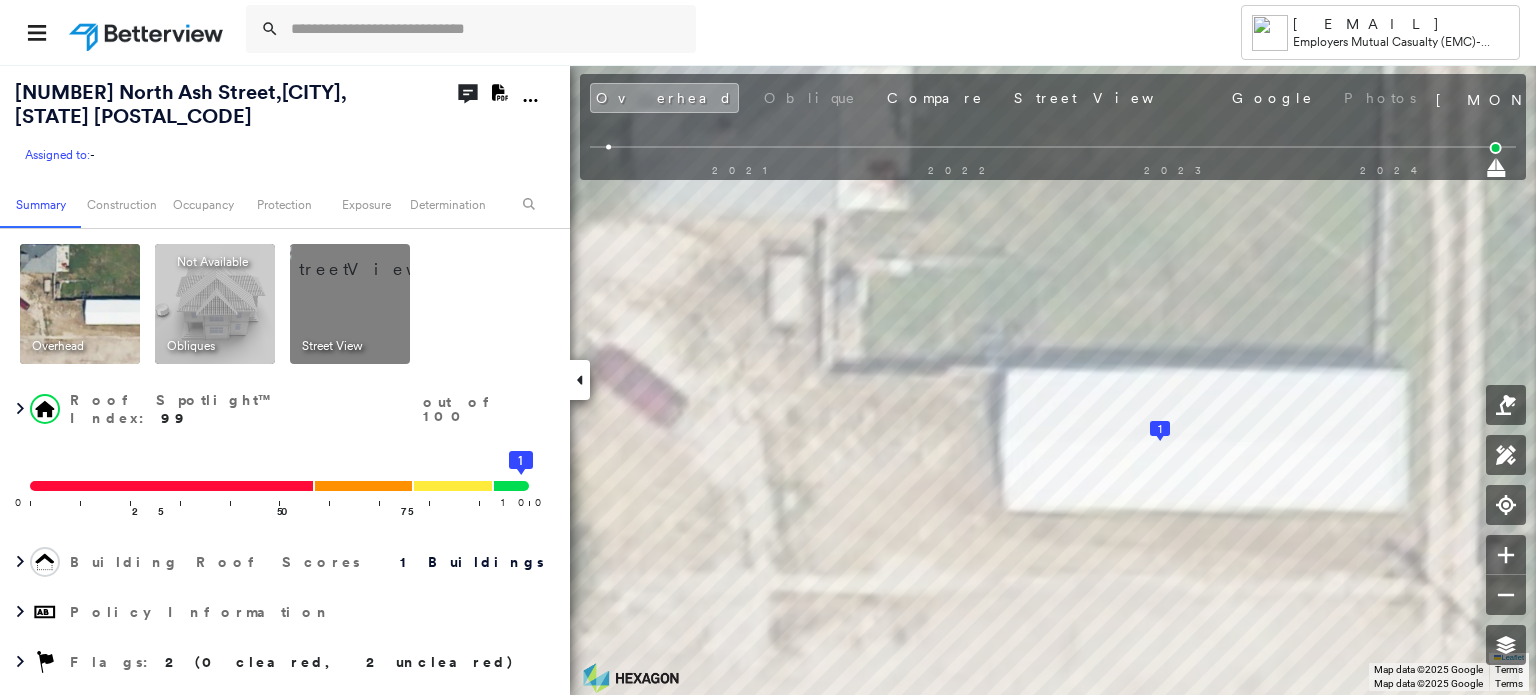scroll, scrollTop: 0, scrollLeft: 0, axis: both 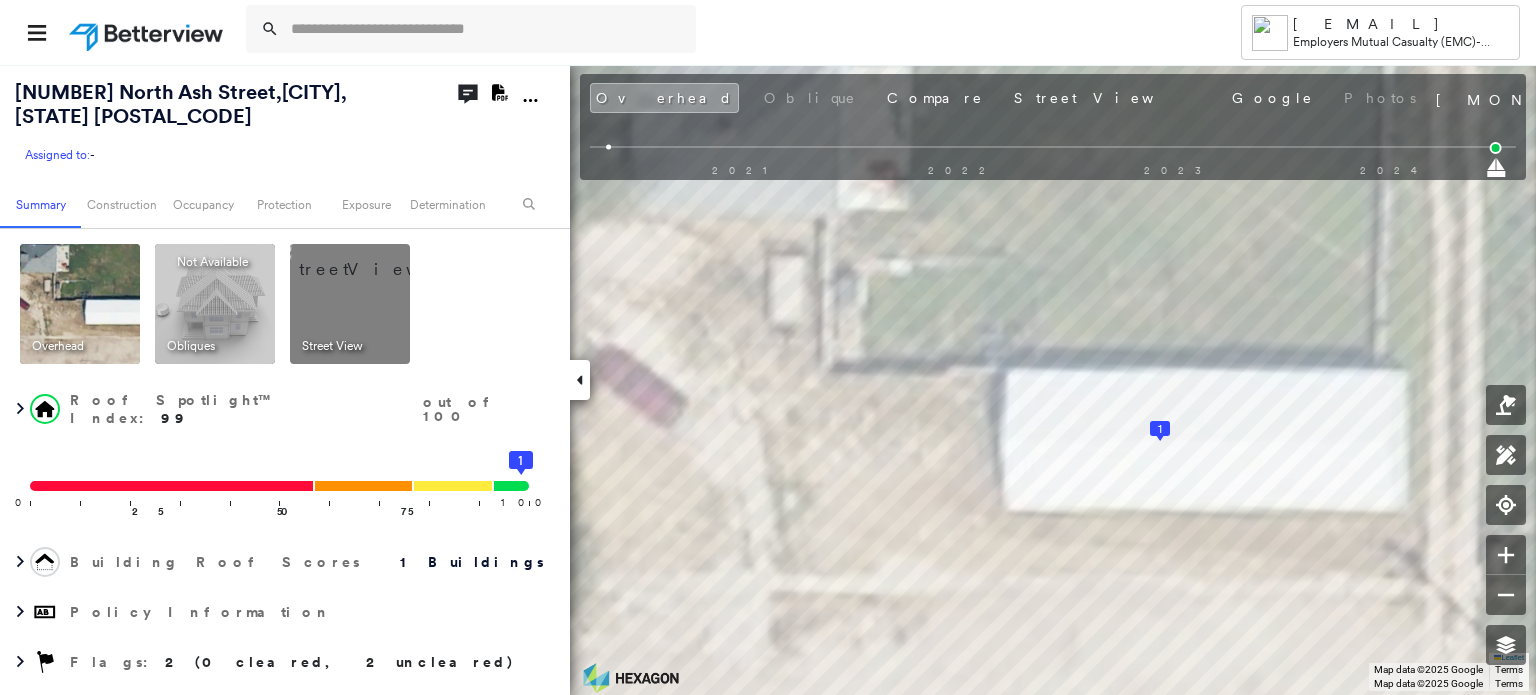 click 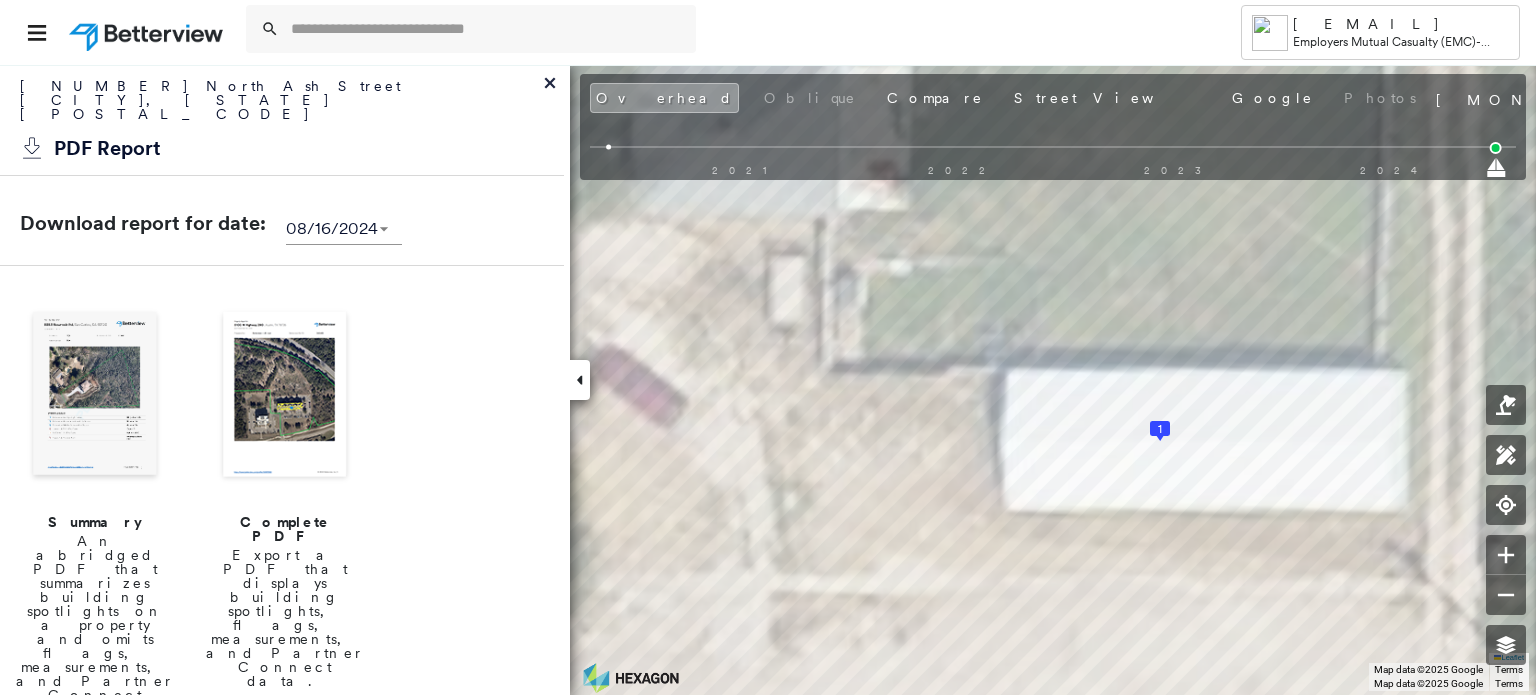 click at bounding box center (285, 396) 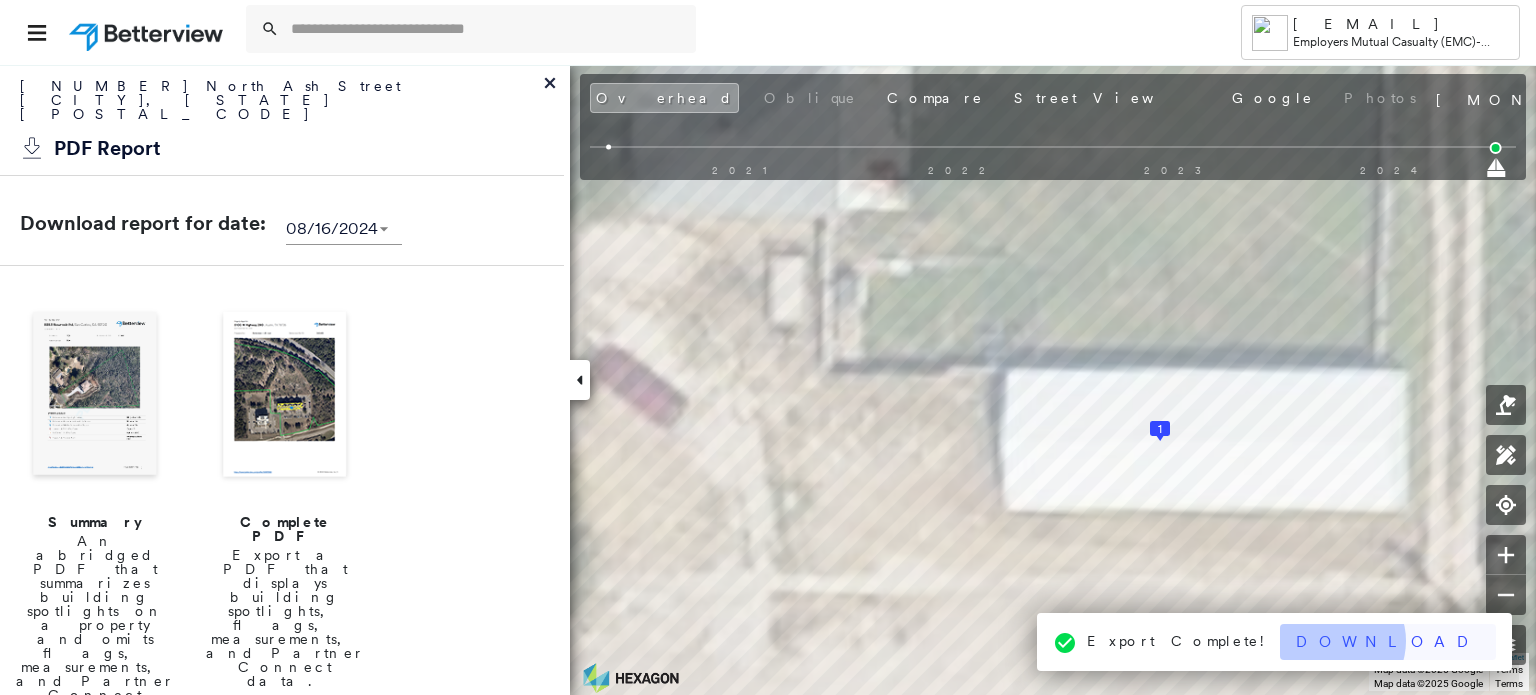click on "Download" at bounding box center (1388, 642) 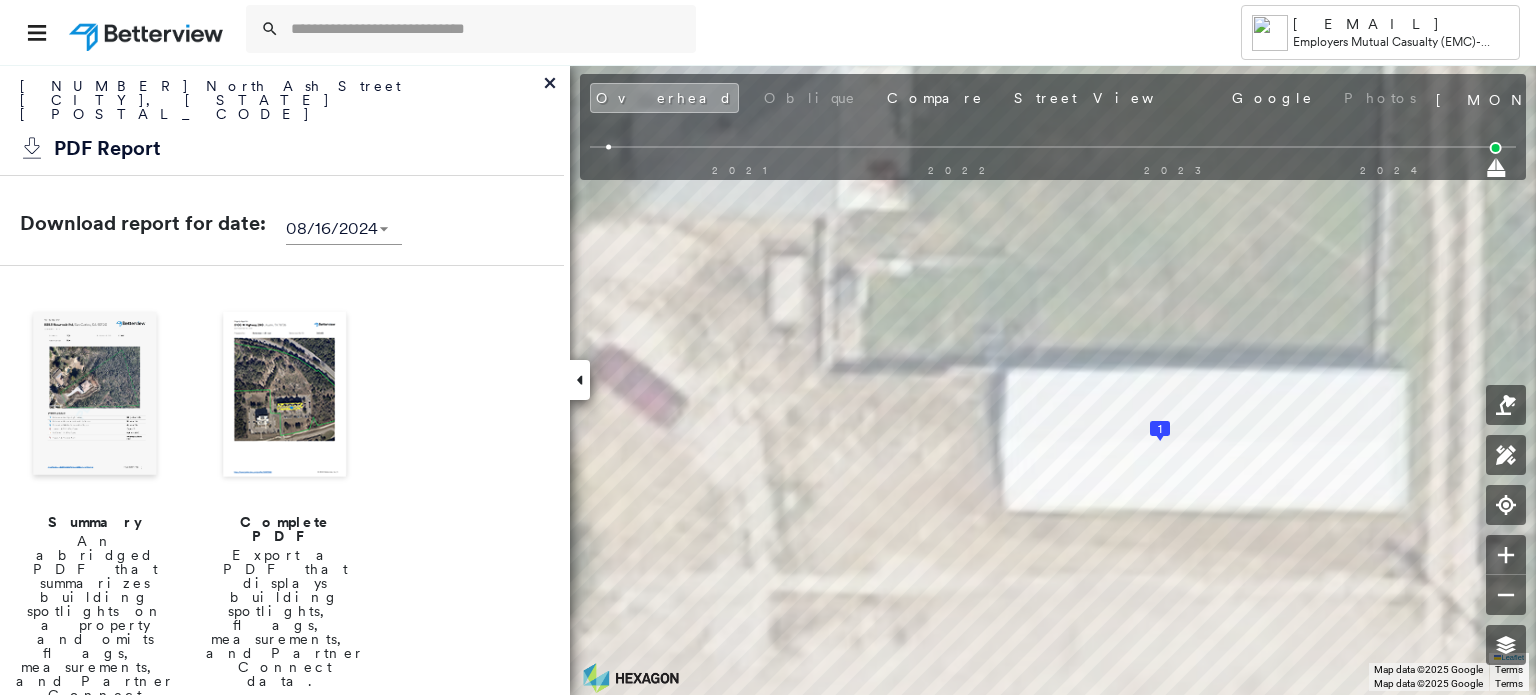 click 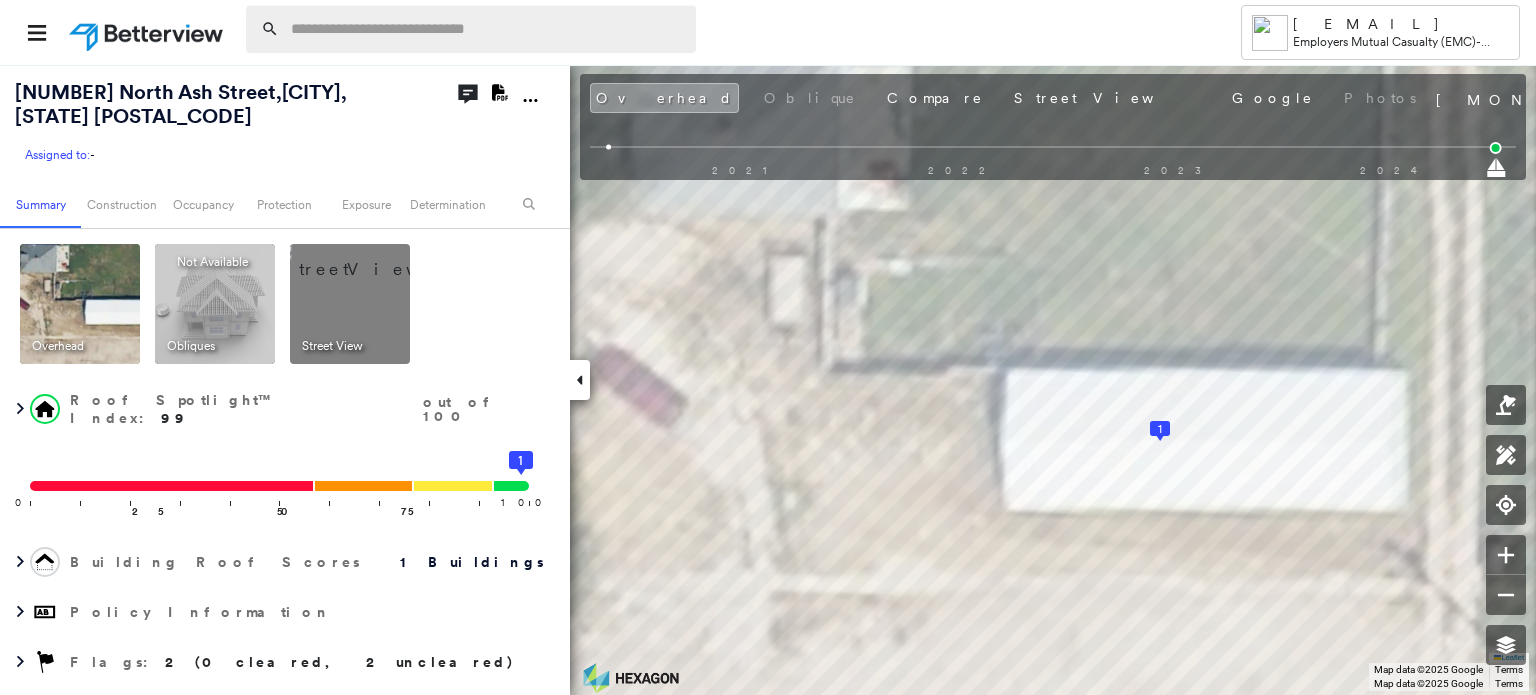 click at bounding box center [487, 29] 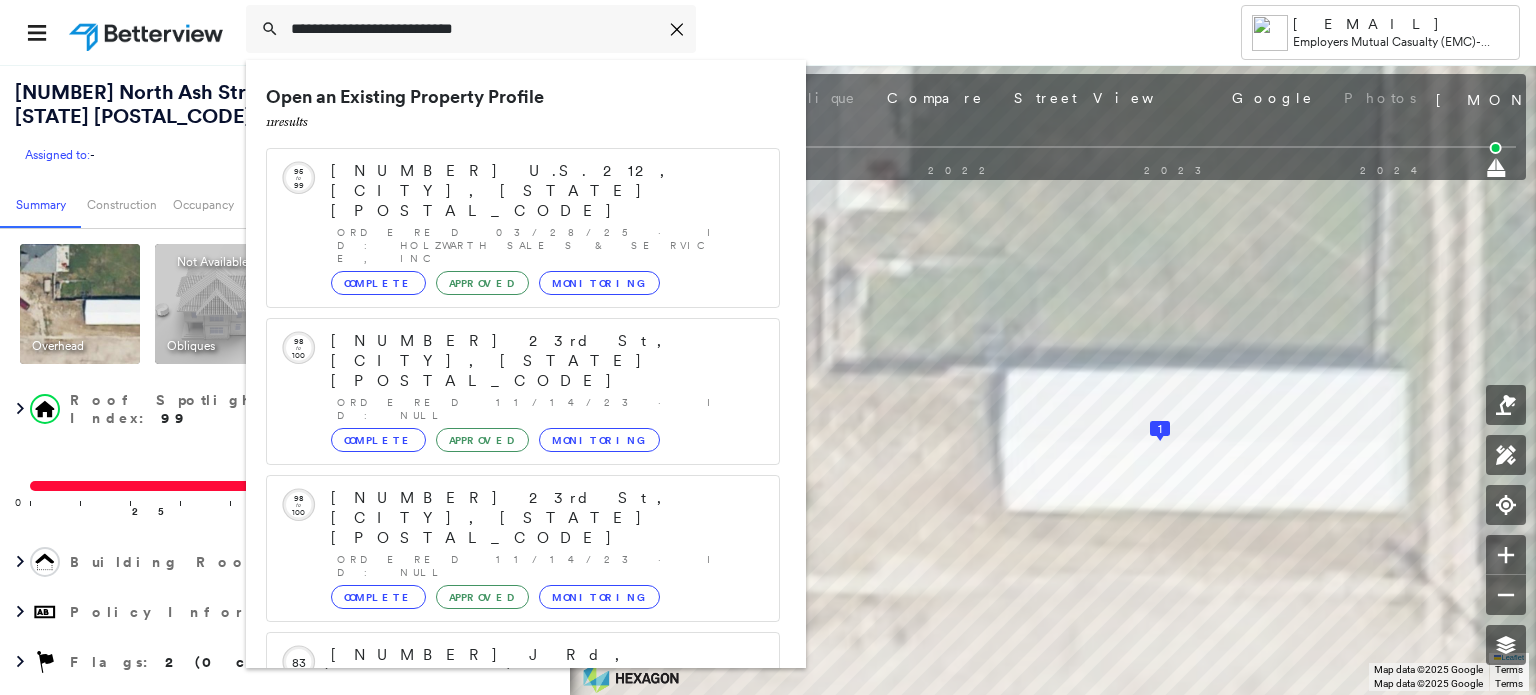 scroll, scrollTop: 252, scrollLeft: 0, axis: vertical 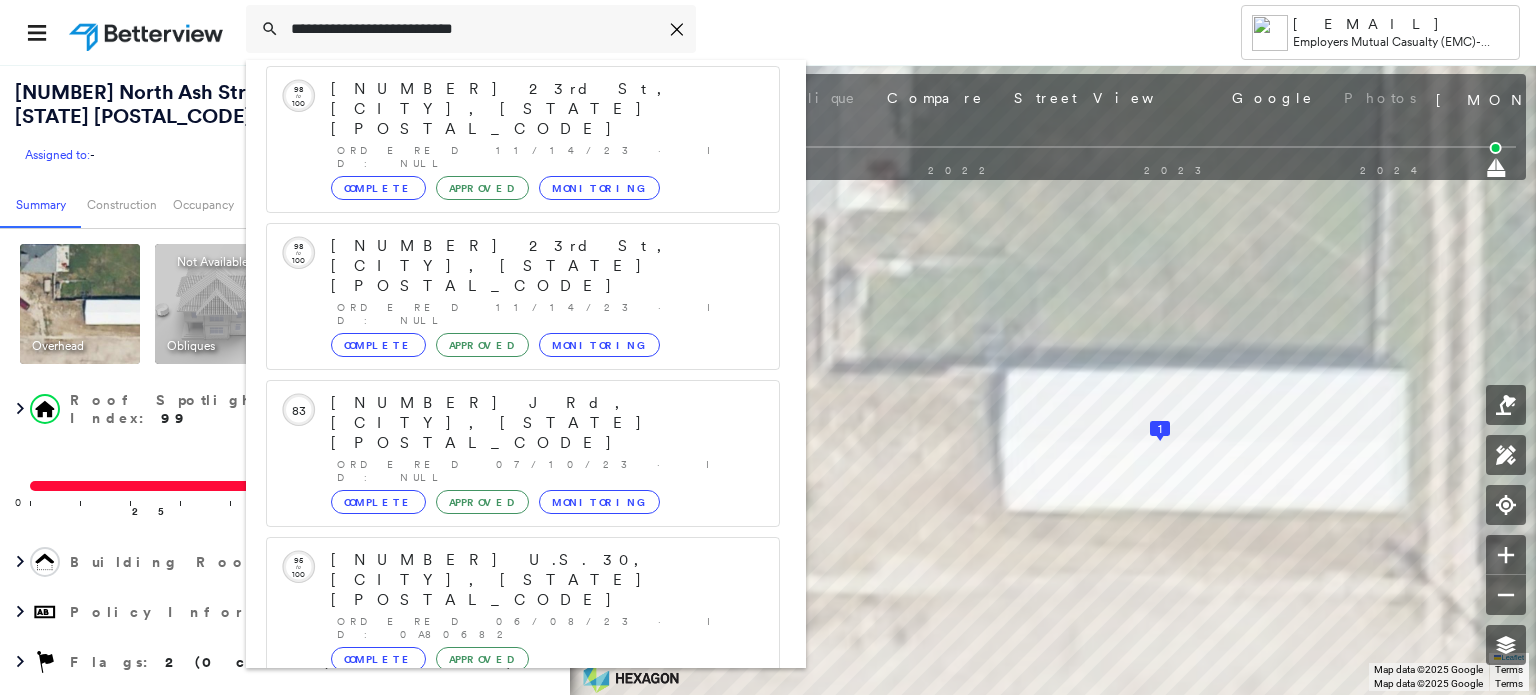 type on "**********" 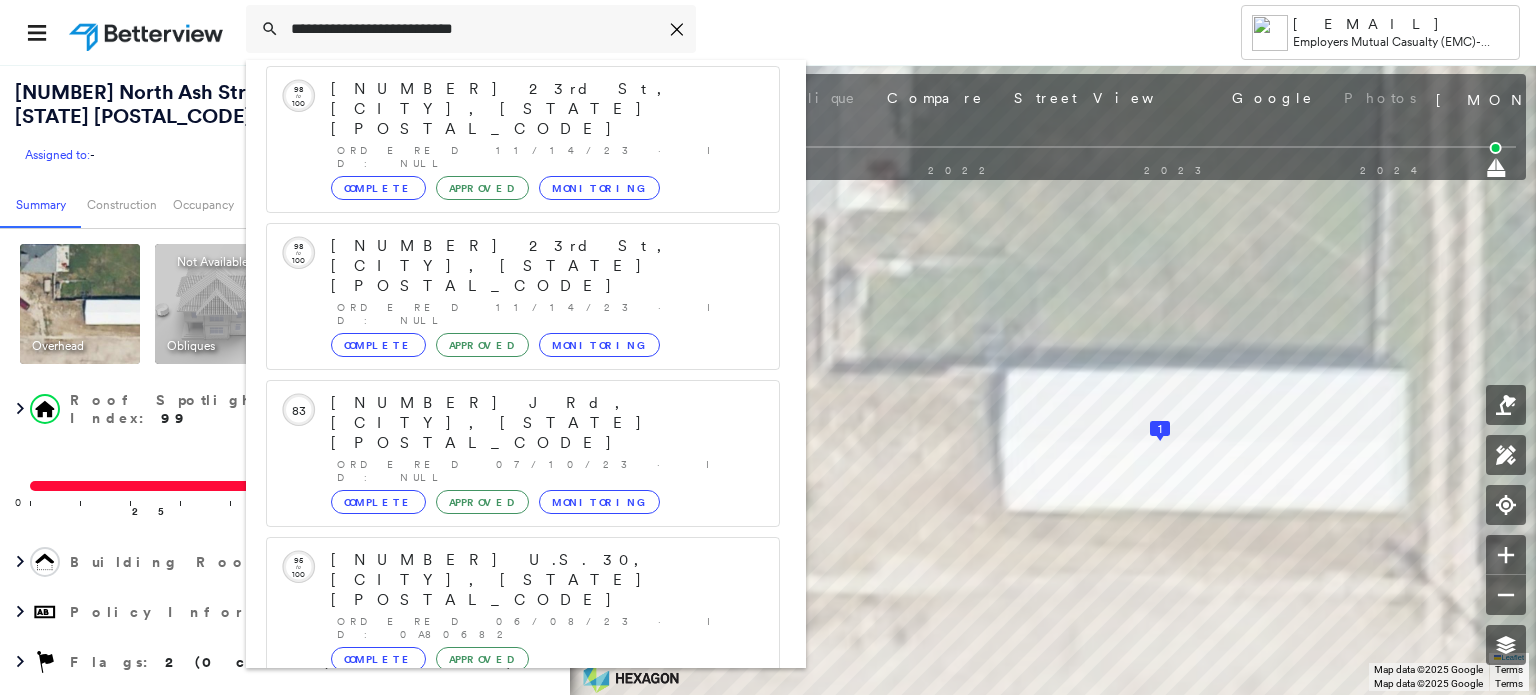 click on "304 E US Highway 20, Gordon, NE 69343" at bounding box center (501, 872) 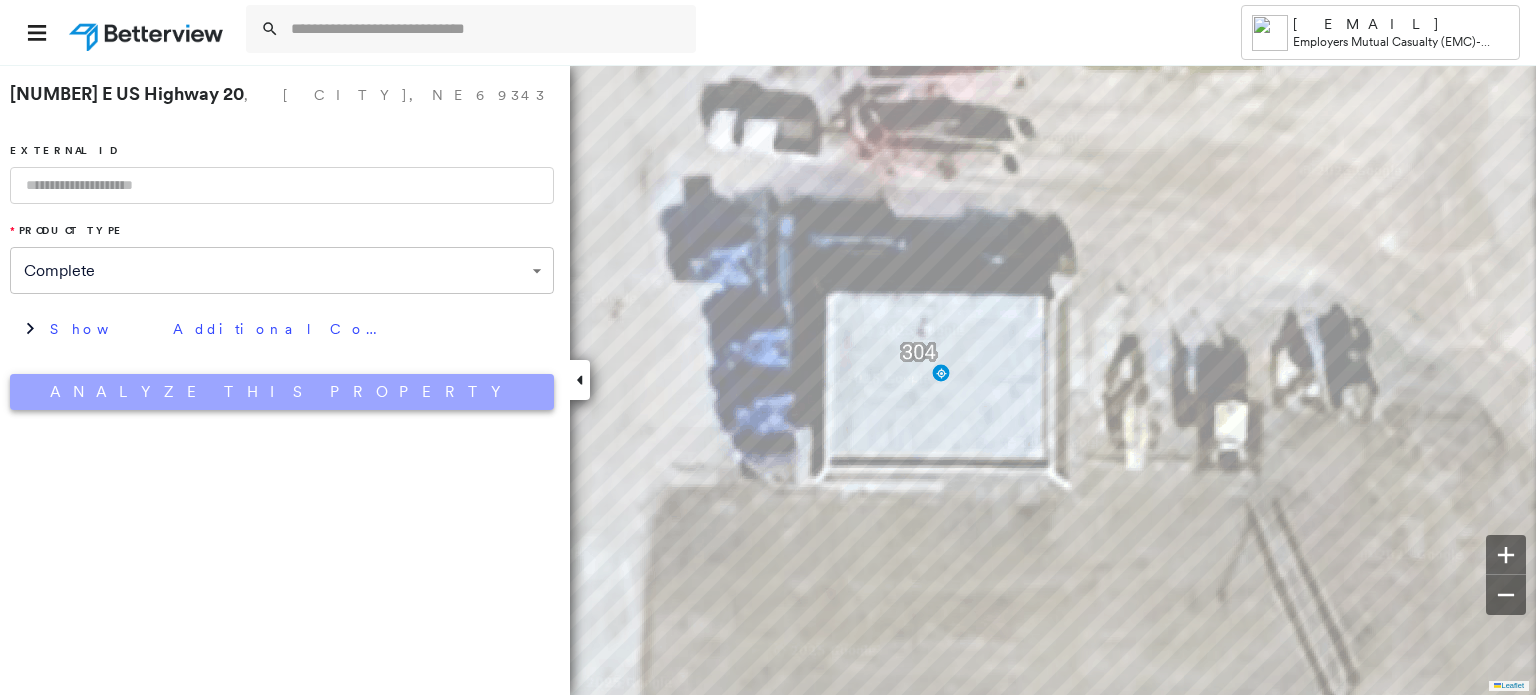 click on "Analyze This Property" at bounding box center [282, 392] 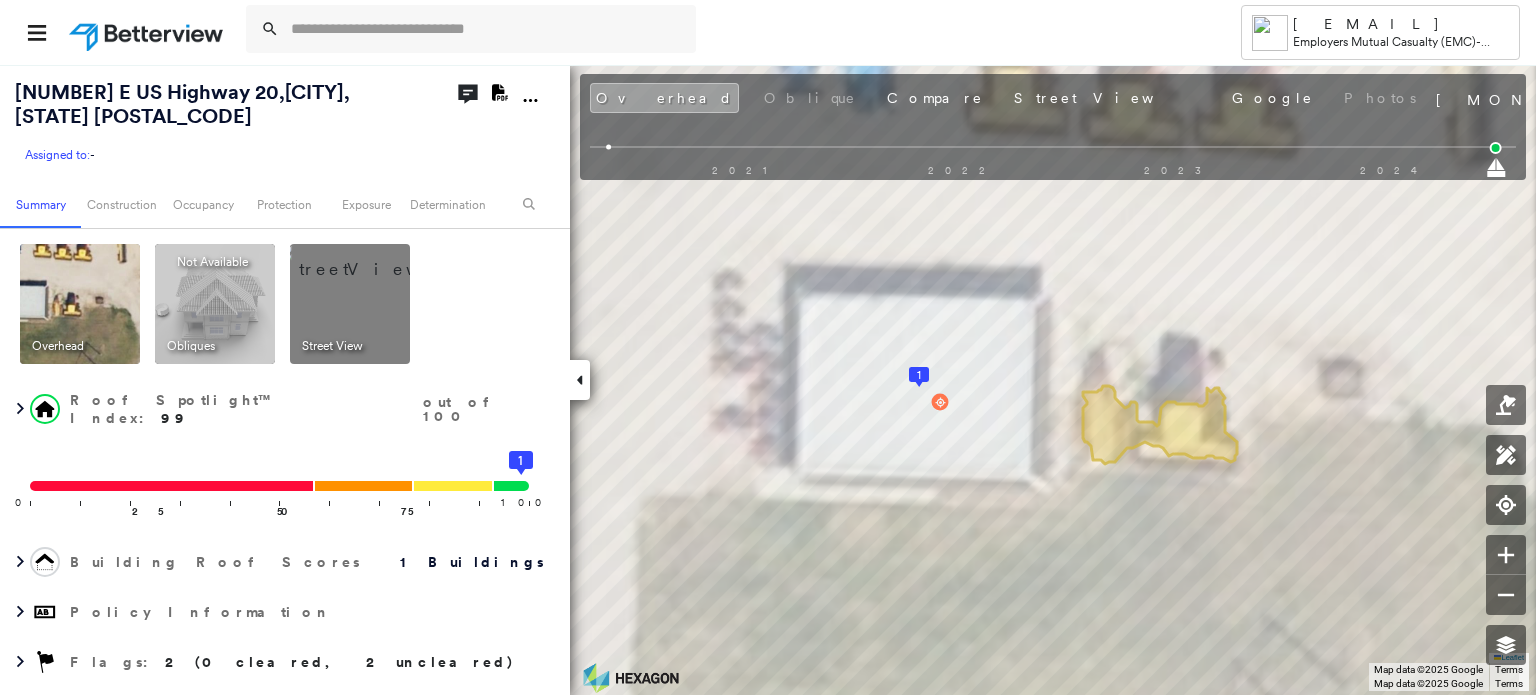 click on "Download PDF Report" 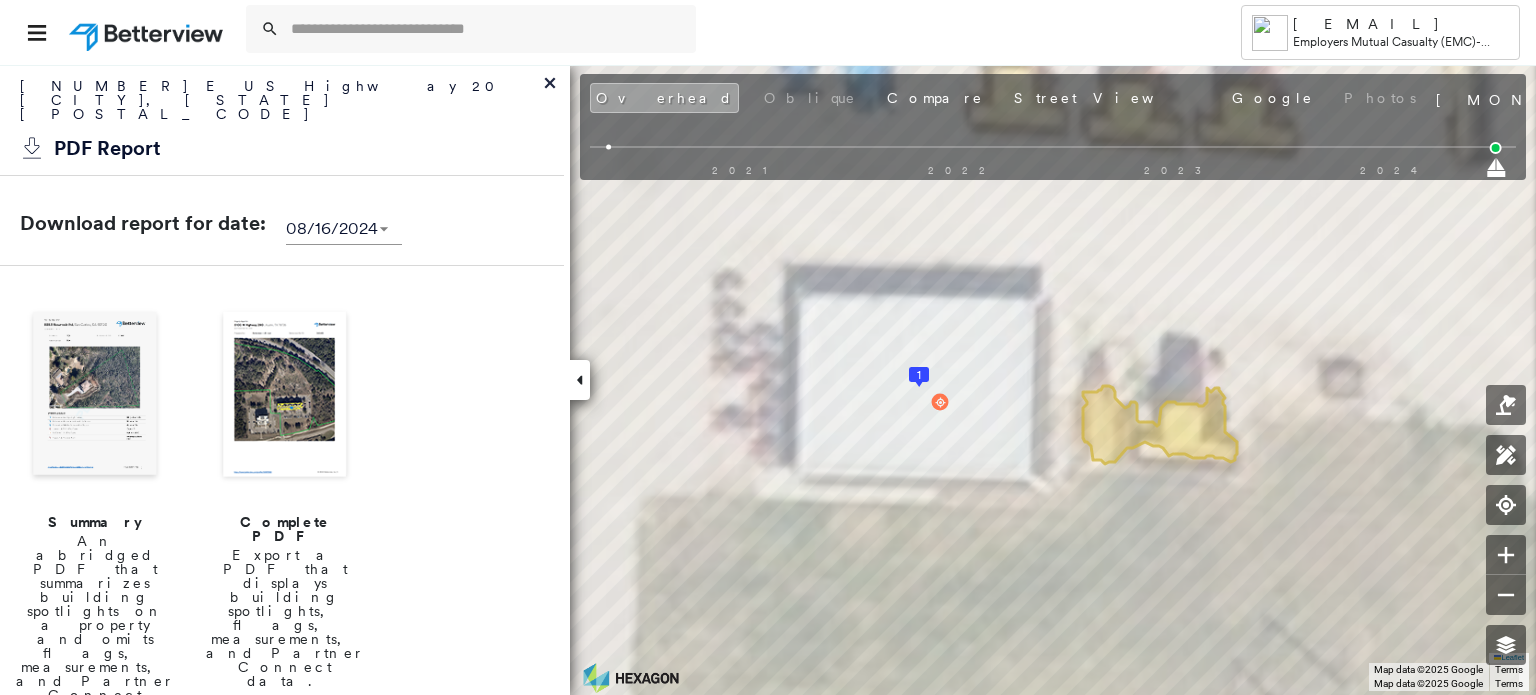 click at bounding box center [285, 396] 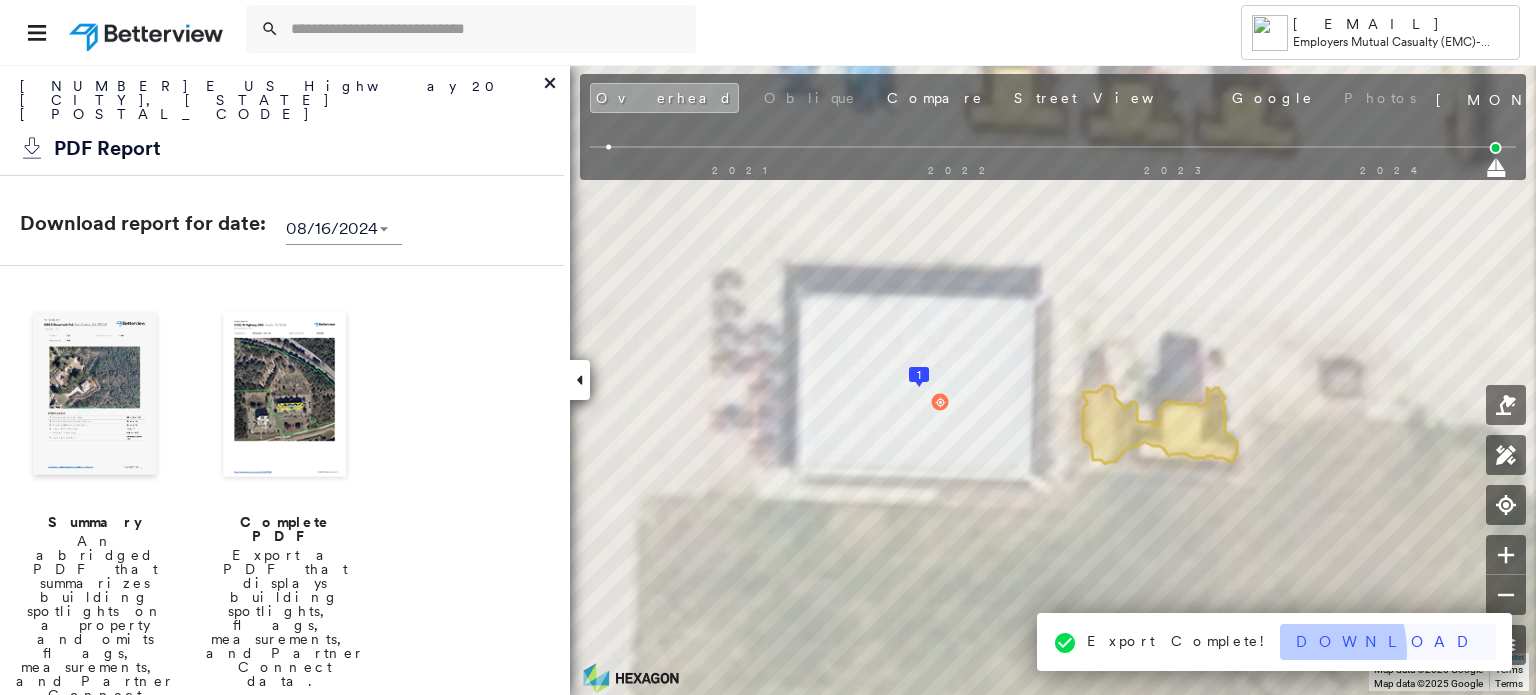 click on "Jhordan.Dohmen@EMCIns.com Employers Mutual Casualty (EMC)  -   Omaha 304 E US Highway 20  ,  Gordon, NE 69343 Assigned to:  - Assigned to:  - Assigned to:  - Open Comments Download PDF Report Summary Construction Occupancy Protection Exposure Determination Overhead Obliques Not Available ; Street View Roof Spotlight™ Index :  99 out of 100 0 100 25 50 75 1 Building Roof Scores 1 Buildings Policy Information Flags :  2 (0 cleared, 2 uncleared) Construction Roof Spotlights :  General Wear Property Features :  Heavy Machinery Roof Size & Shape :  1 building  - Flat | Metal Panel BuildZoom - Building Permit Data and Analysis Occupancy Place Detail SmartyStreets - Geocode Smarty Streets - Surrounding Properties Protection Protection Exposure FEMA Risk Index Flood Regional Hazard: 1   out of  5 Crime Regional Hazard: 2   out of  5 Additional Perils Guidewire HazardHub HazardHub Risks Determination Flags :  2 (0 cleared, 2 uncleared) Uncleared Flags (2) Cleared Flags  (0) METL Metal Roofs Flagged 08/06/25 Clear" at bounding box center (768, 347) 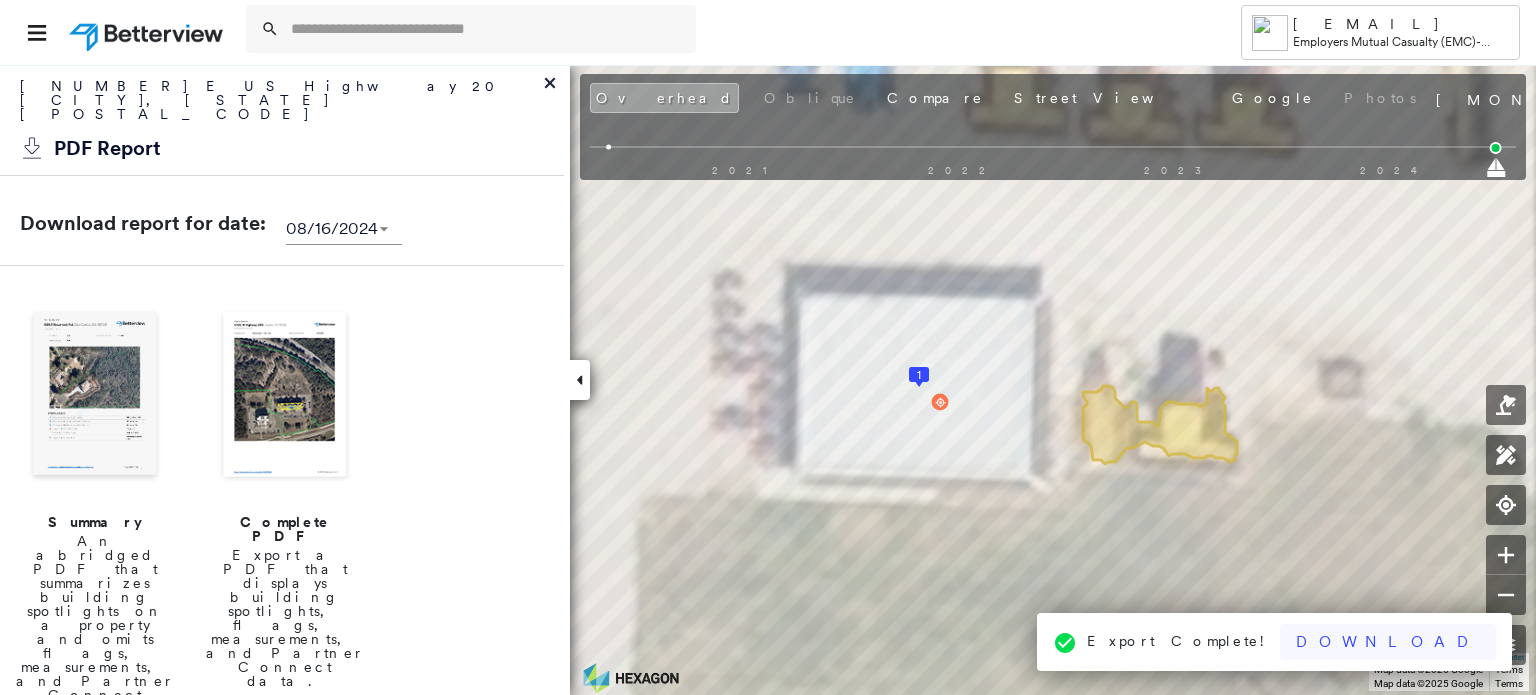 click on "Download" at bounding box center [1388, 642] 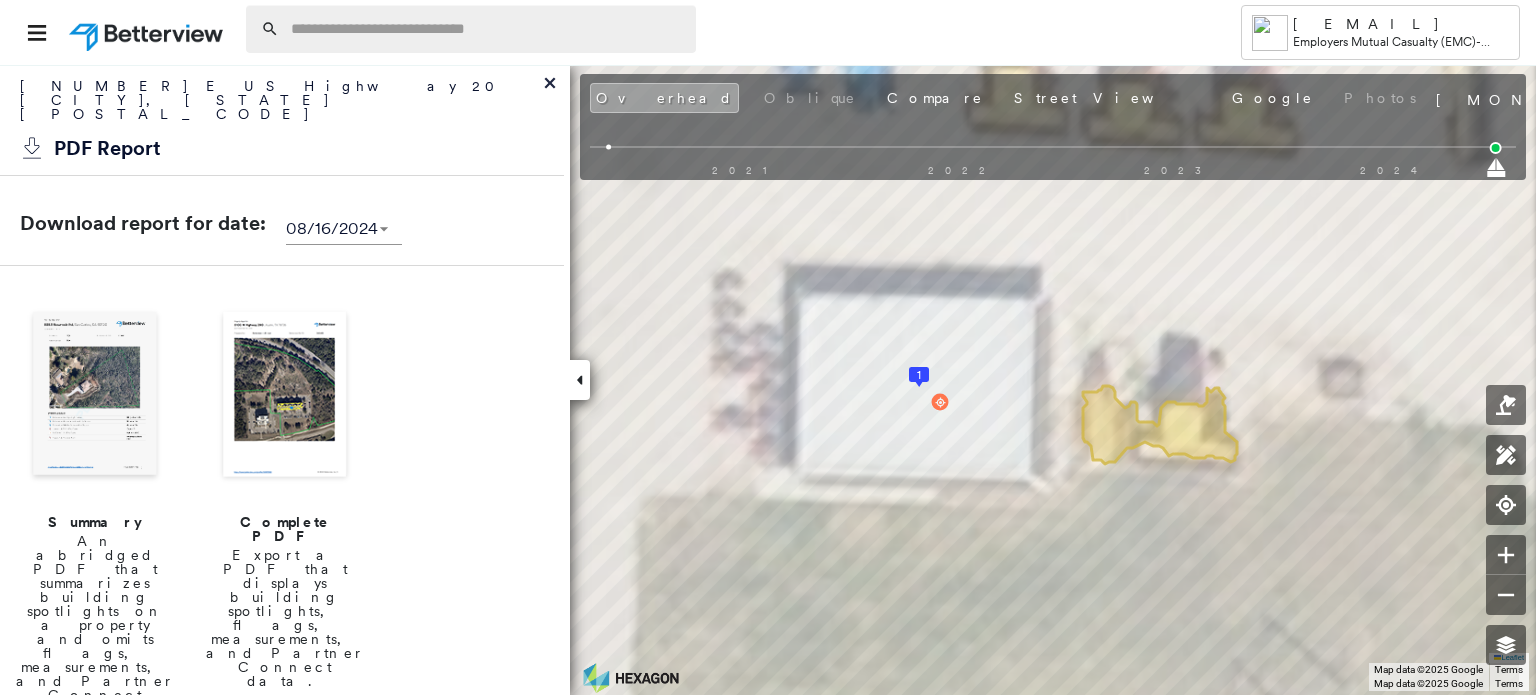 click at bounding box center (487, 29) 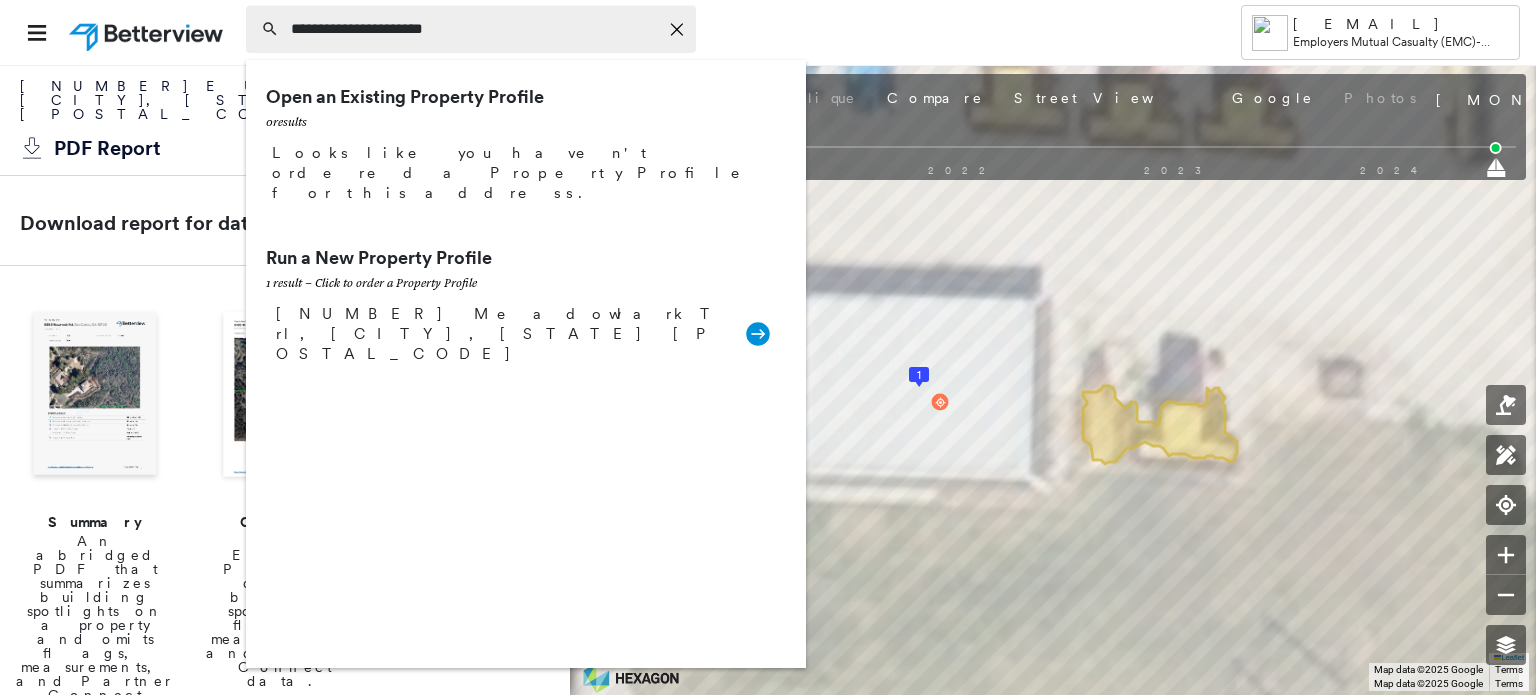 type on "**********" 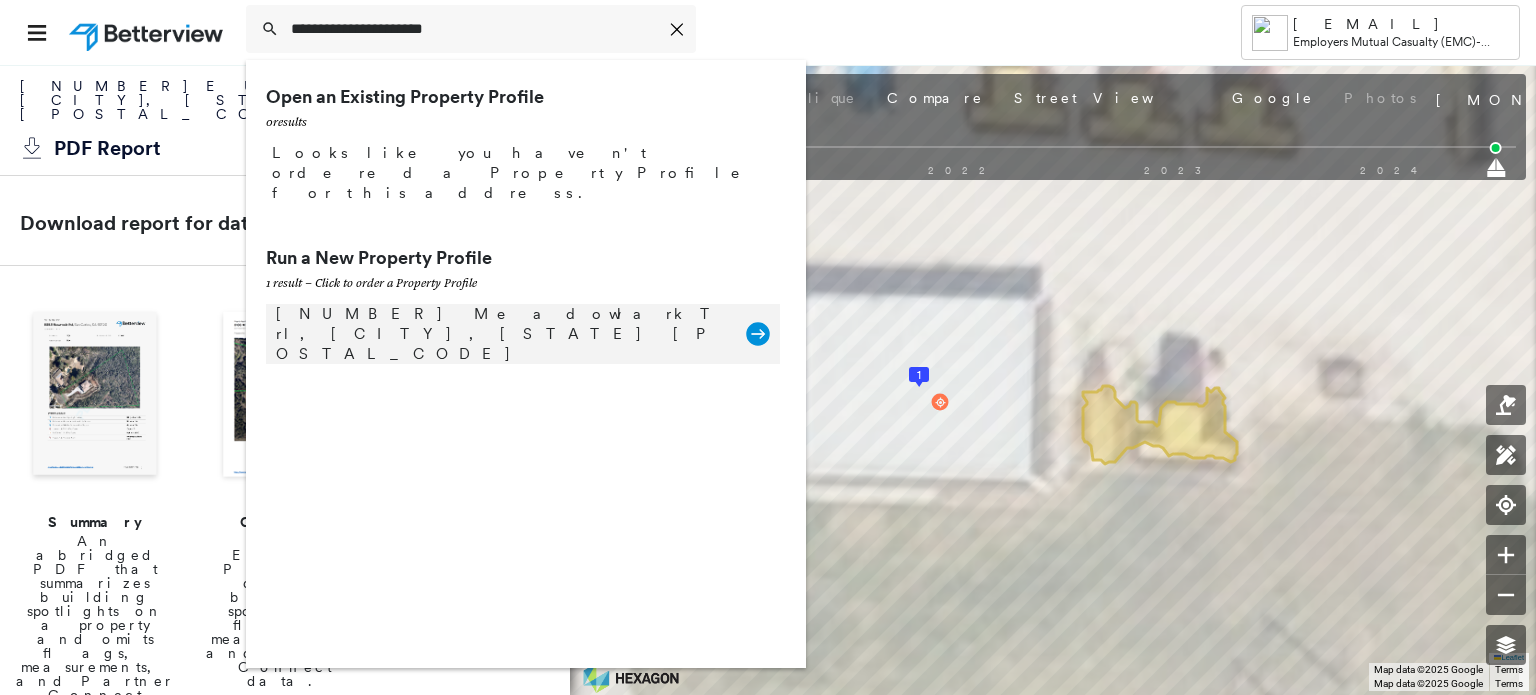 click on "71747 Meadowlark Trl, Mc Cook, NE 69001" at bounding box center (501, 334) 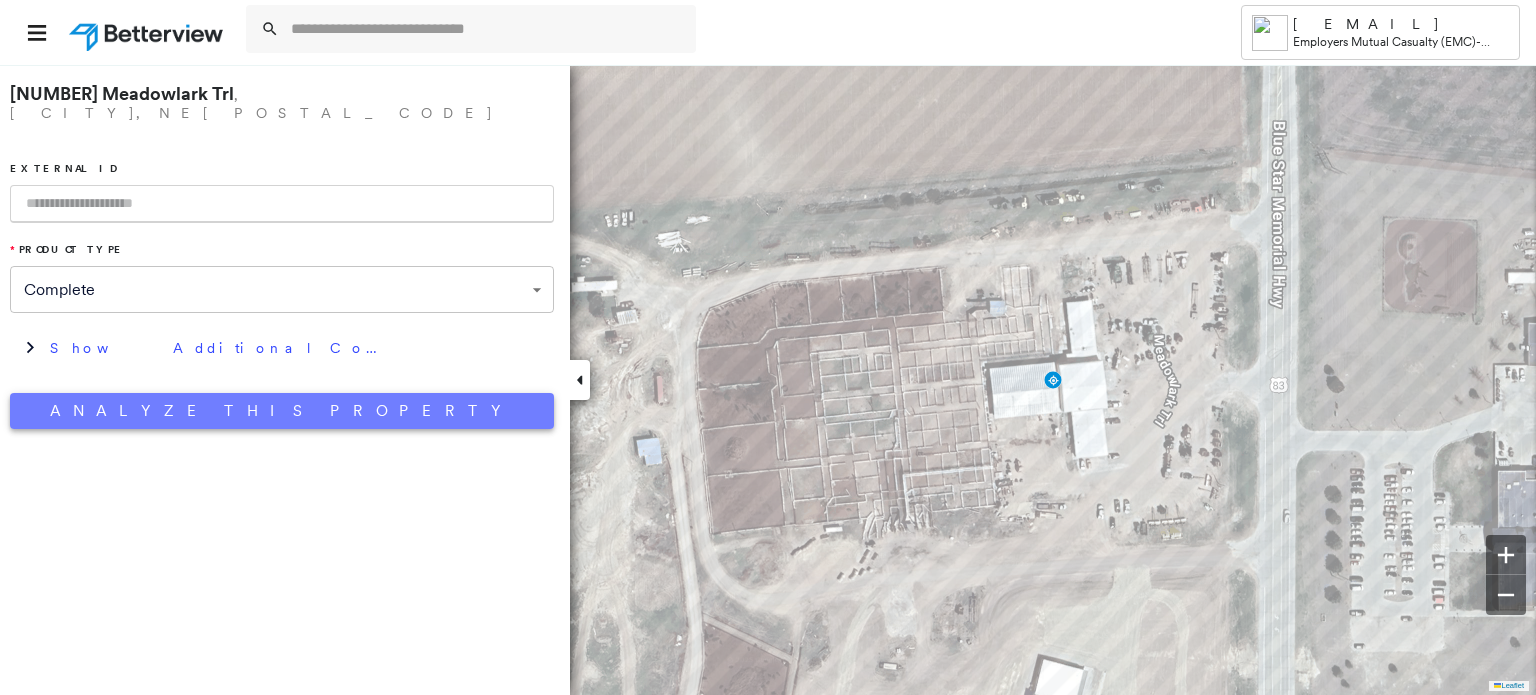 click on "Analyze This Property" at bounding box center (282, 411) 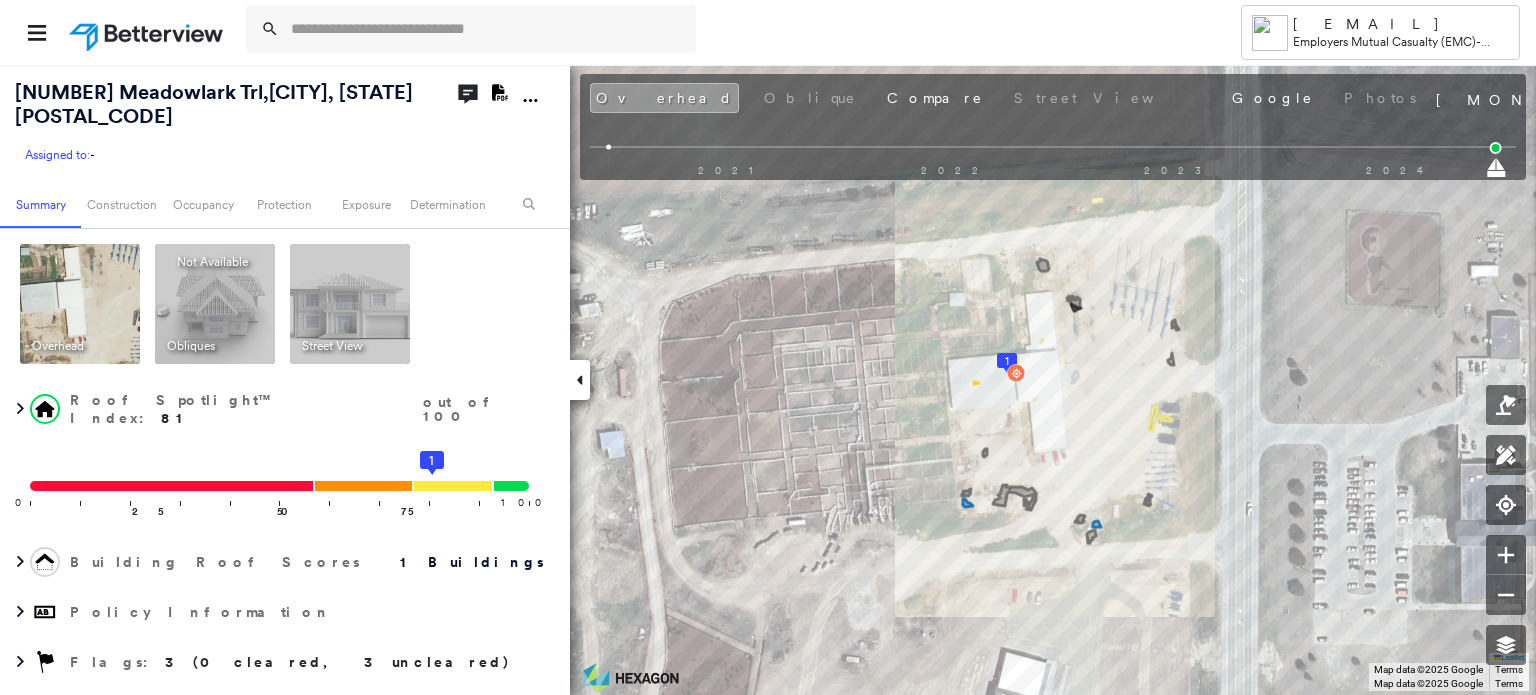 click 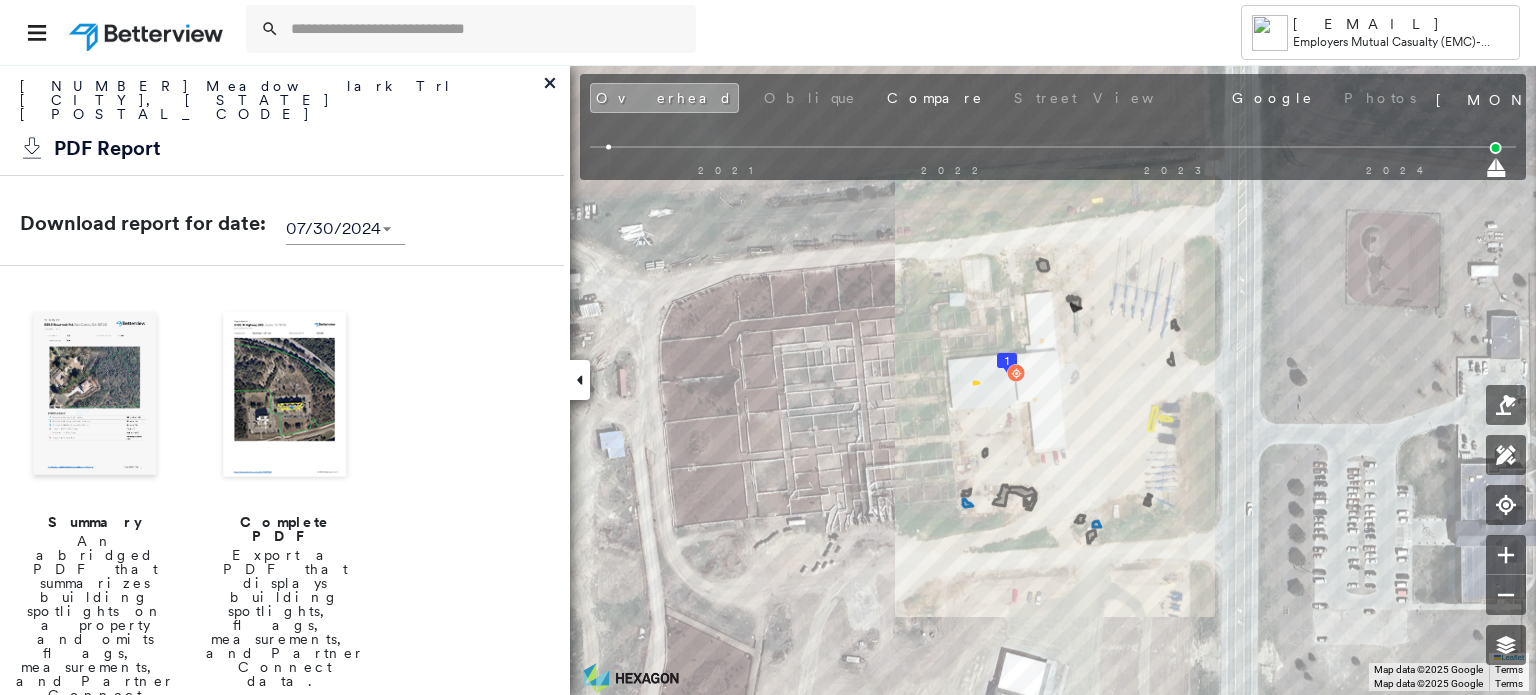 click 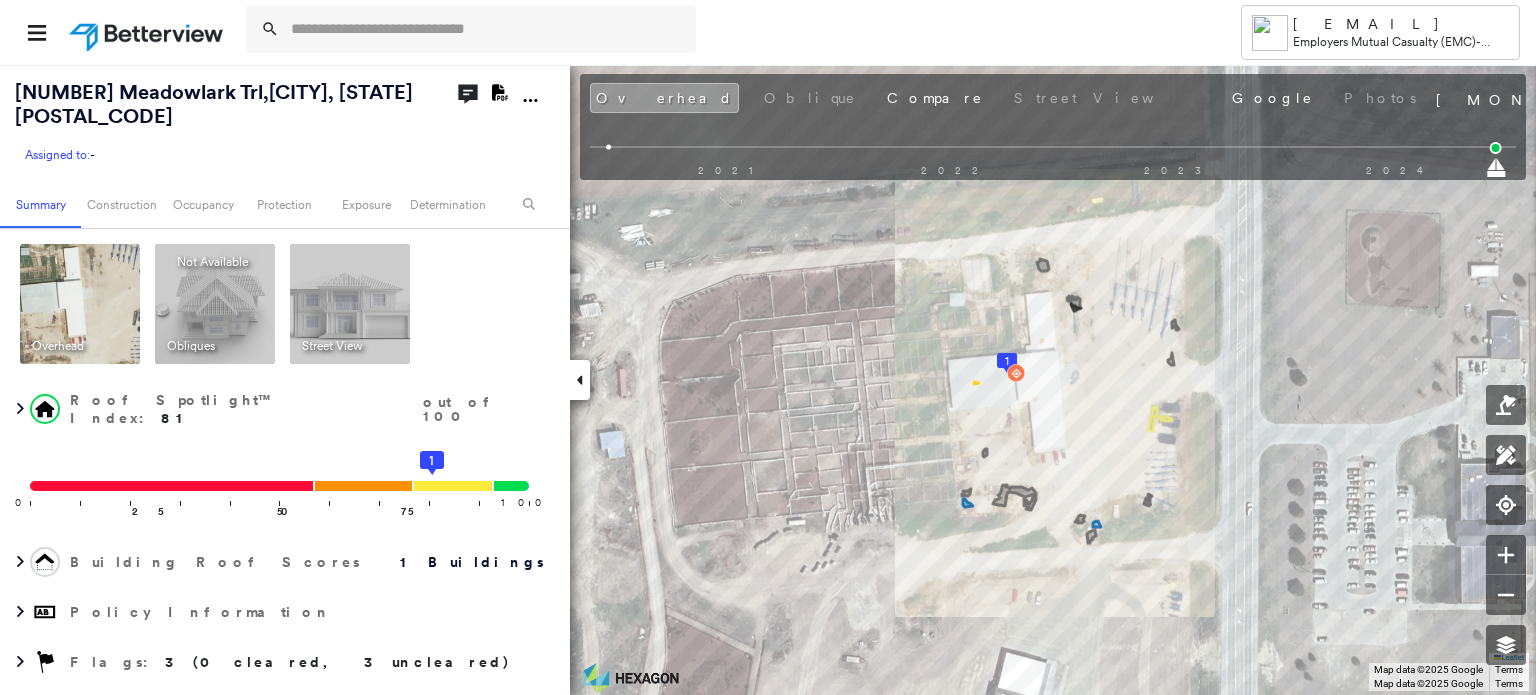 click at bounding box center (80, 304) 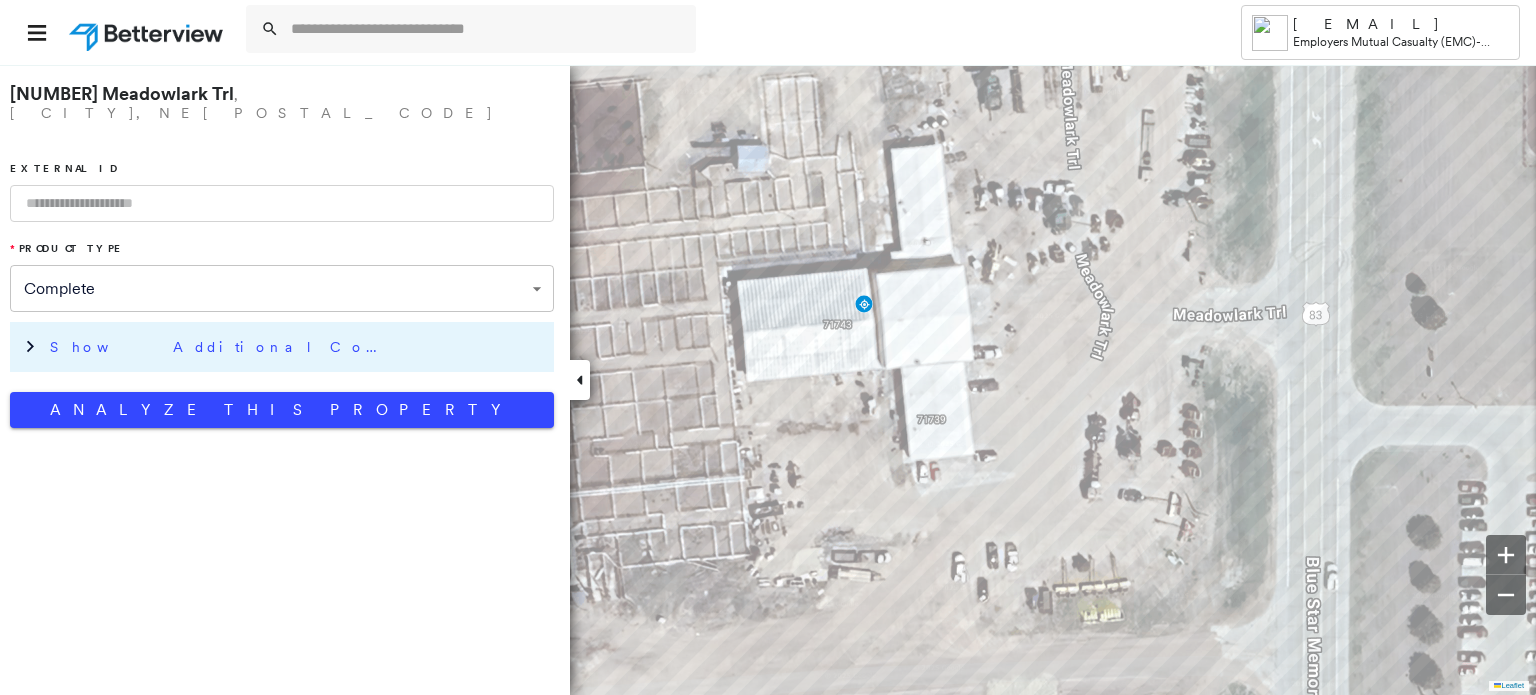 click on "Show Additional Company Data" at bounding box center (220, 347) 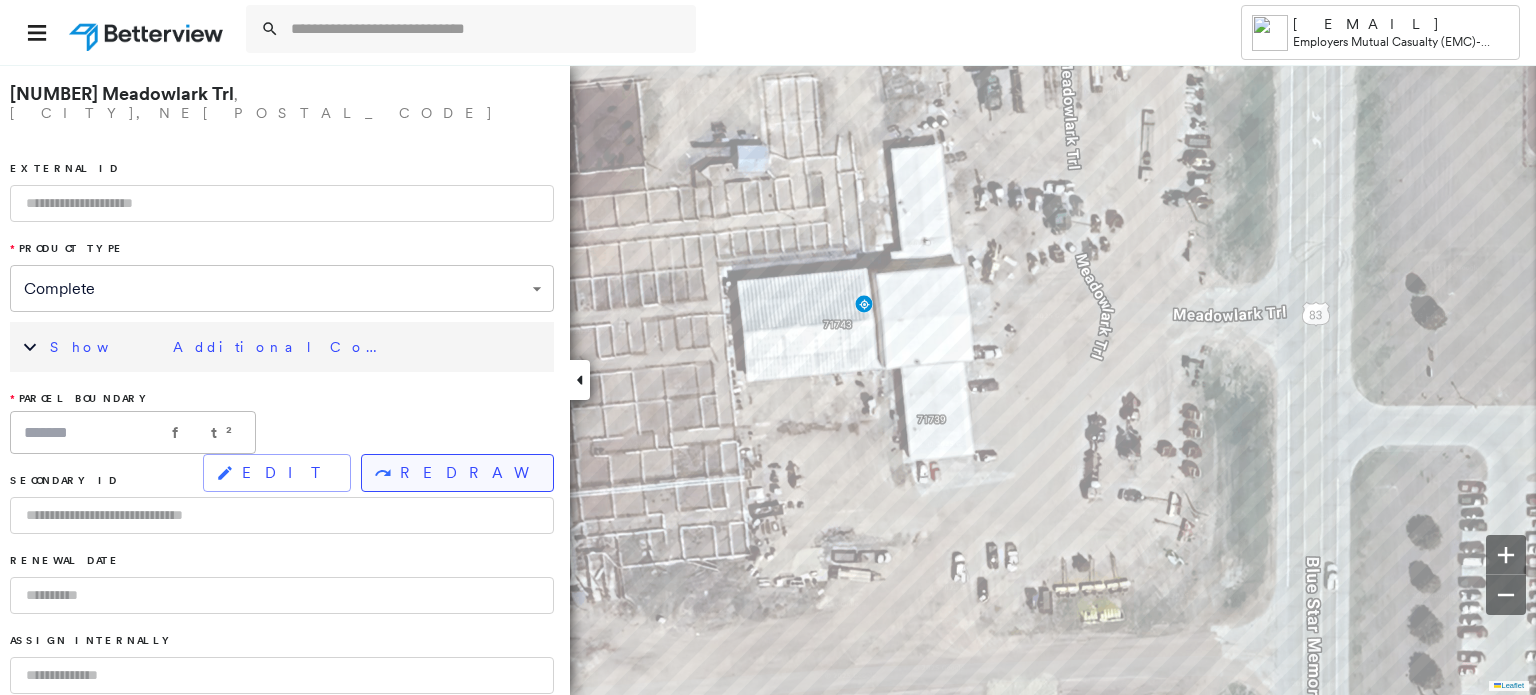 click on "REDRAW" at bounding box center (468, 473) 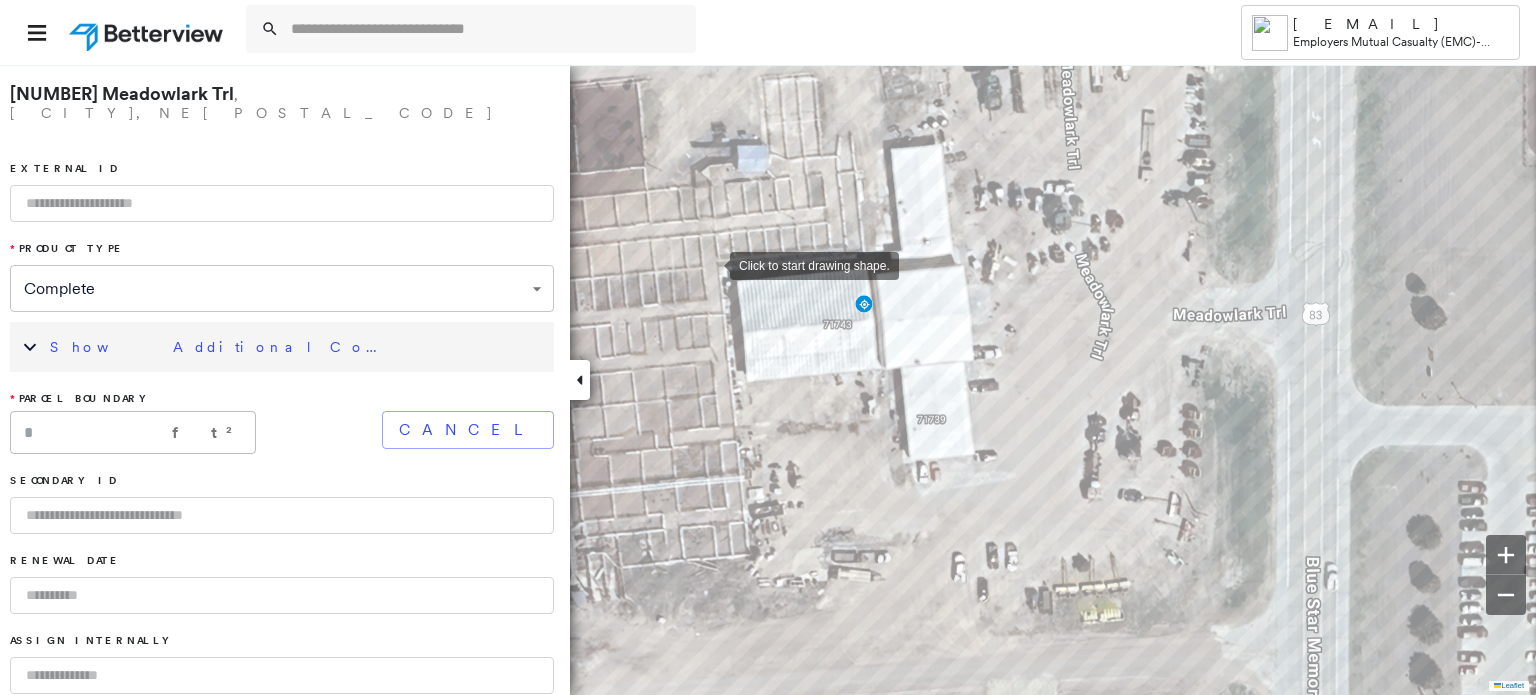 click at bounding box center [710, 264] 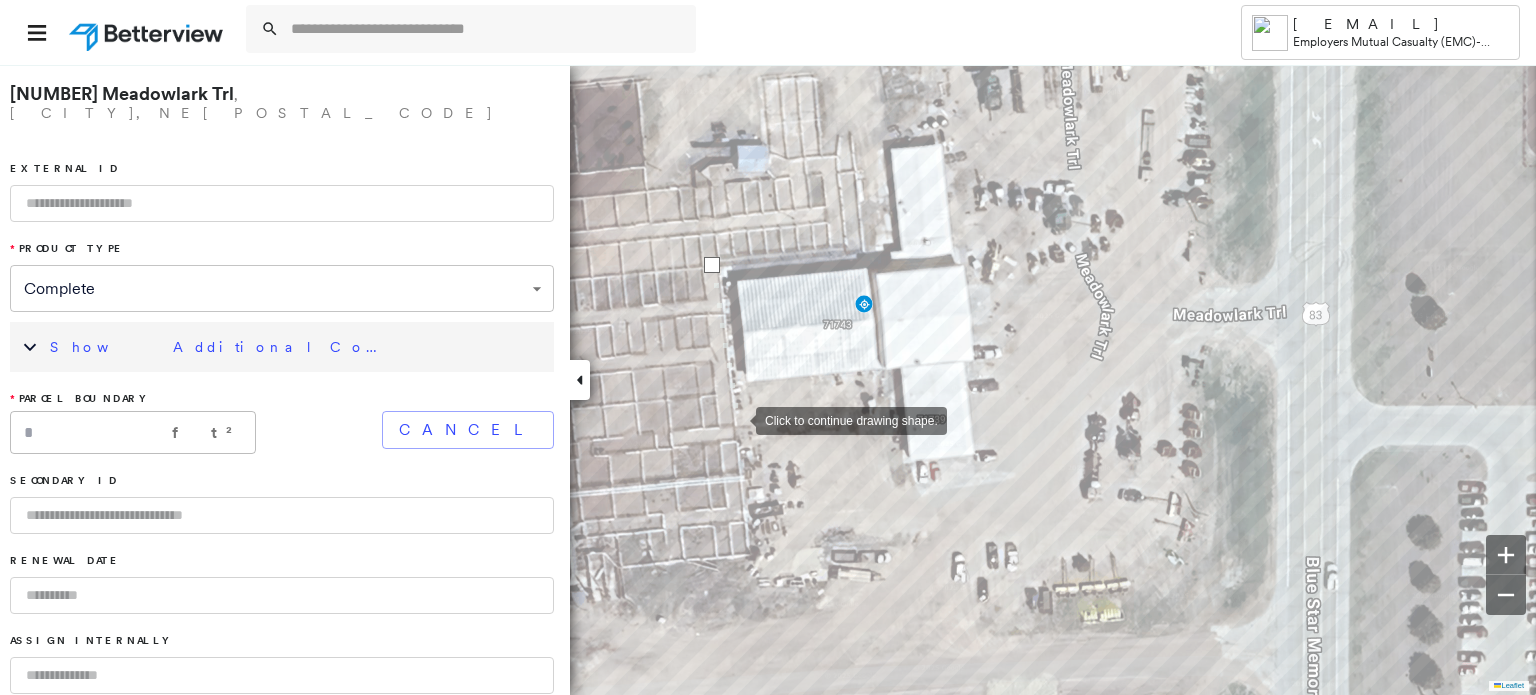 click at bounding box center (736, 419) 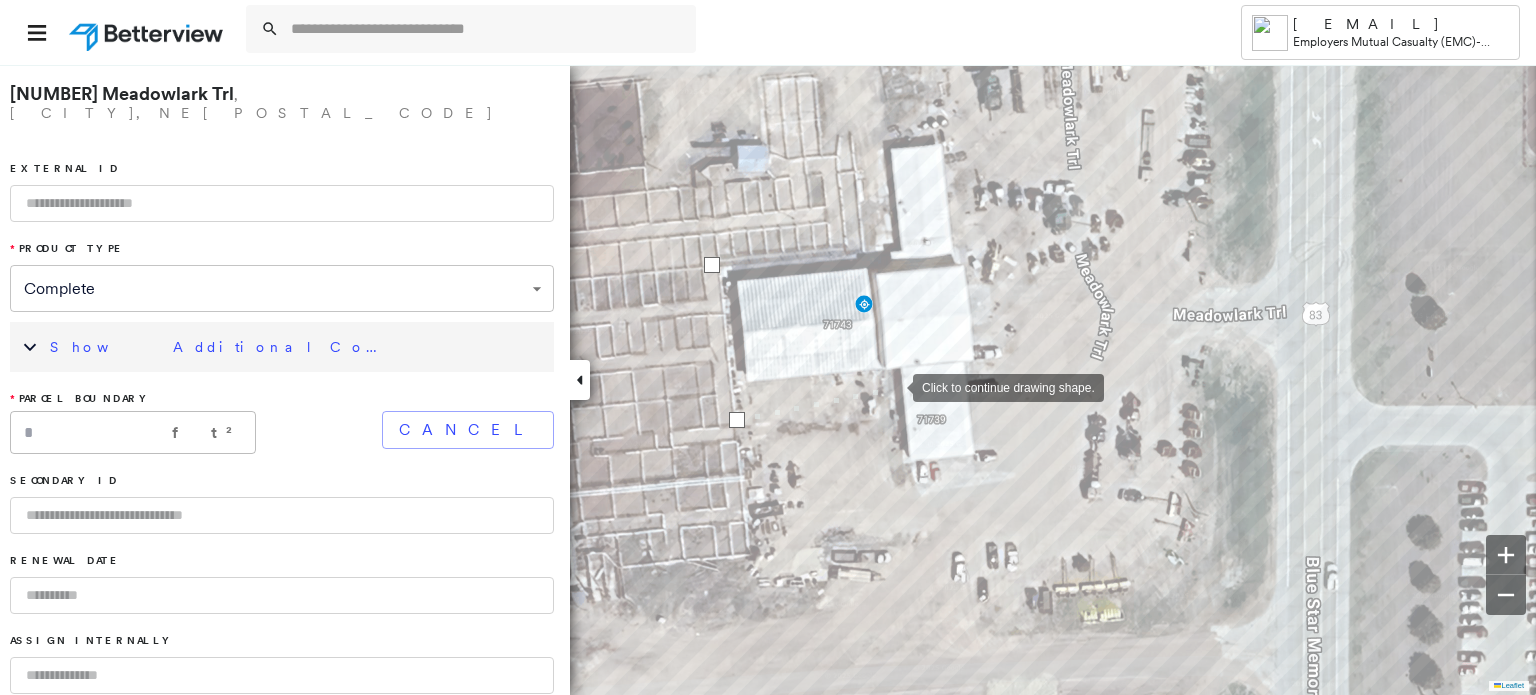 click at bounding box center (893, 386) 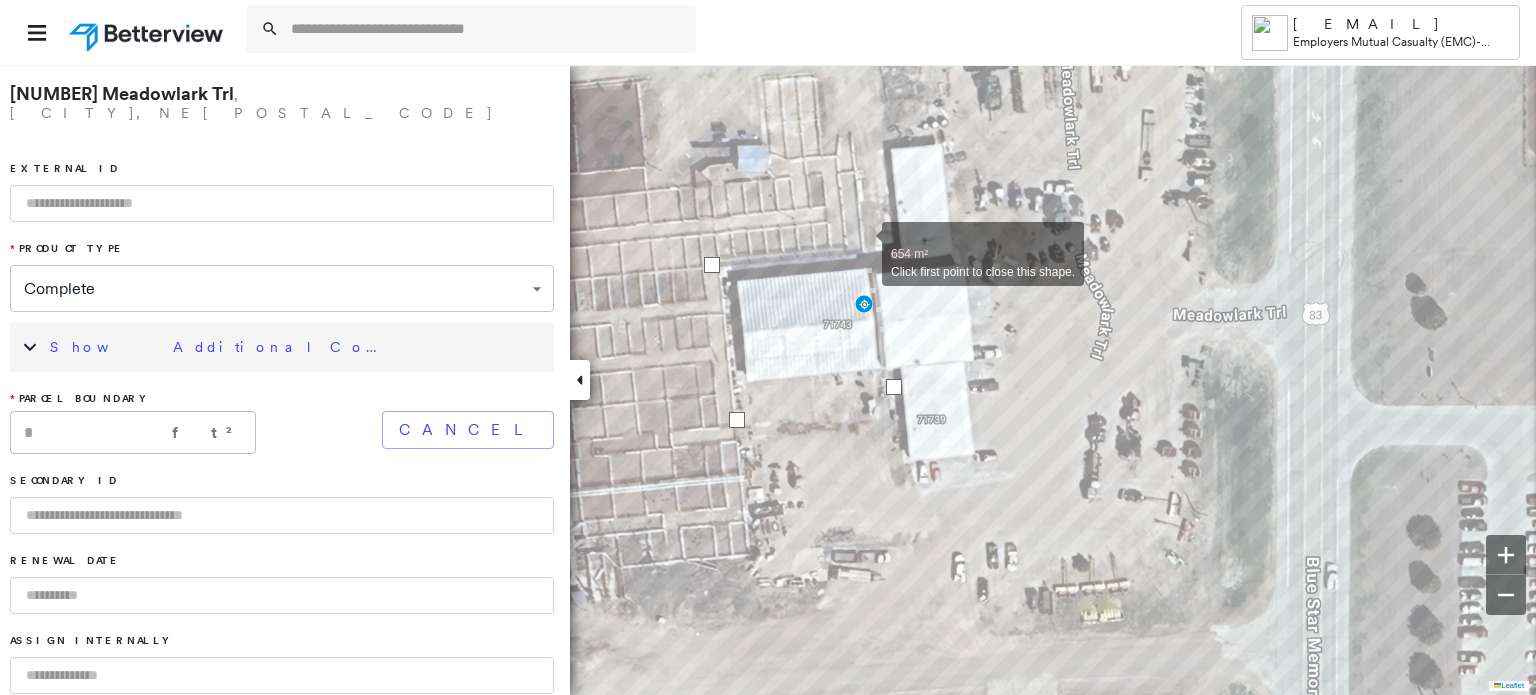 click at bounding box center (862, 243) 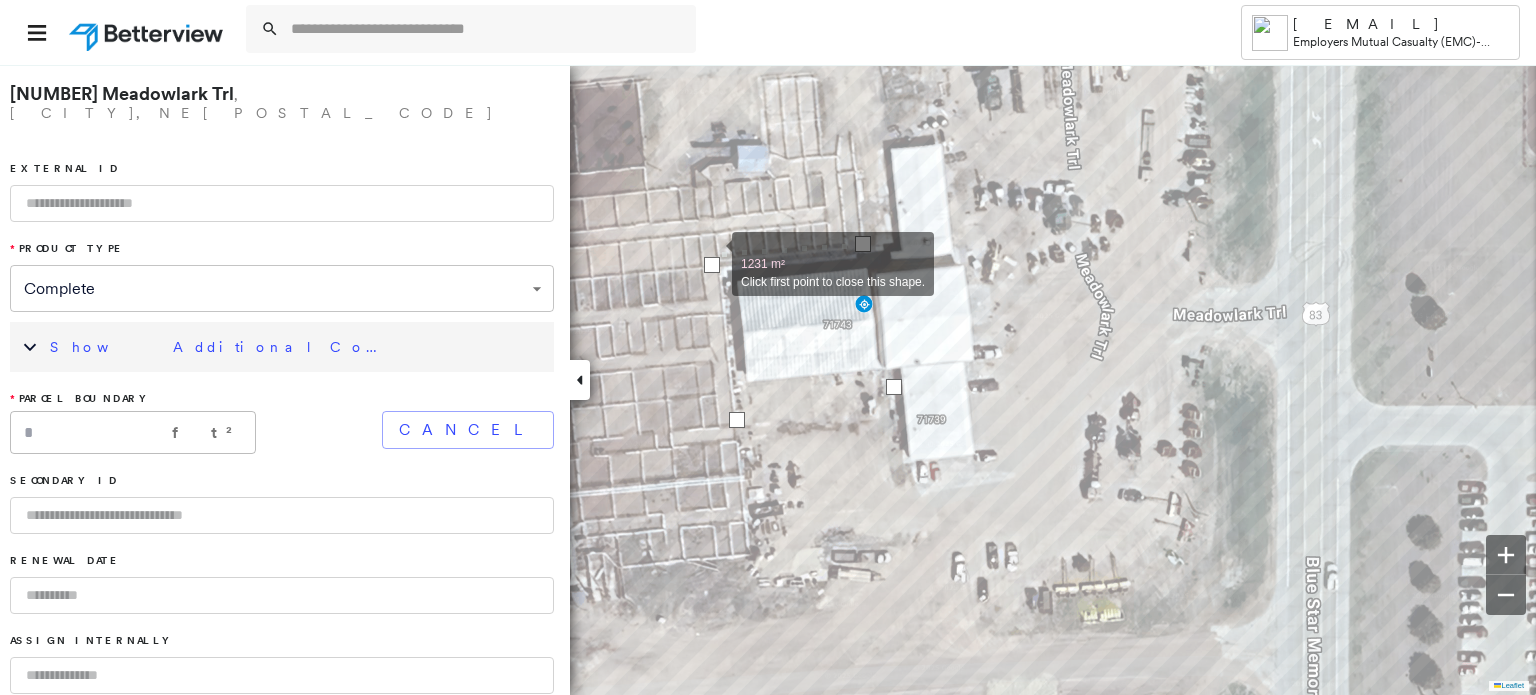 click at bounding box center [712, 253] 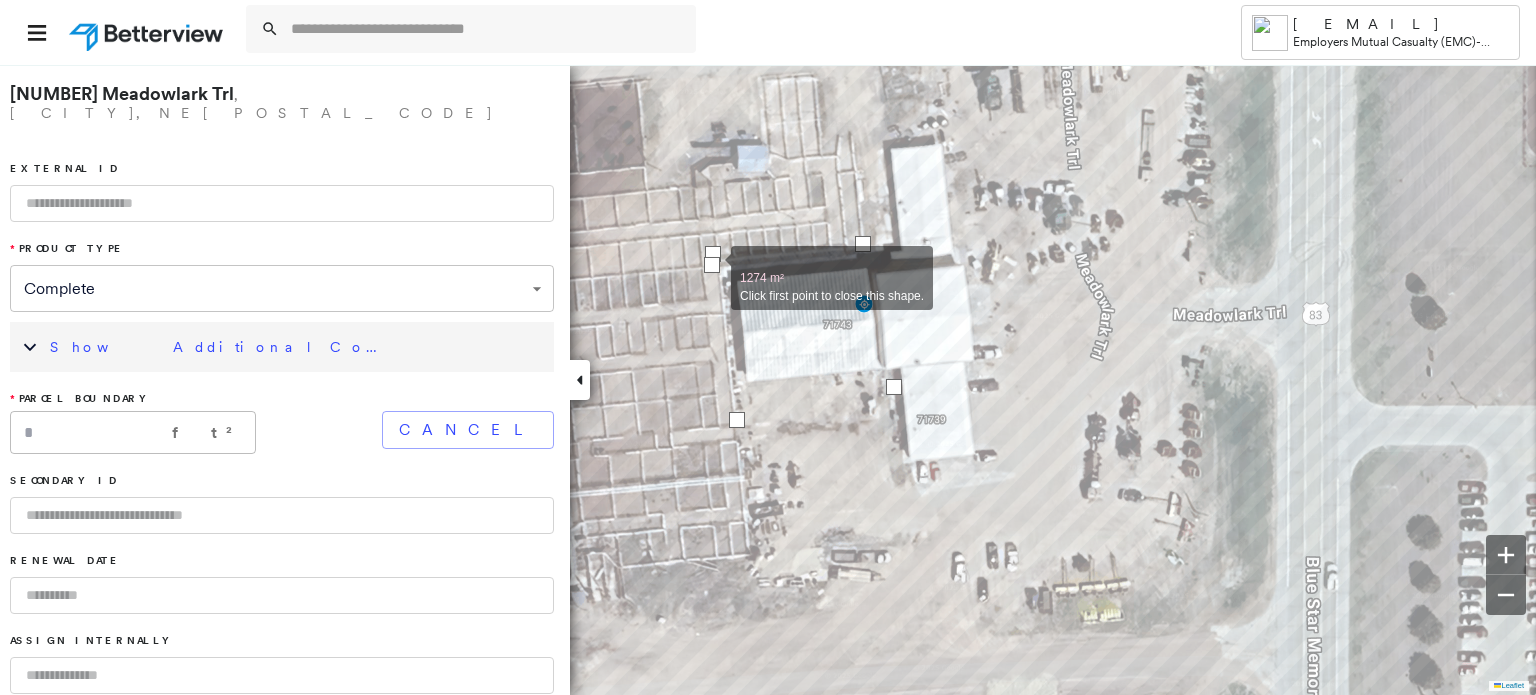 click at bounding box center [712, 265] 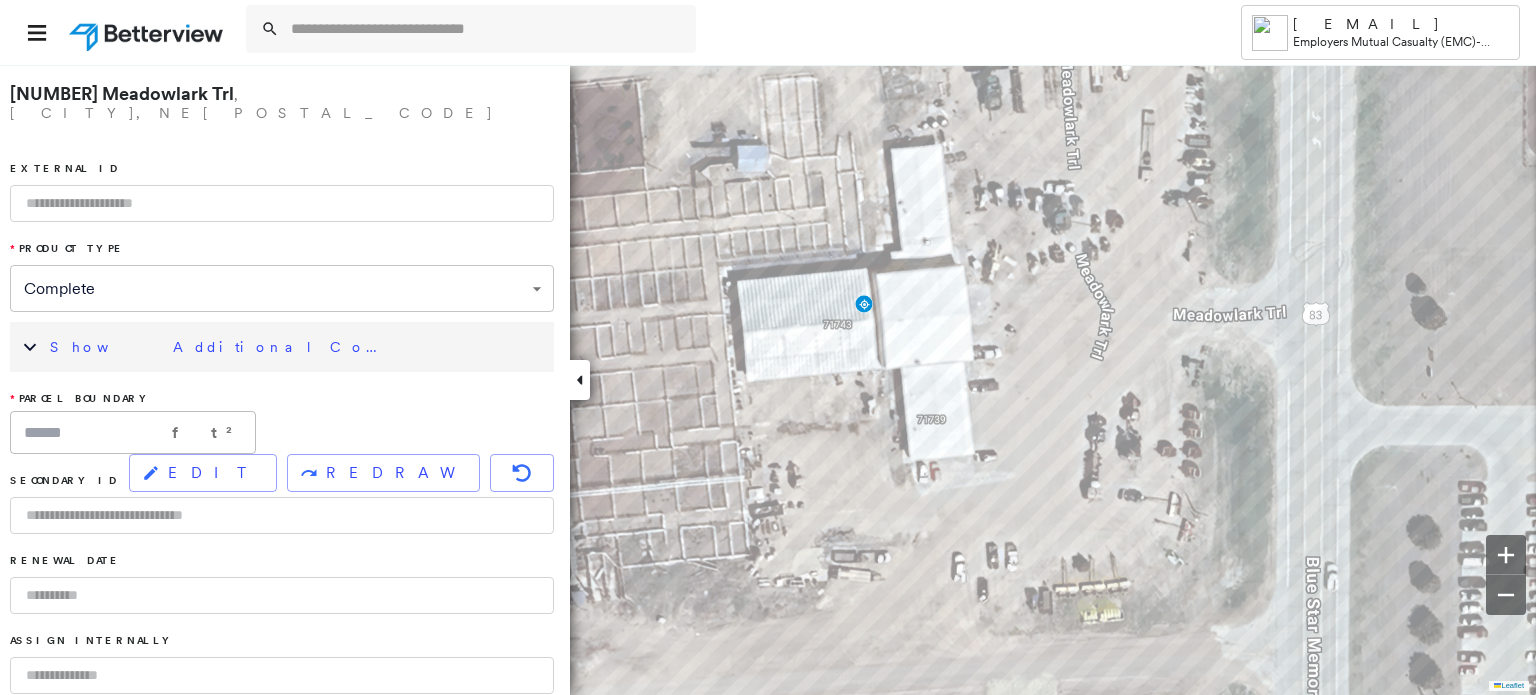 click on "71747  Meadowlark Trl , Mc Cook,  NE  69001" at bounding box center [282, 103] 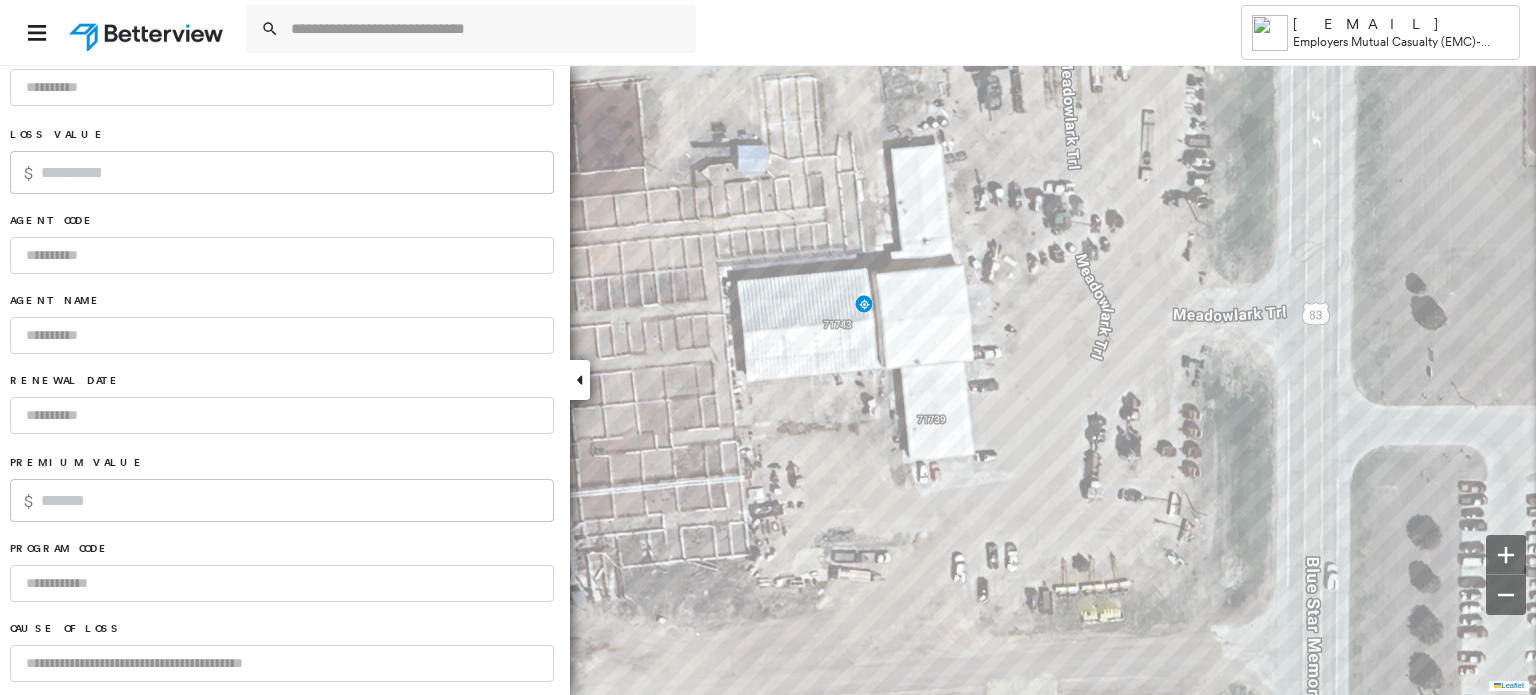 scroll, scrollTop: 1344, scrollLeft: 0, axis: vertical 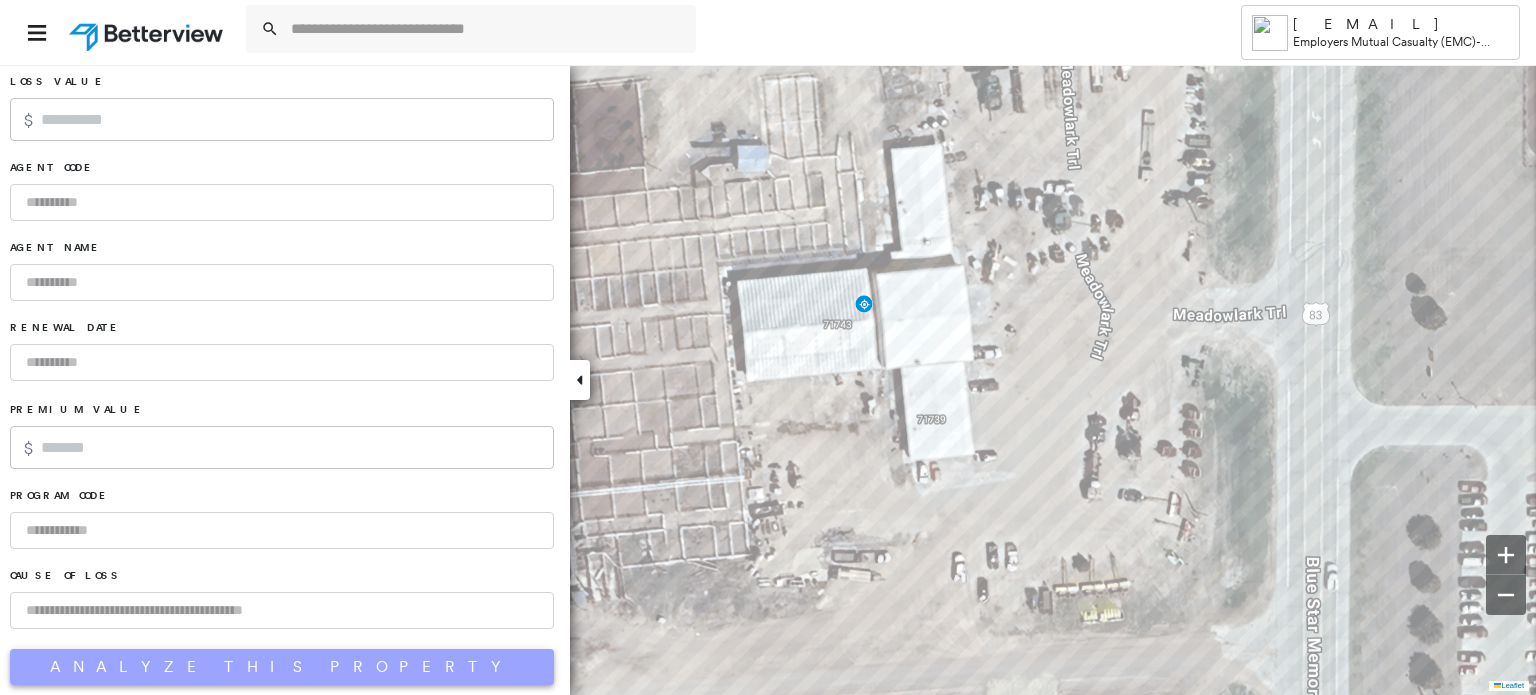 click on "Analyze This Property" at bounding box center (282, 667) 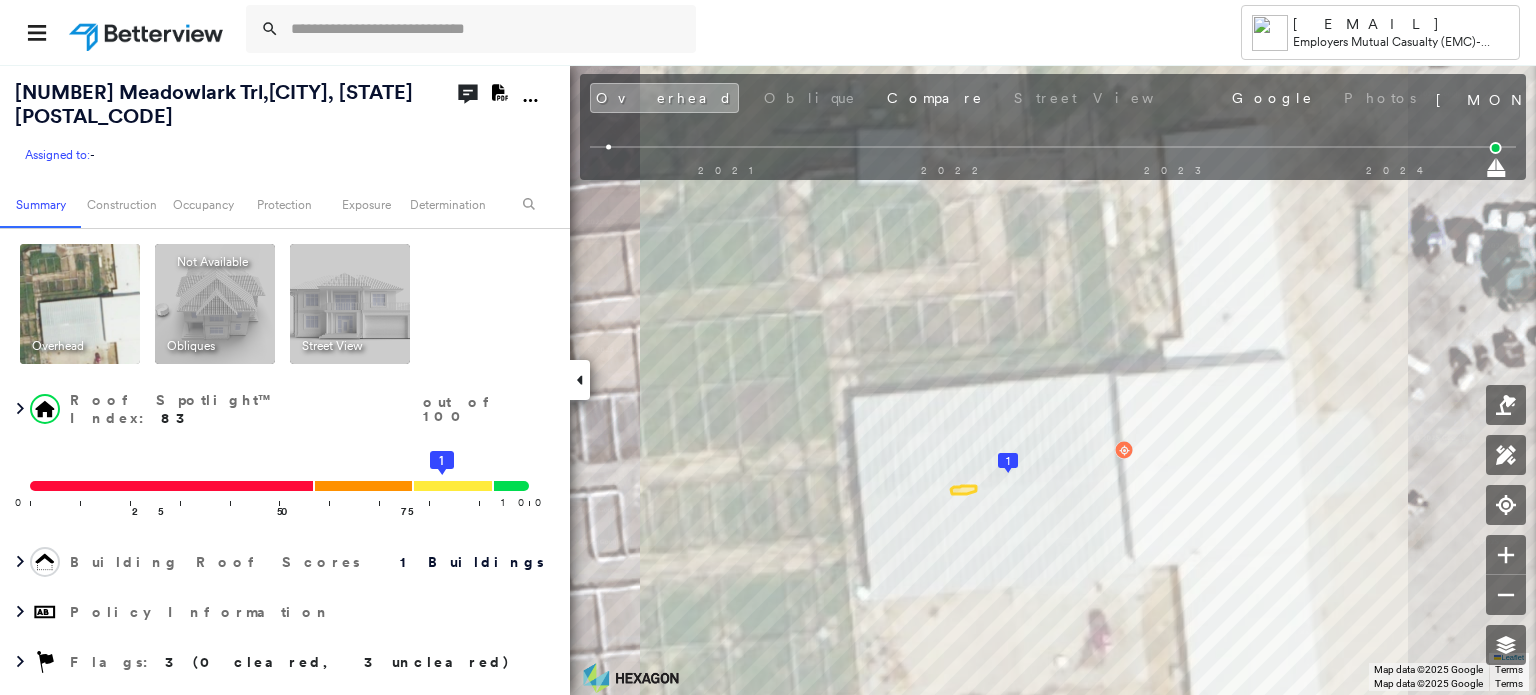 click 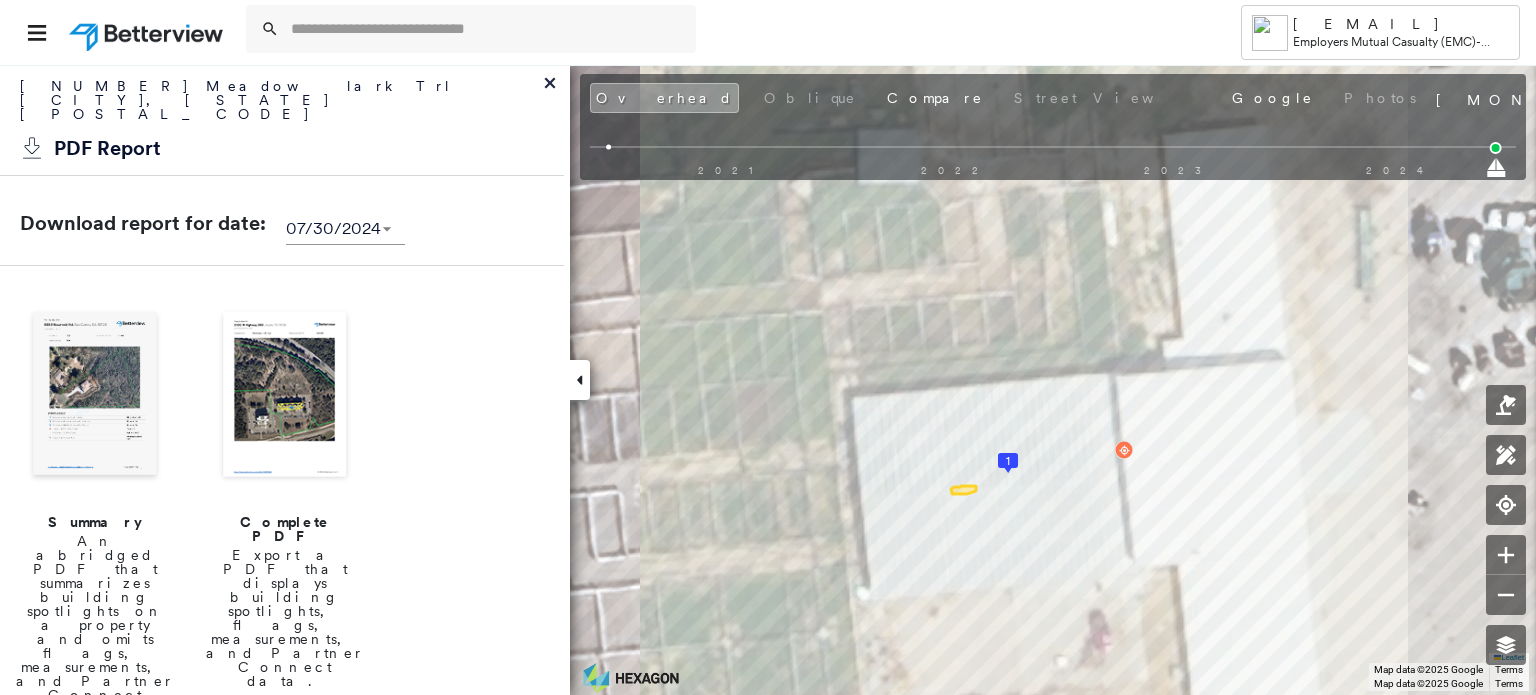 click at bounding box center [285, 396] 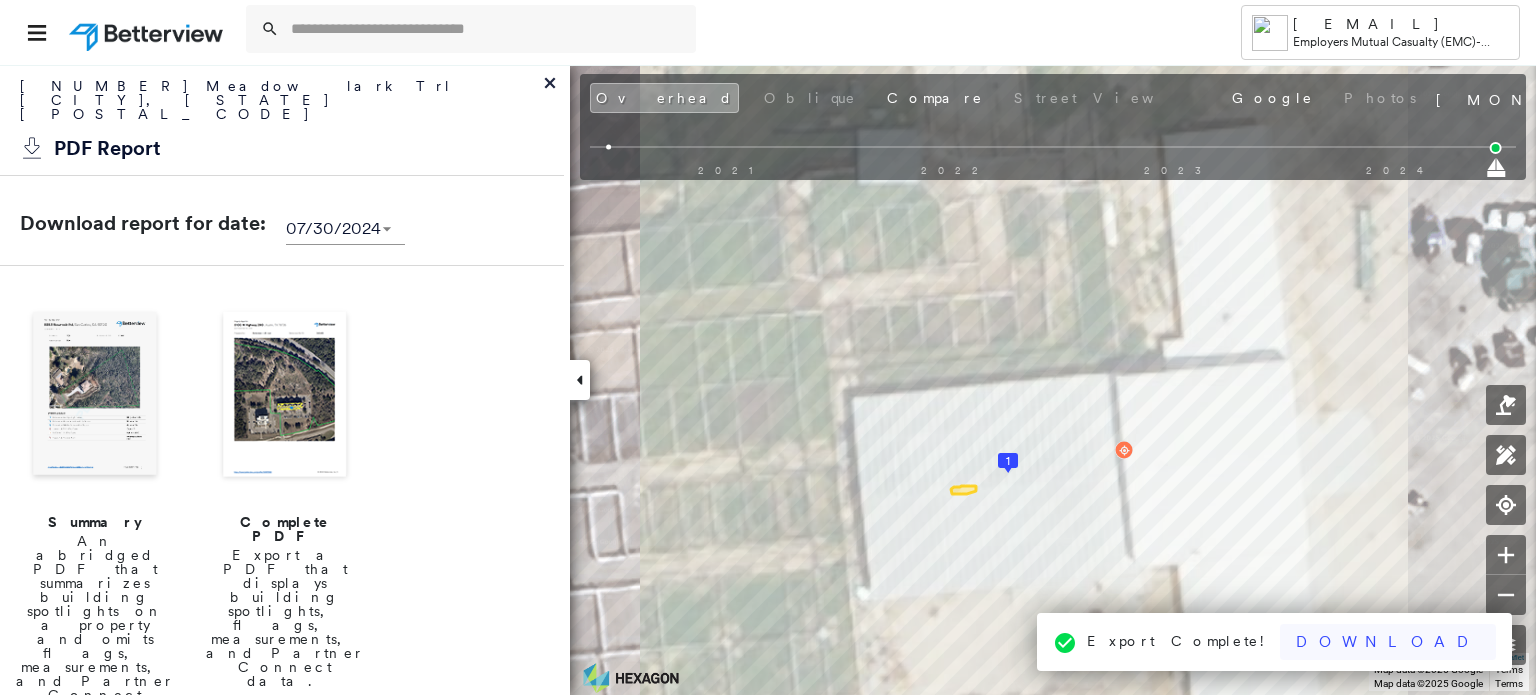 click on "Download" at bounding box center [1388, 642] 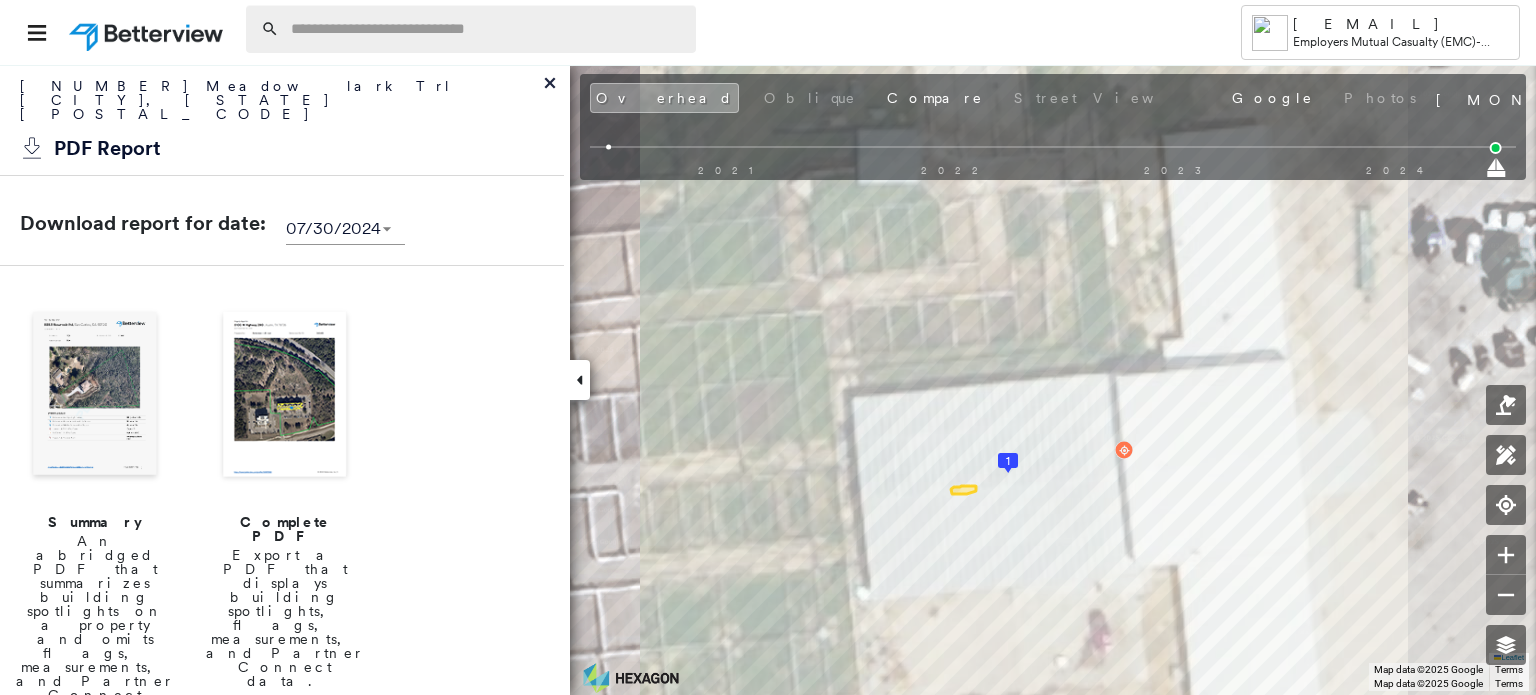 click at bounding box center [487, 29] 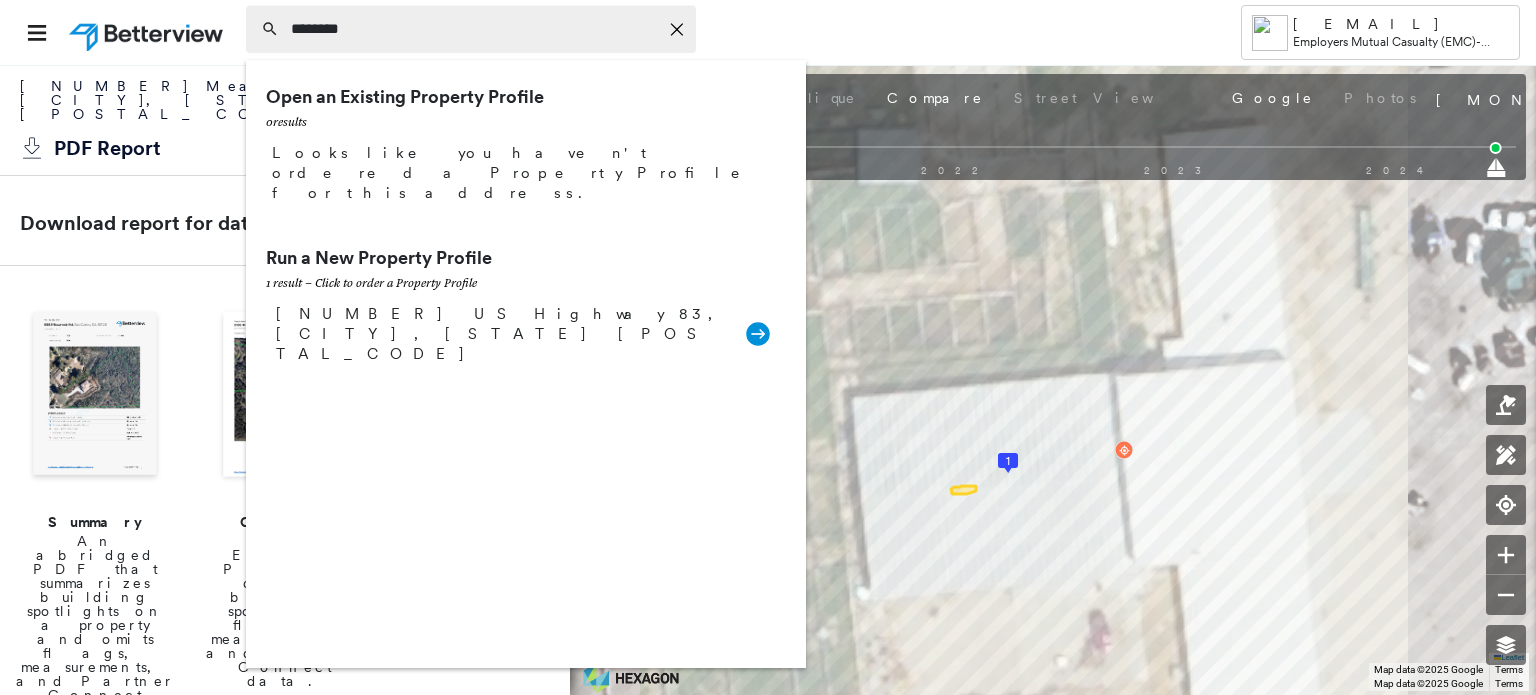 type on "********" 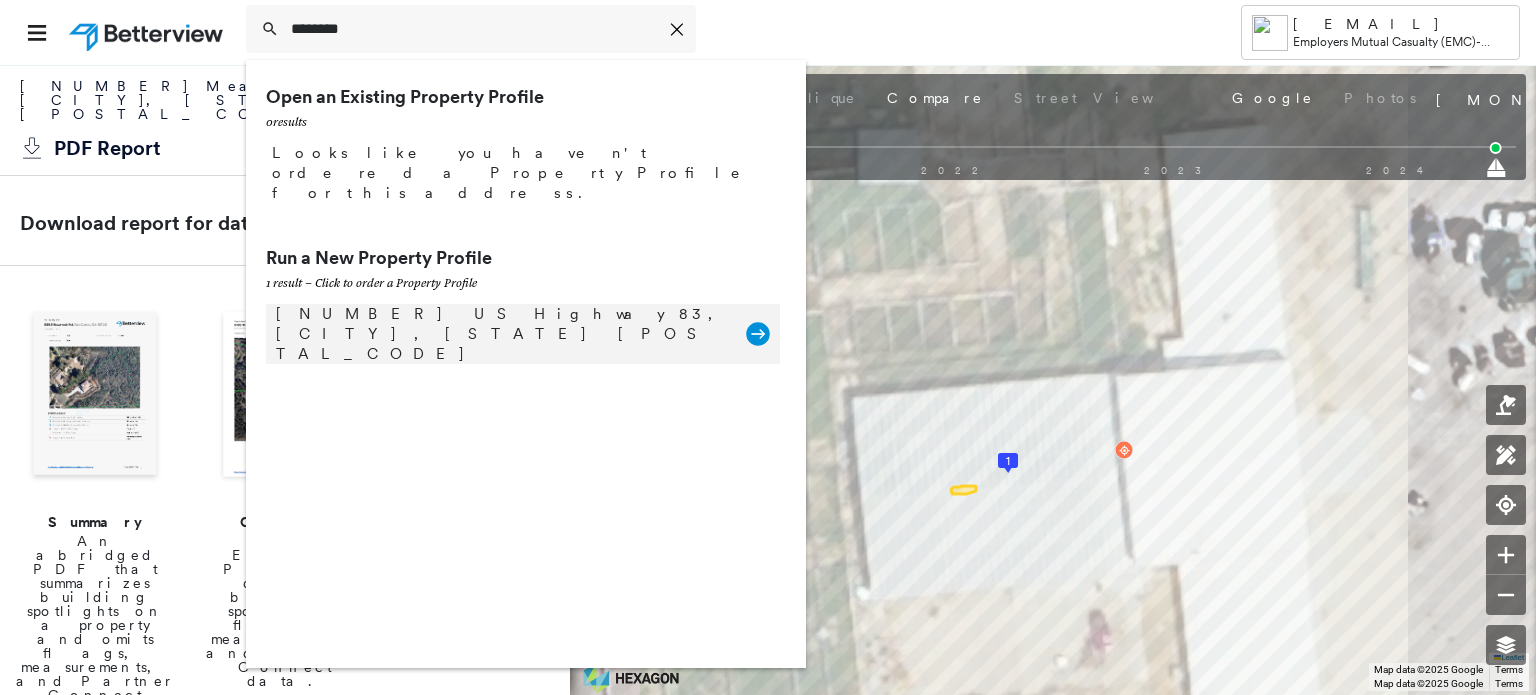 click on "71737 US Highway 83, Mc Cook, NE 69001" at bounding box center [501, 334] 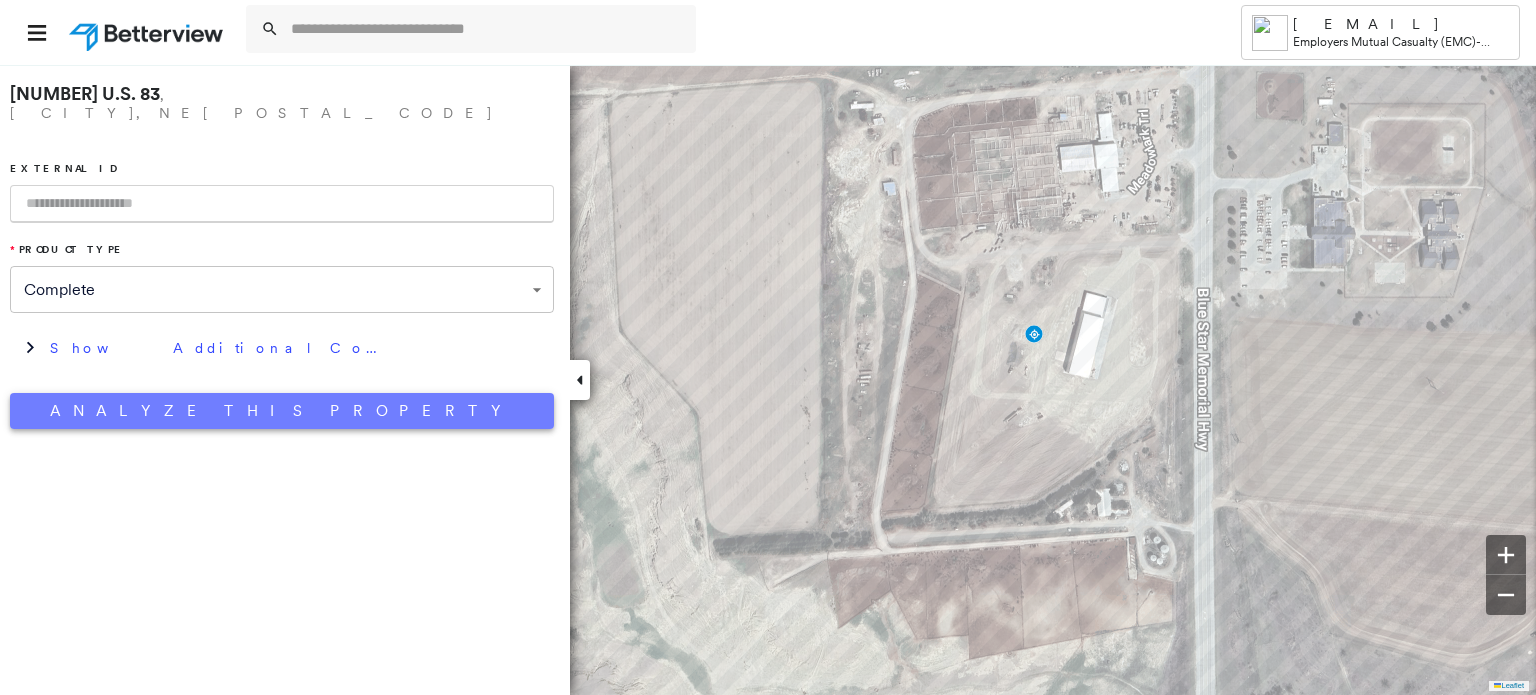 click on "Analyze This Property" at bounding box center (282, 411) 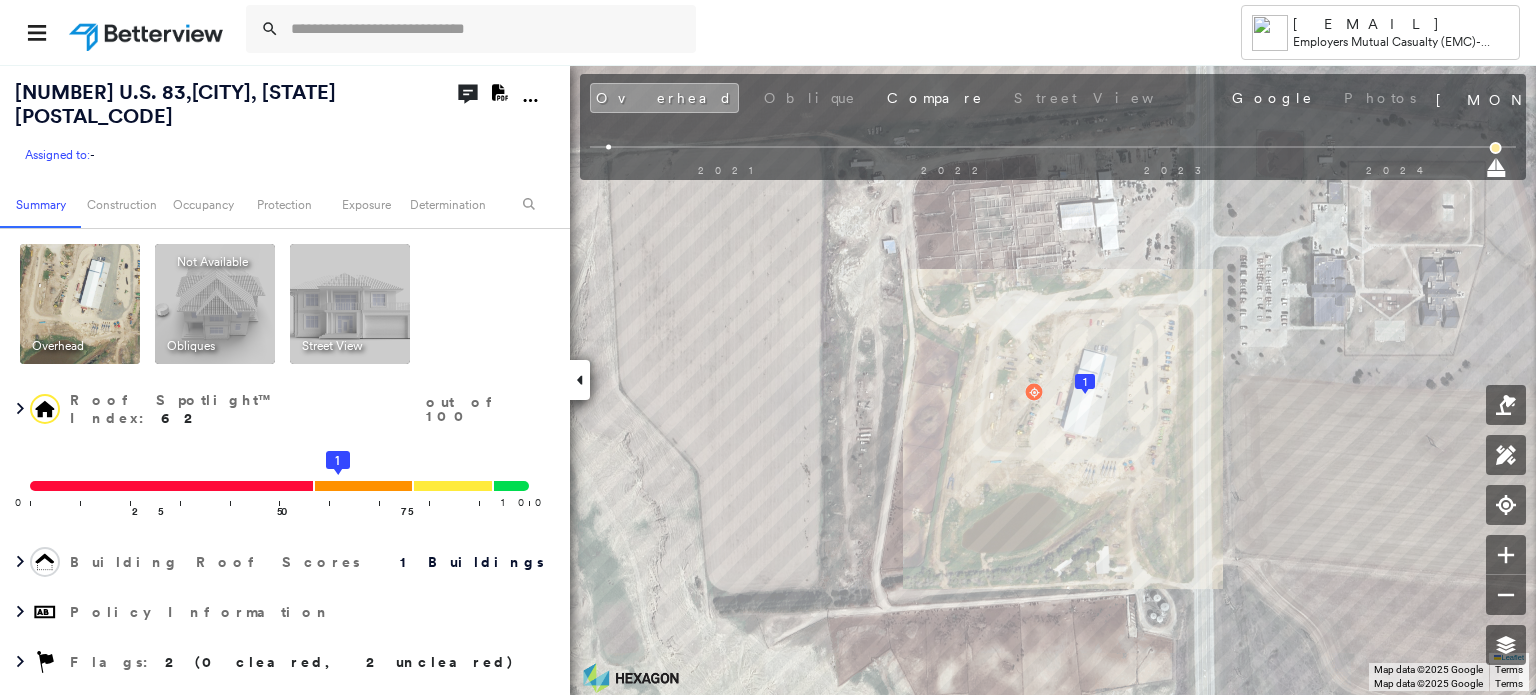 click 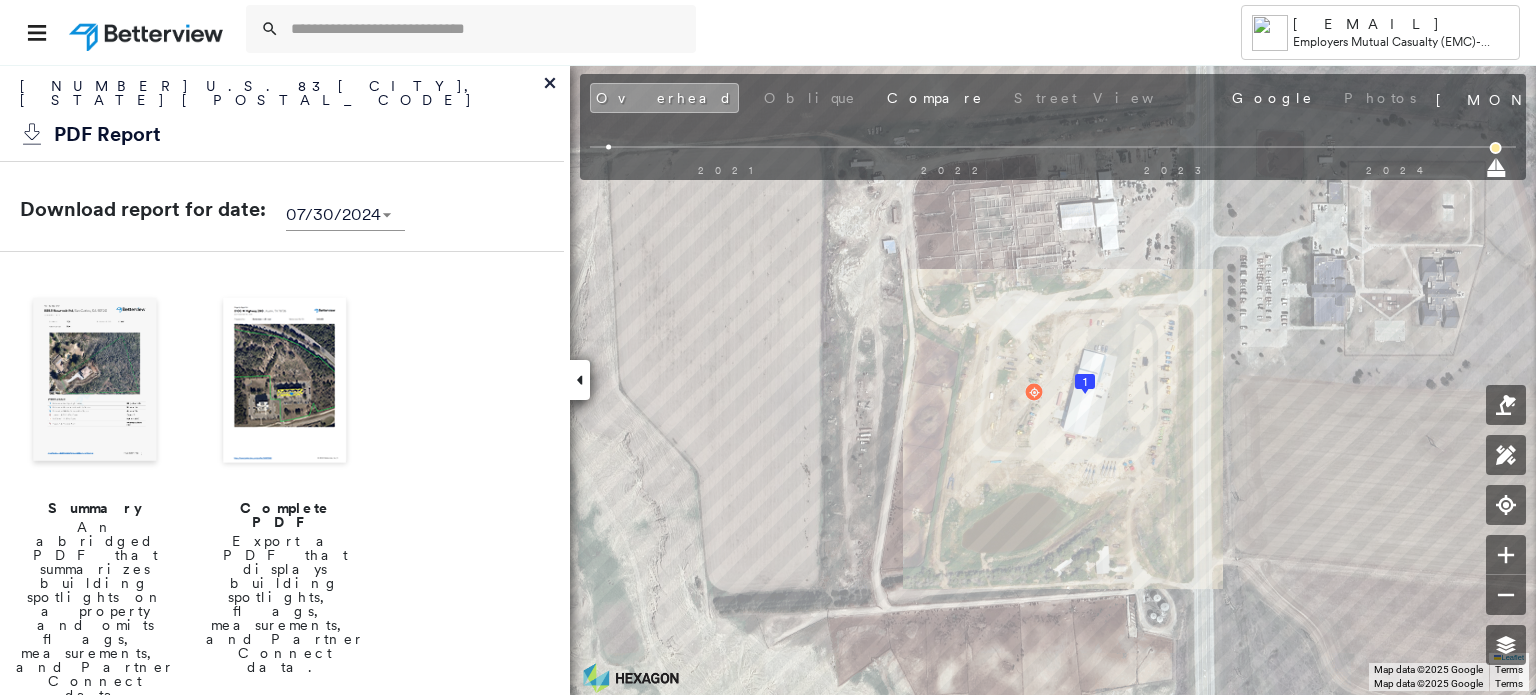 click at bounding box center [285, 382] 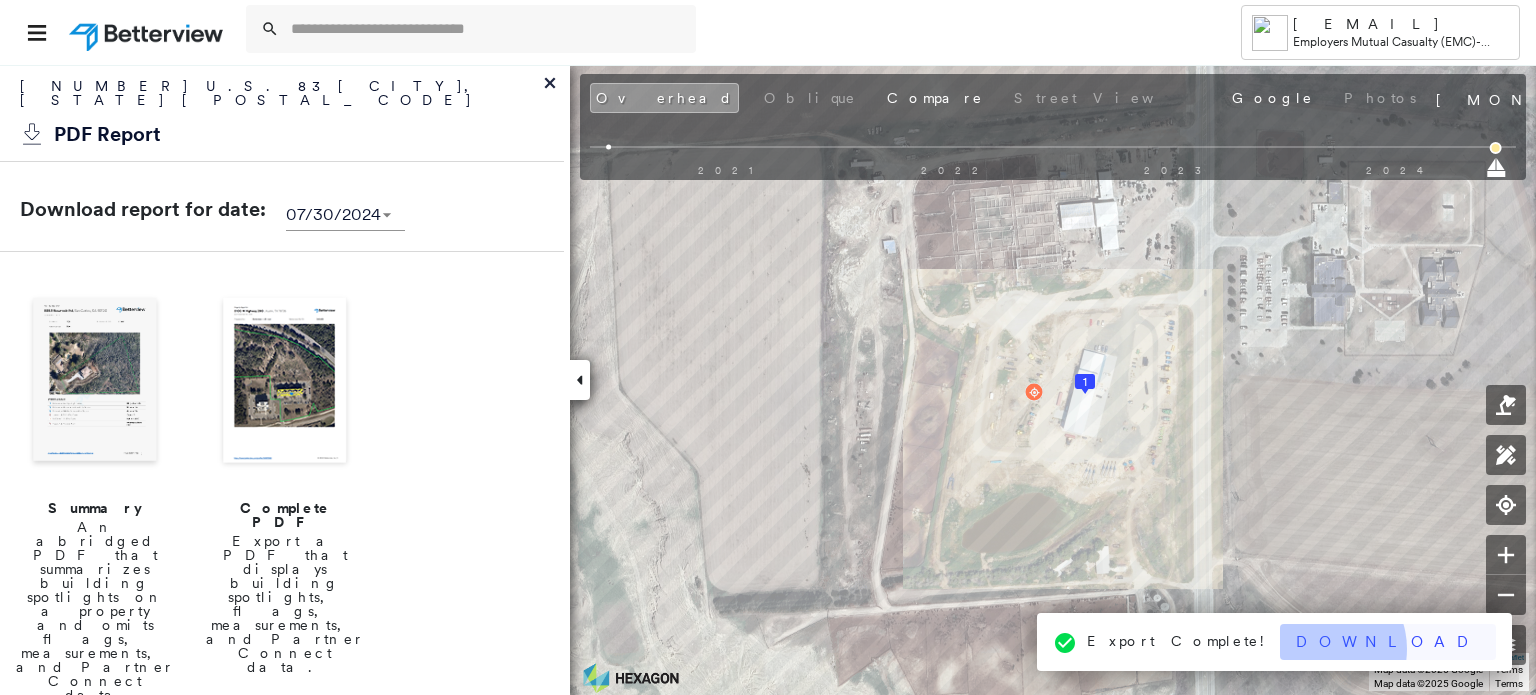 click on "Download" at bounding box center (1388, 642) 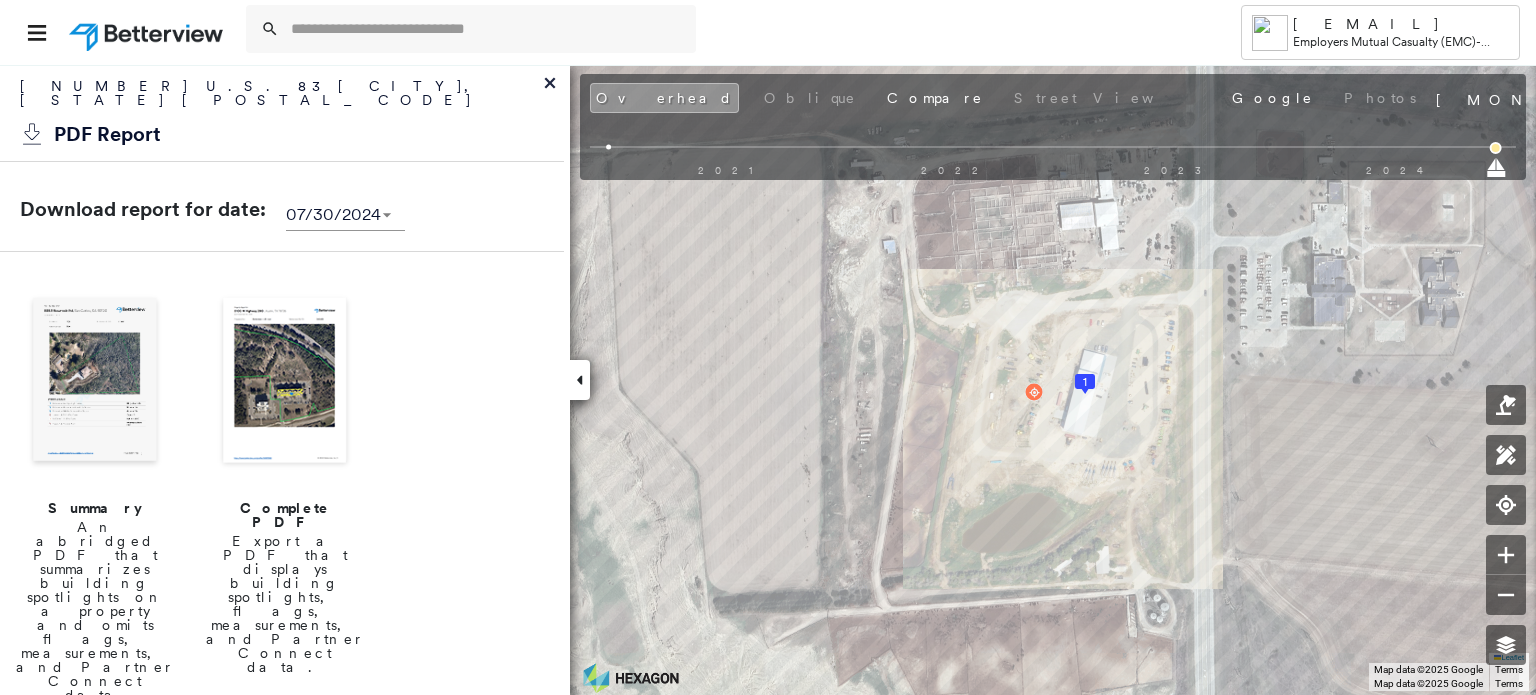 click 